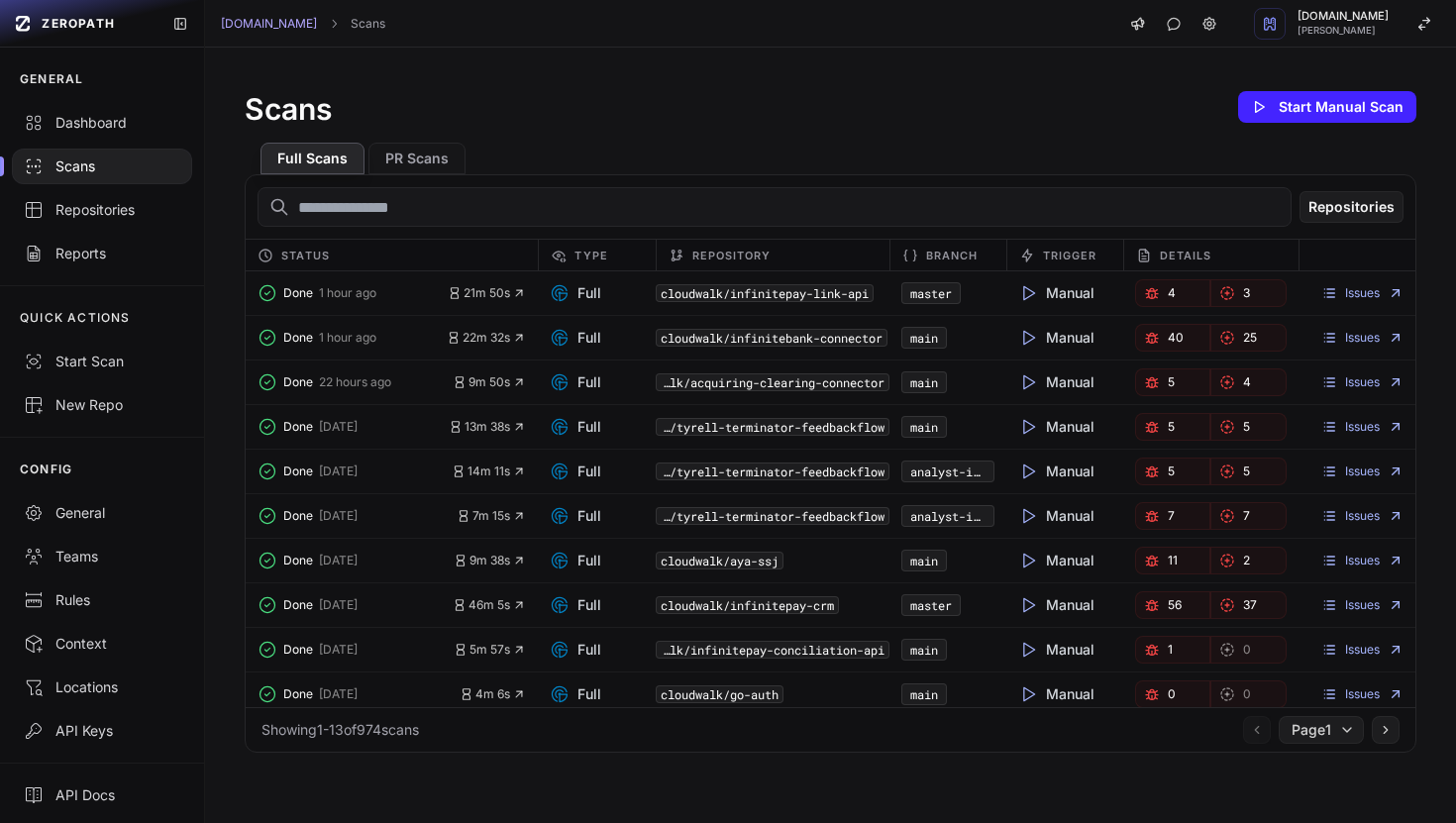 scroll, scrollTop: 0, scrollLeft: 0, axis: both 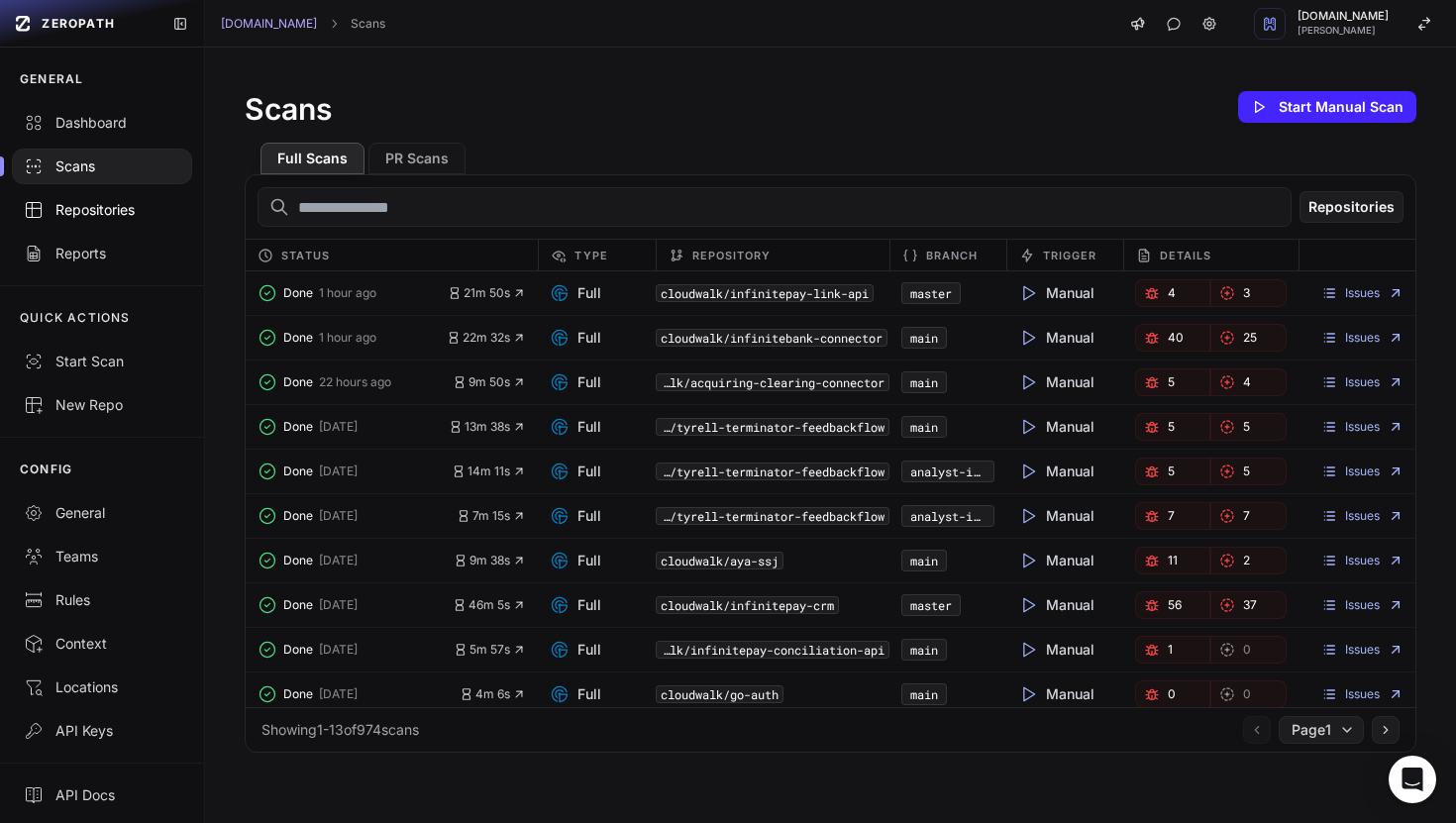 click on "Repositories" at bounding box center (102, 210) 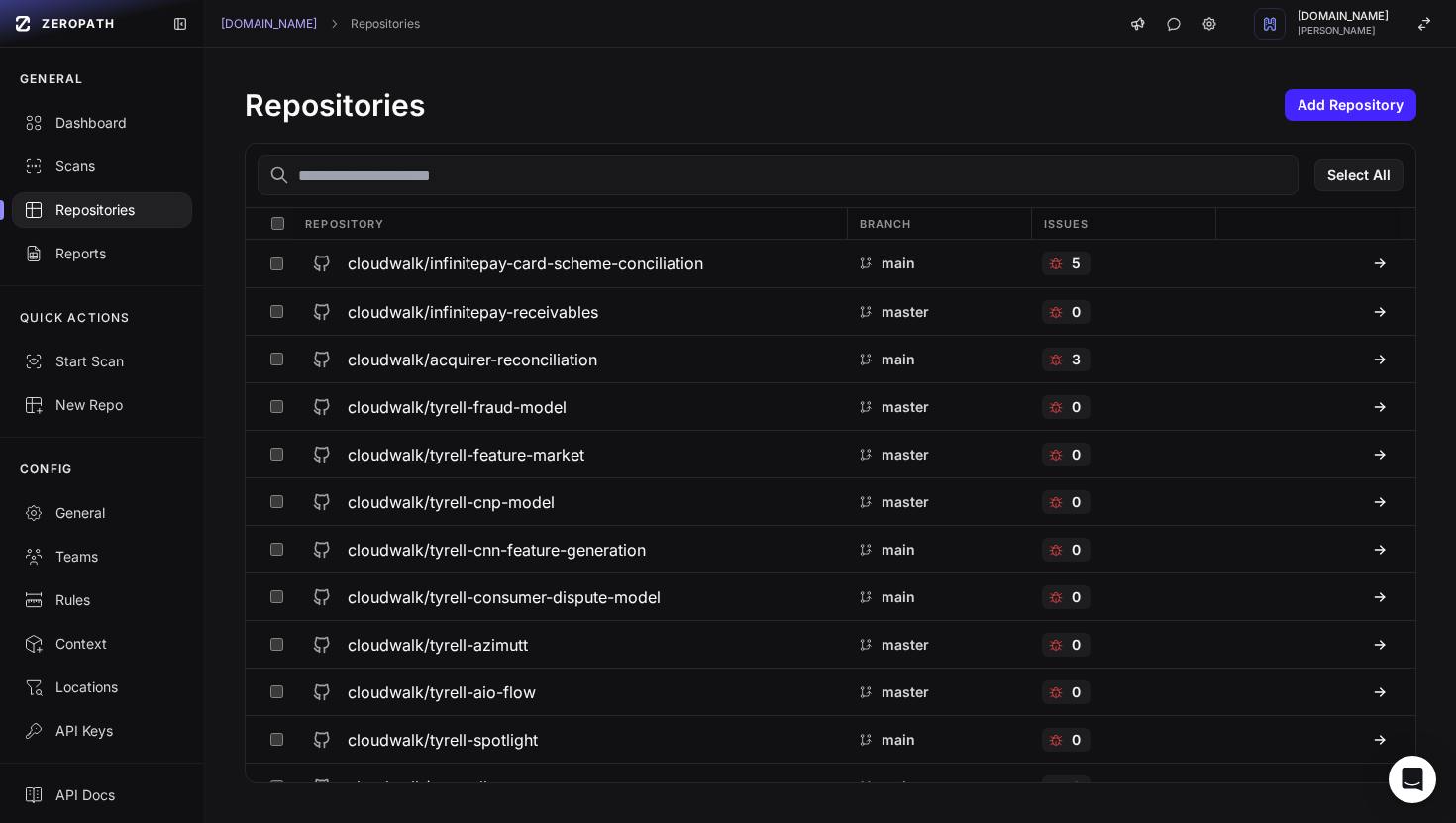 click at bounding box center (778, 175) 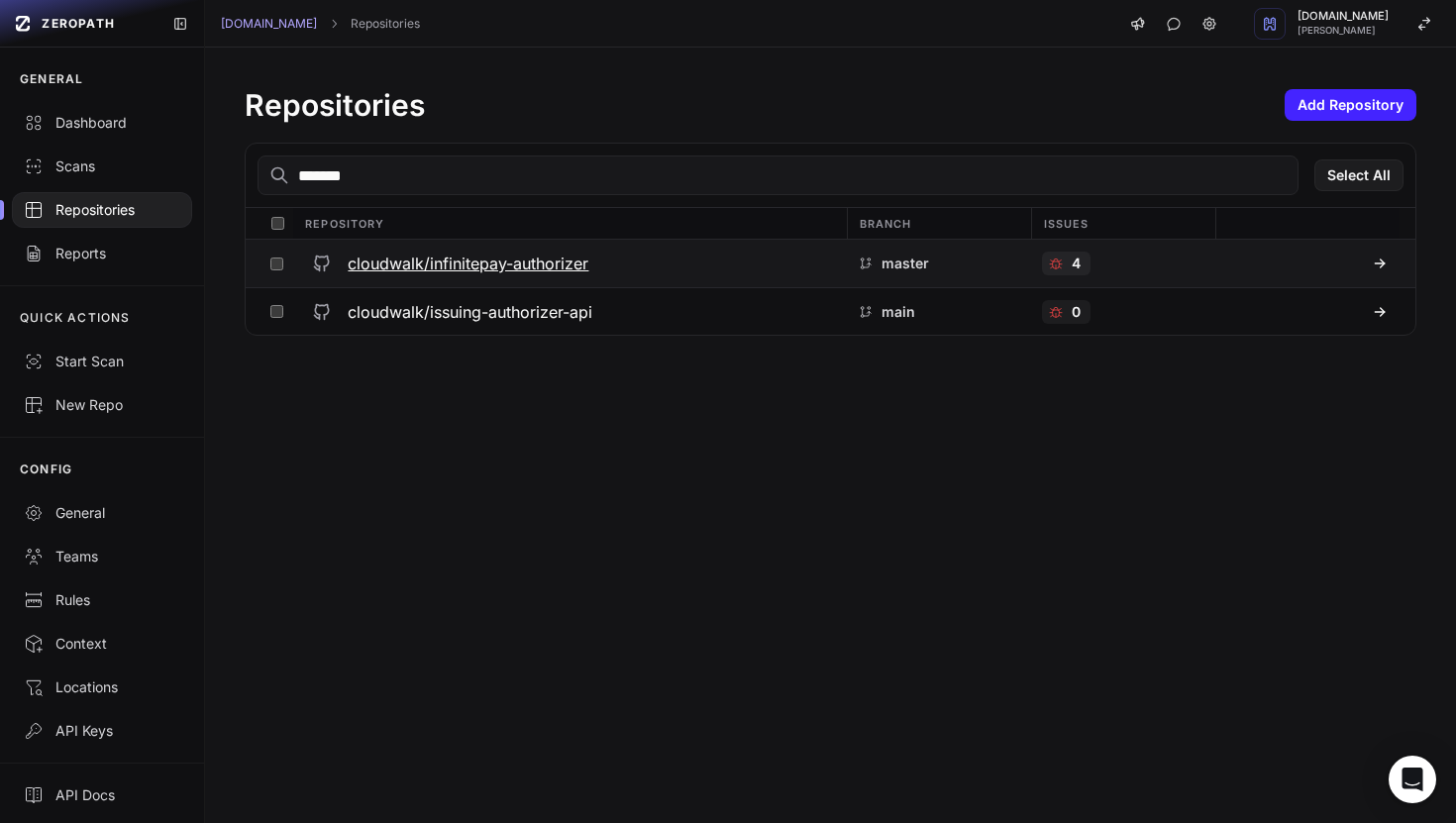 type on "*******" 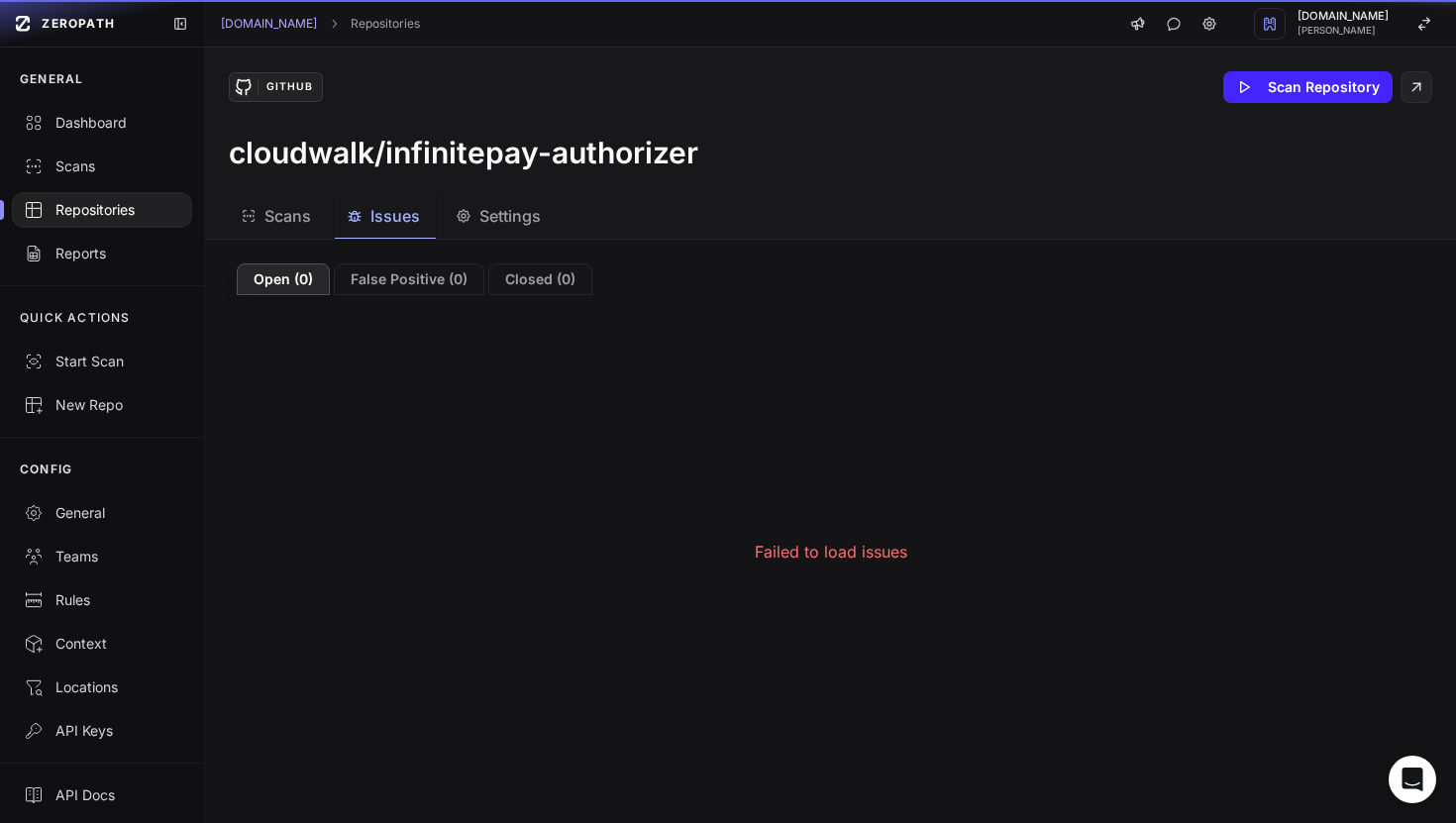 click on "Issues" at bounding box center (395, 216) 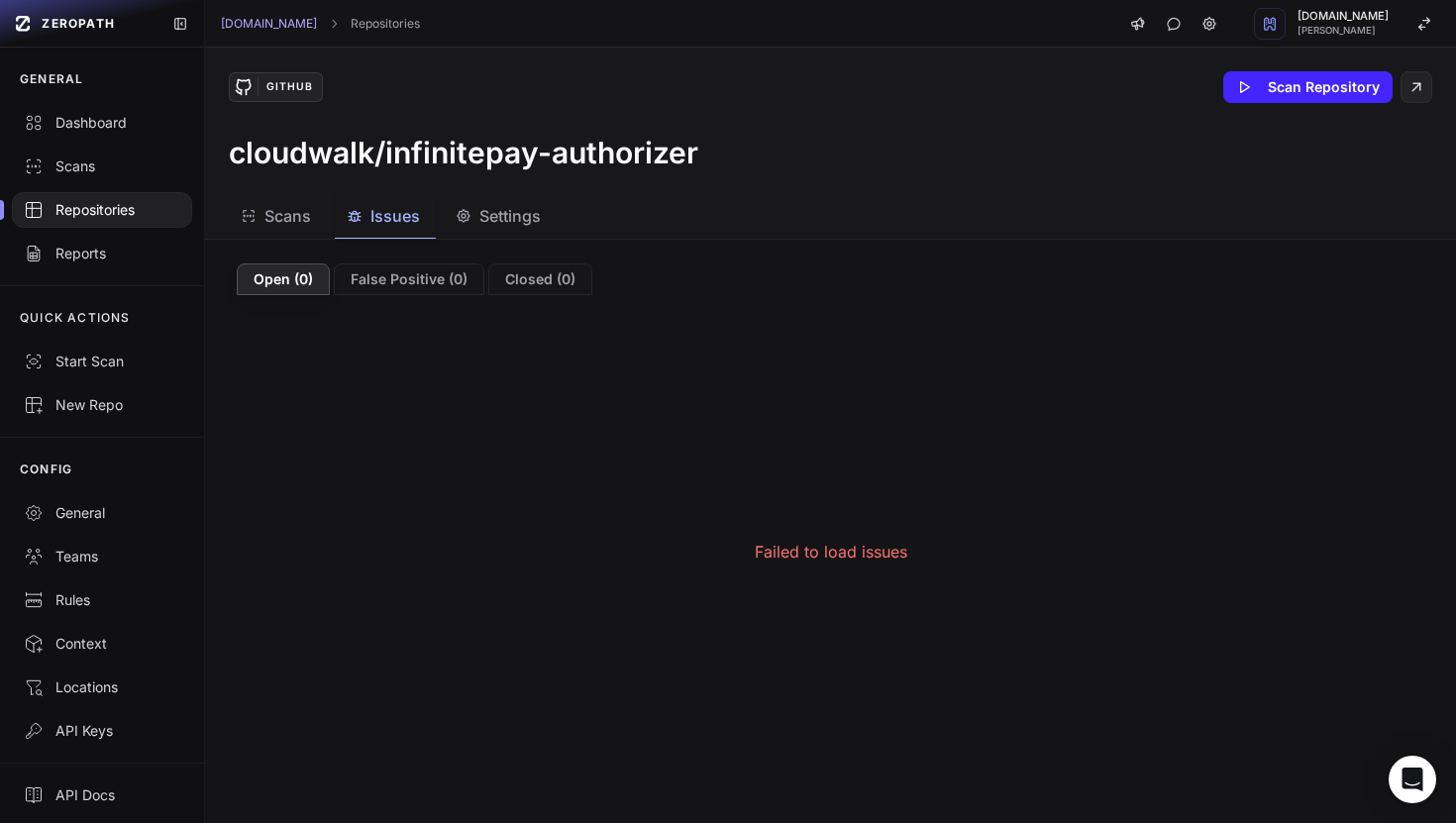 click on "Scans" at bounding box center [287, 216] 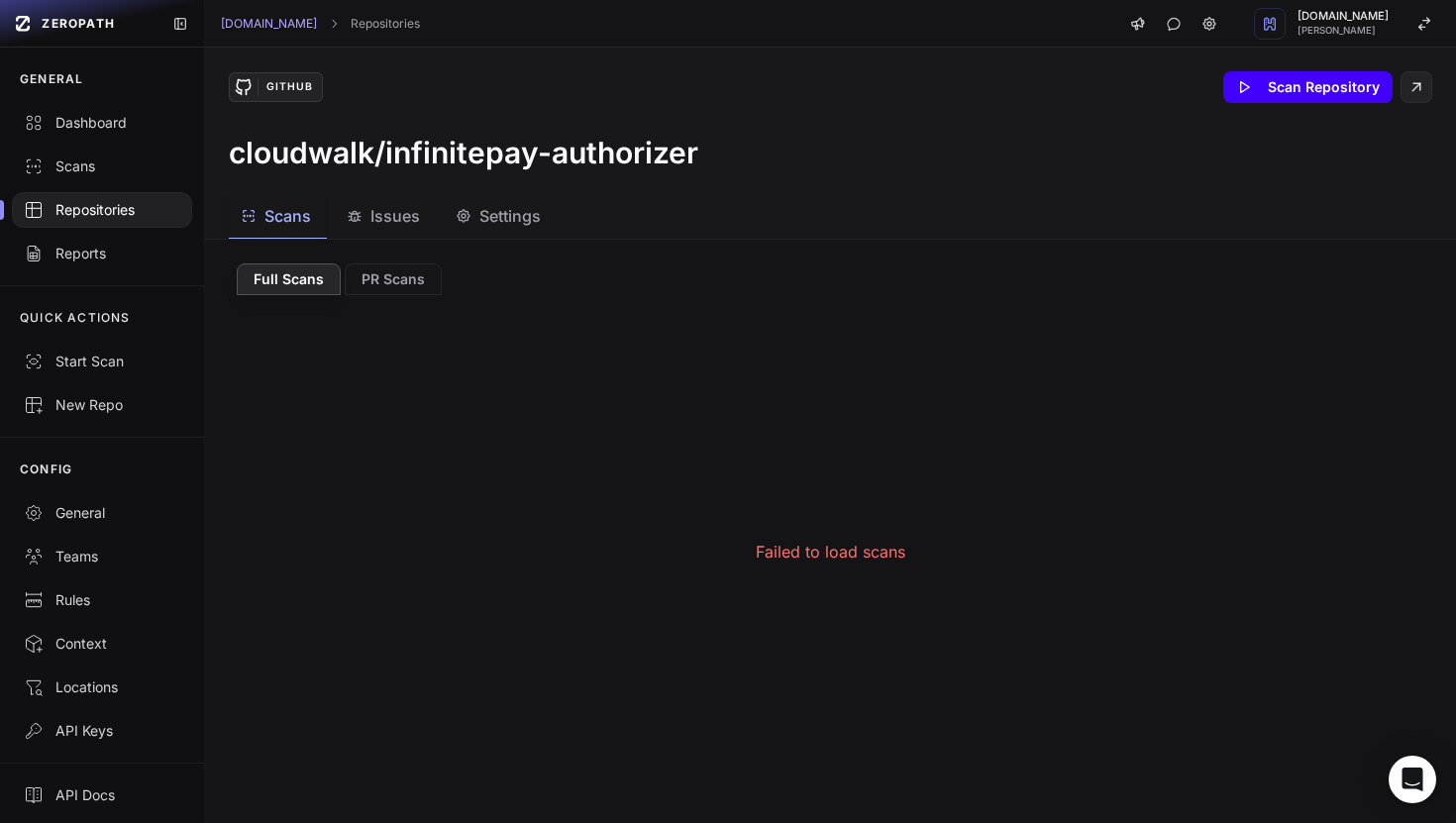 click on "Scan Repository" at bounding box center (1307, 87) 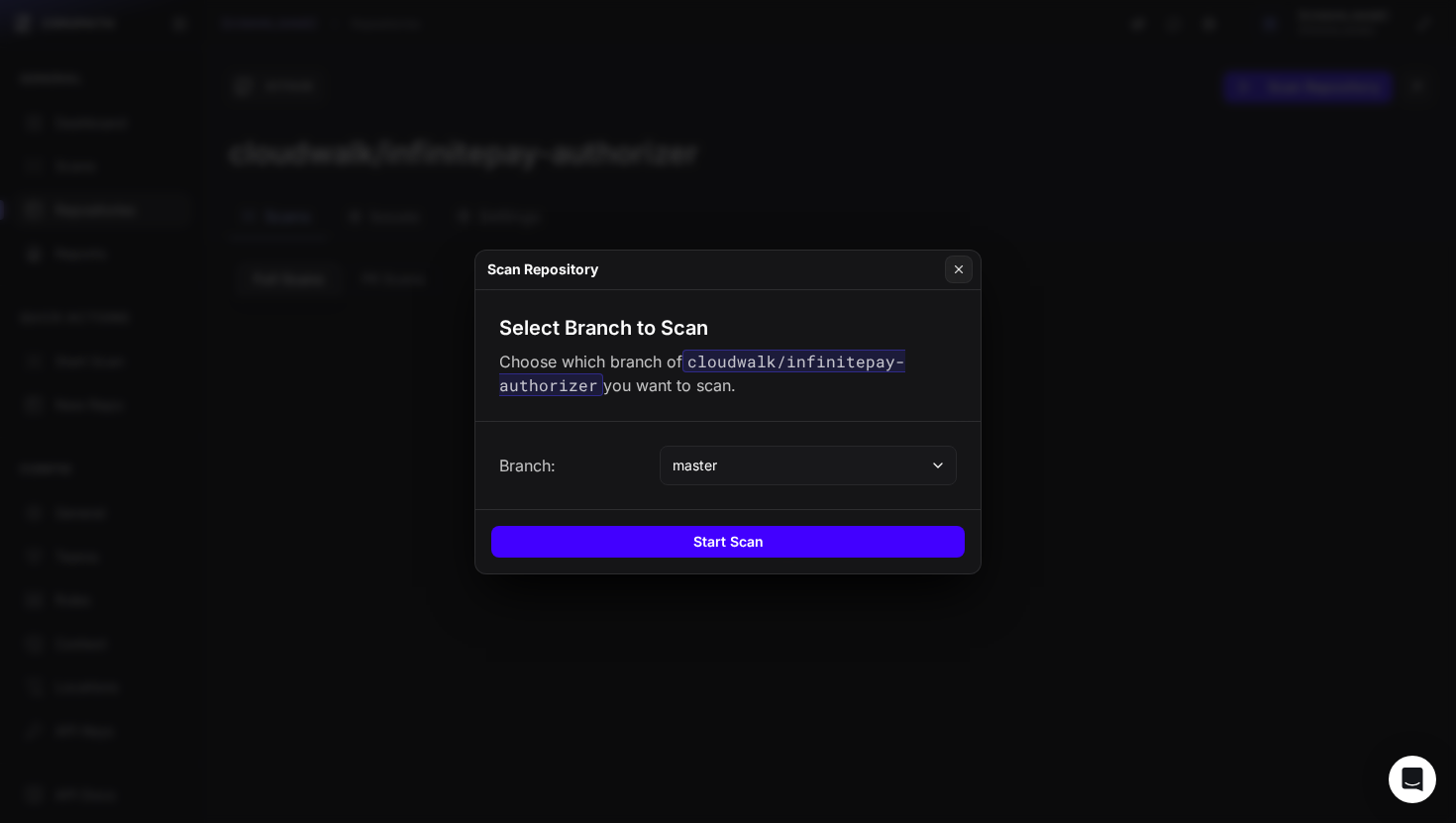 click on "Start Scan" at bounding box center [728, 542] 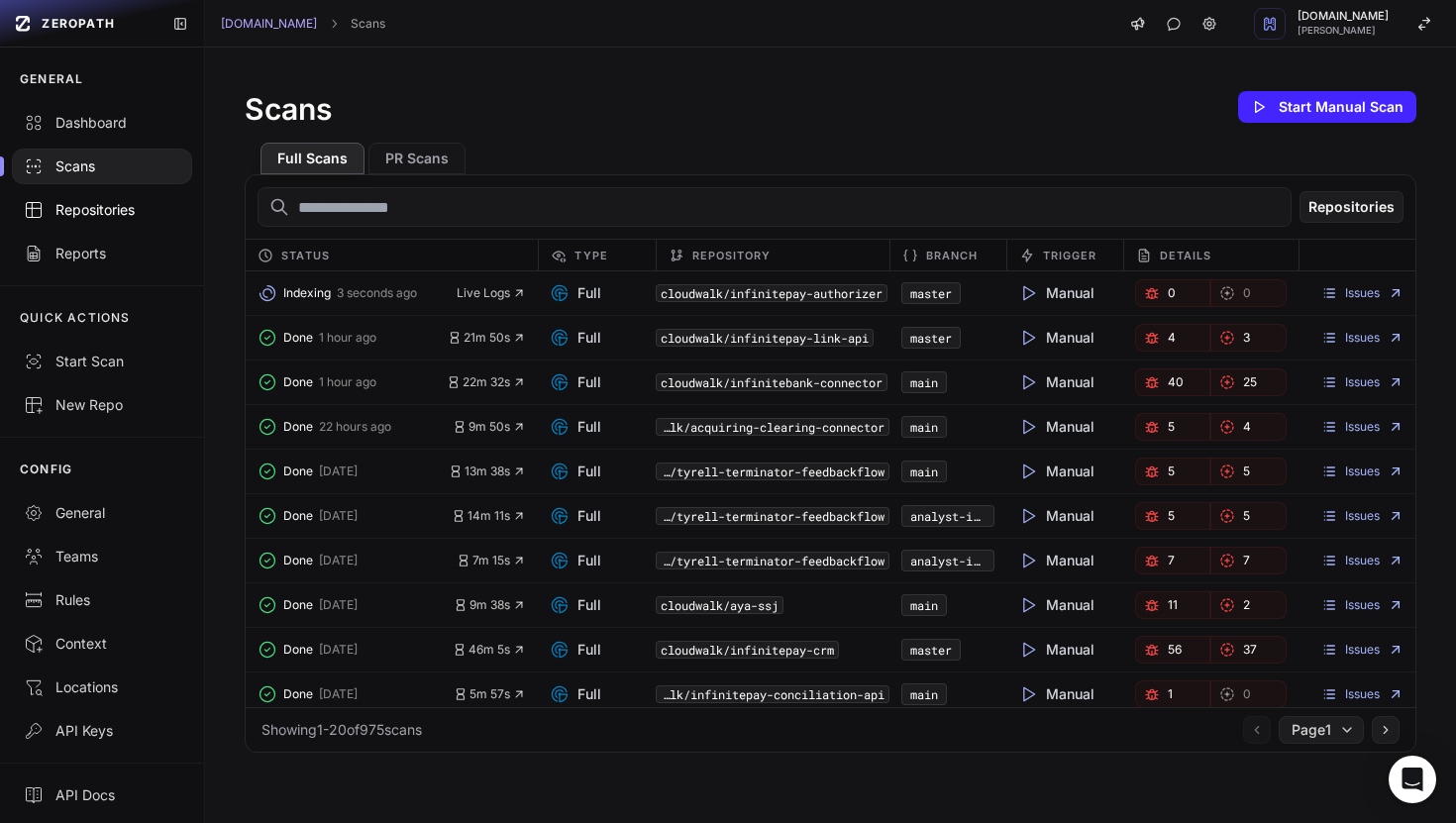 click on "Repositories" at bounding box center [102, 210] 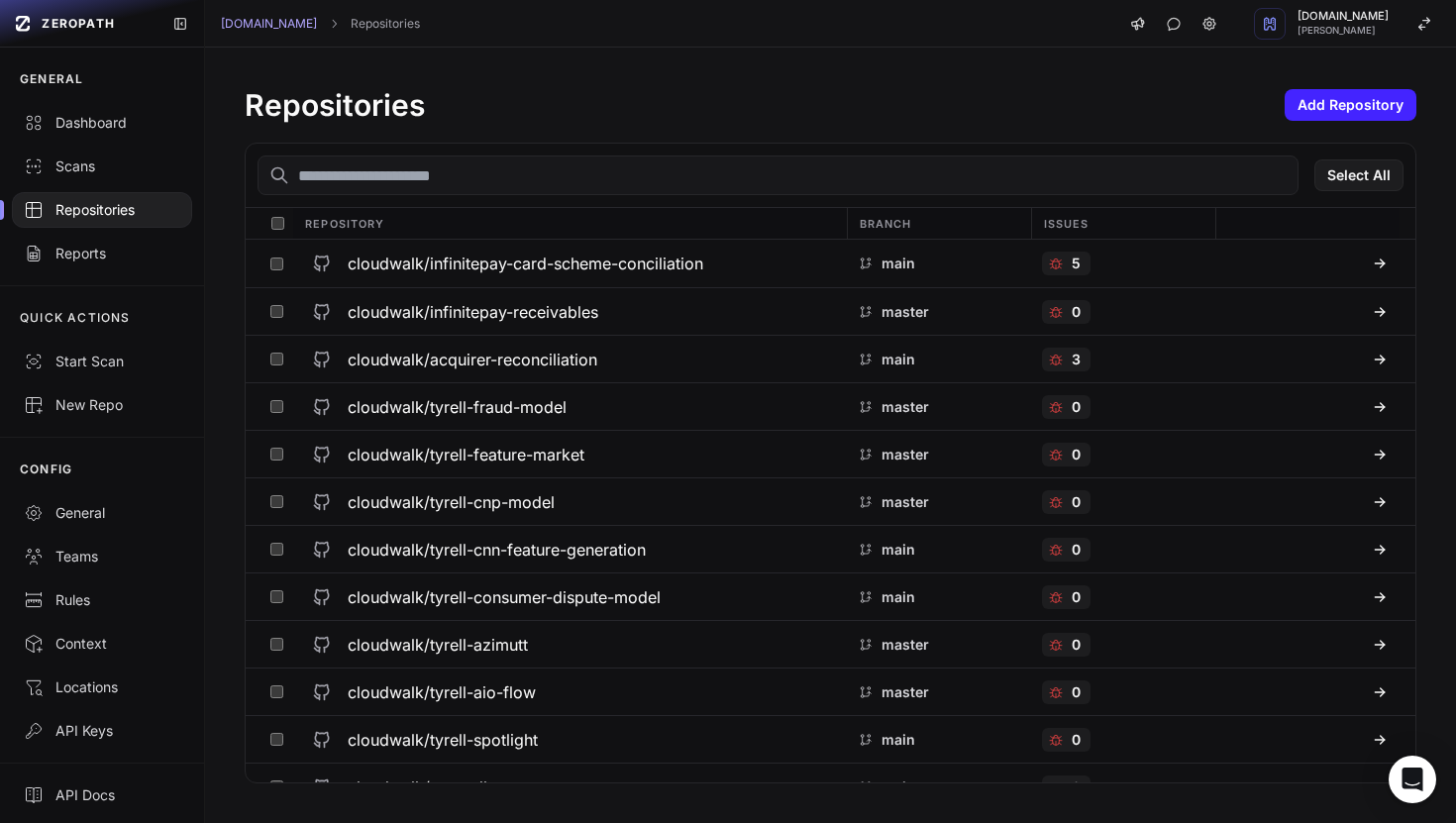 click at bounding box center (778, 175) 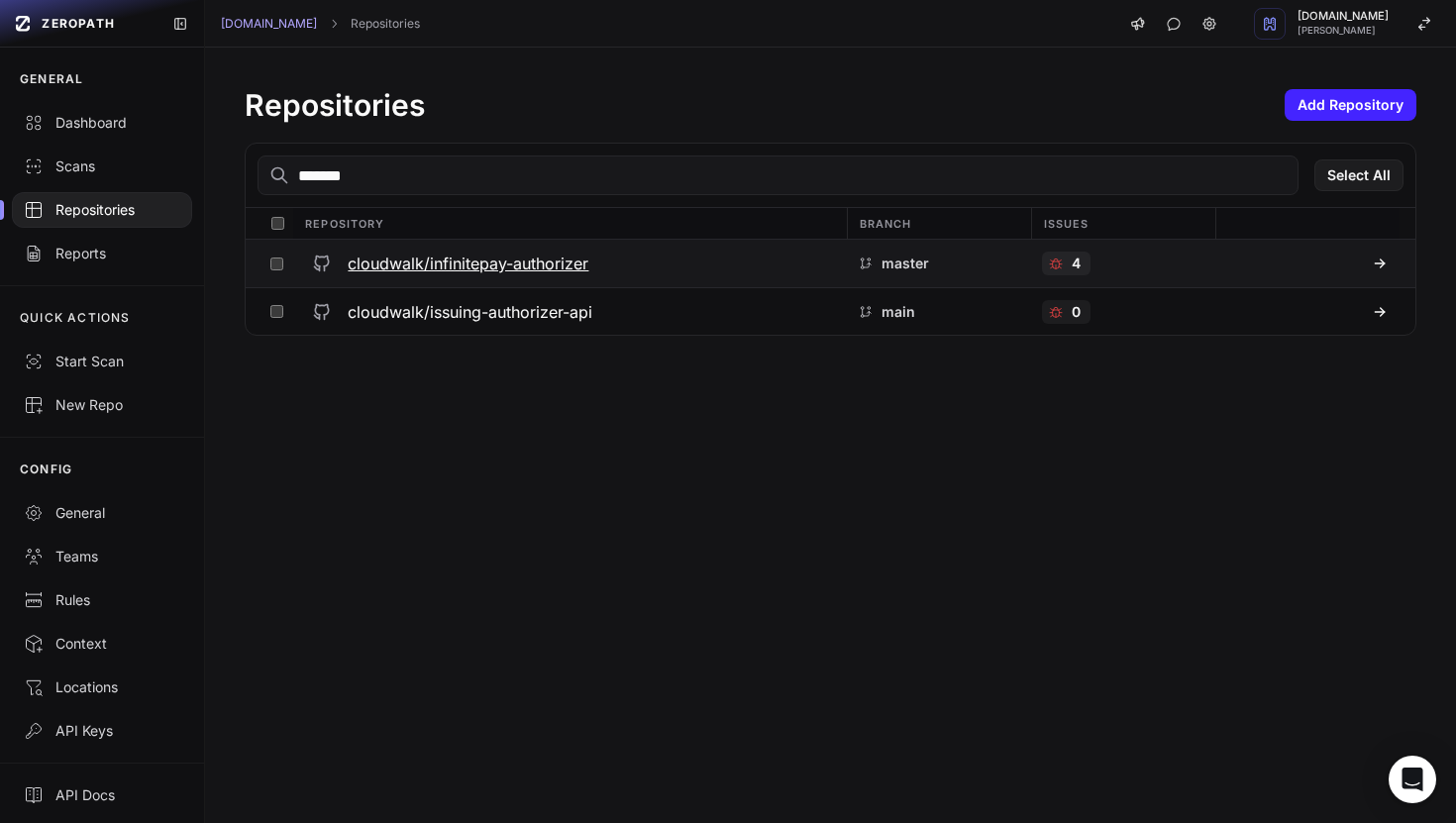 type on "*******" 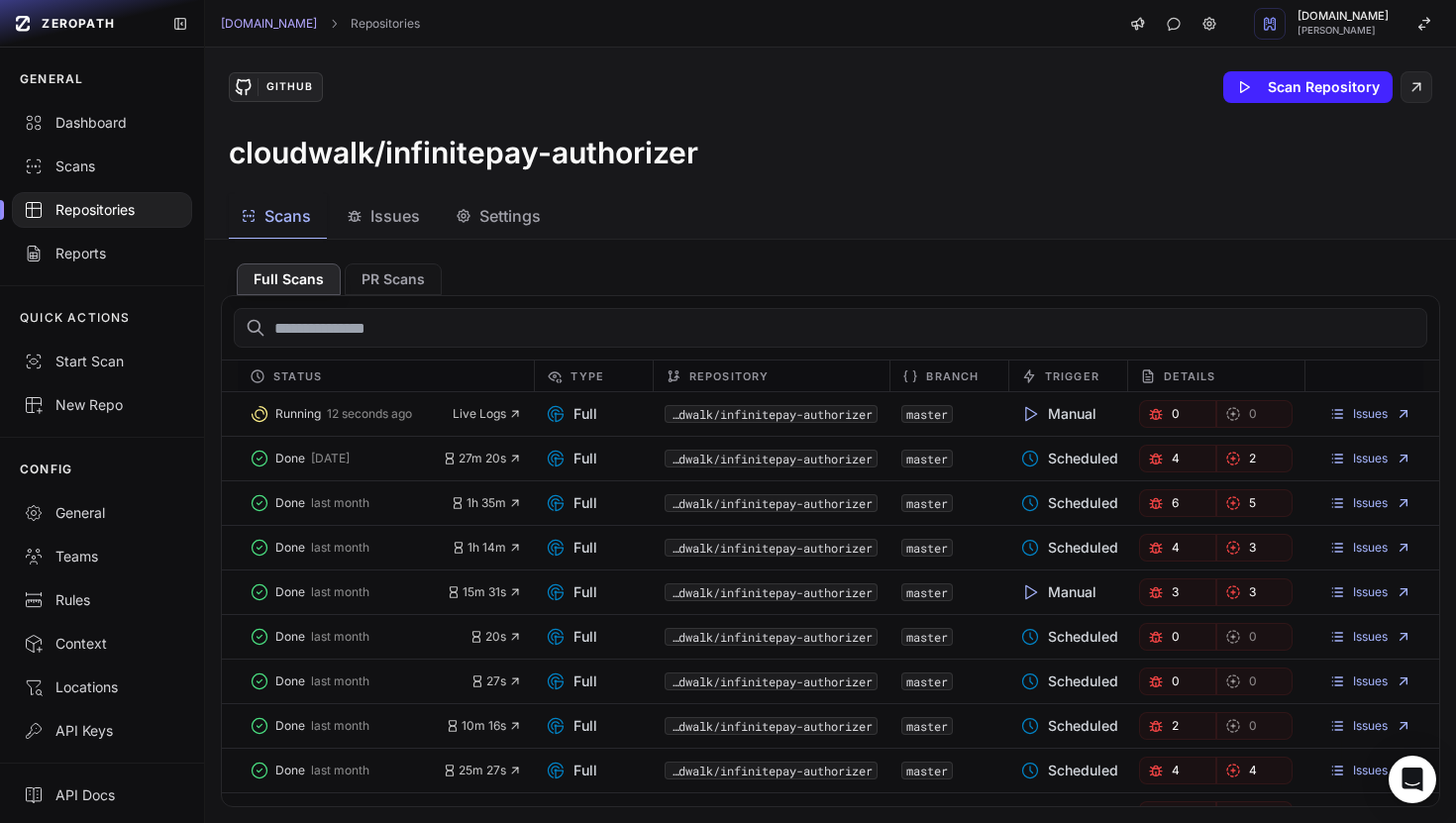 click at bounding box center [102, 210] 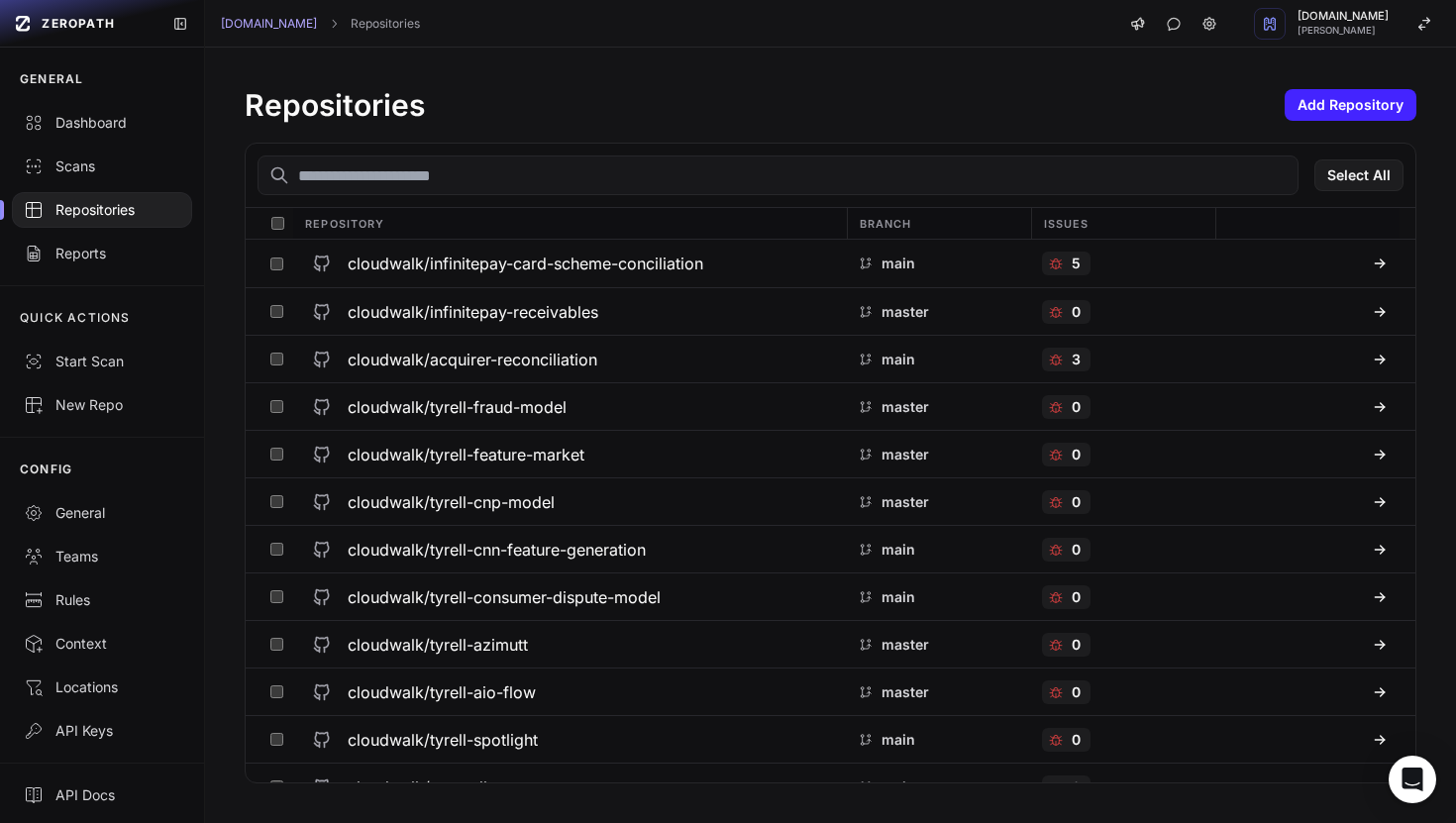 click at bounding box center (778, 175) 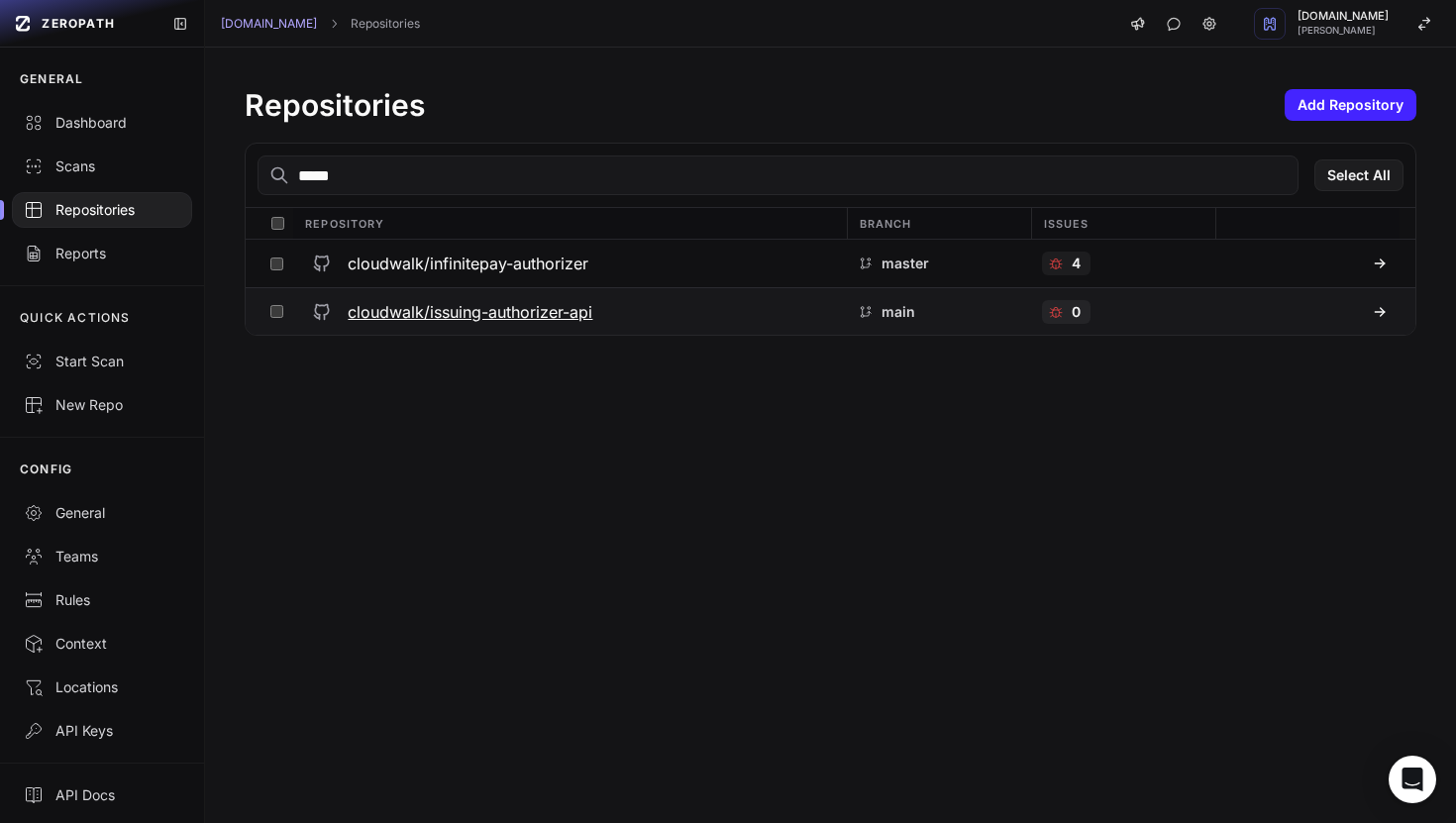 type on "*****" 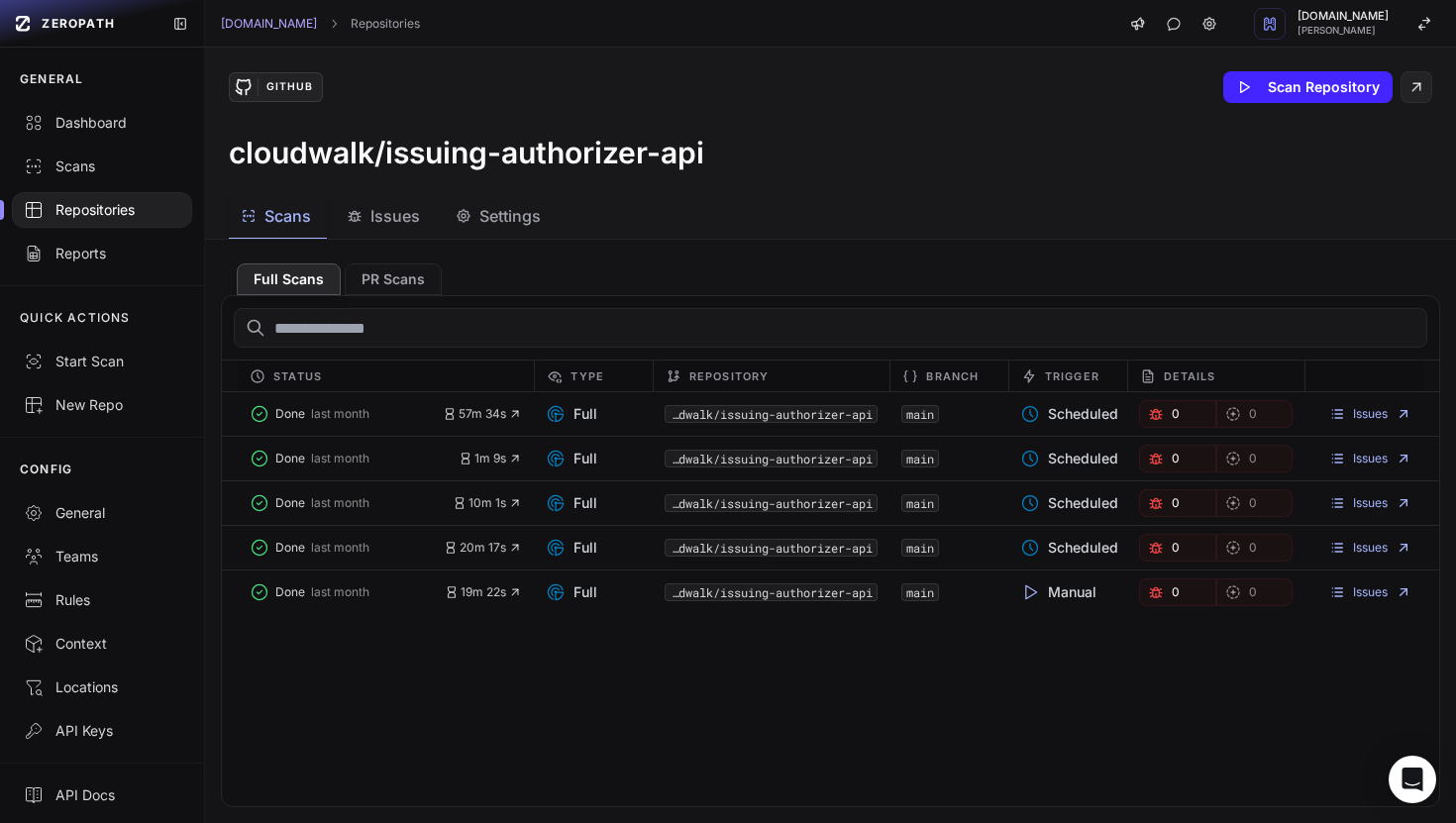 click on "Issues" at bounding box center [395, 216] 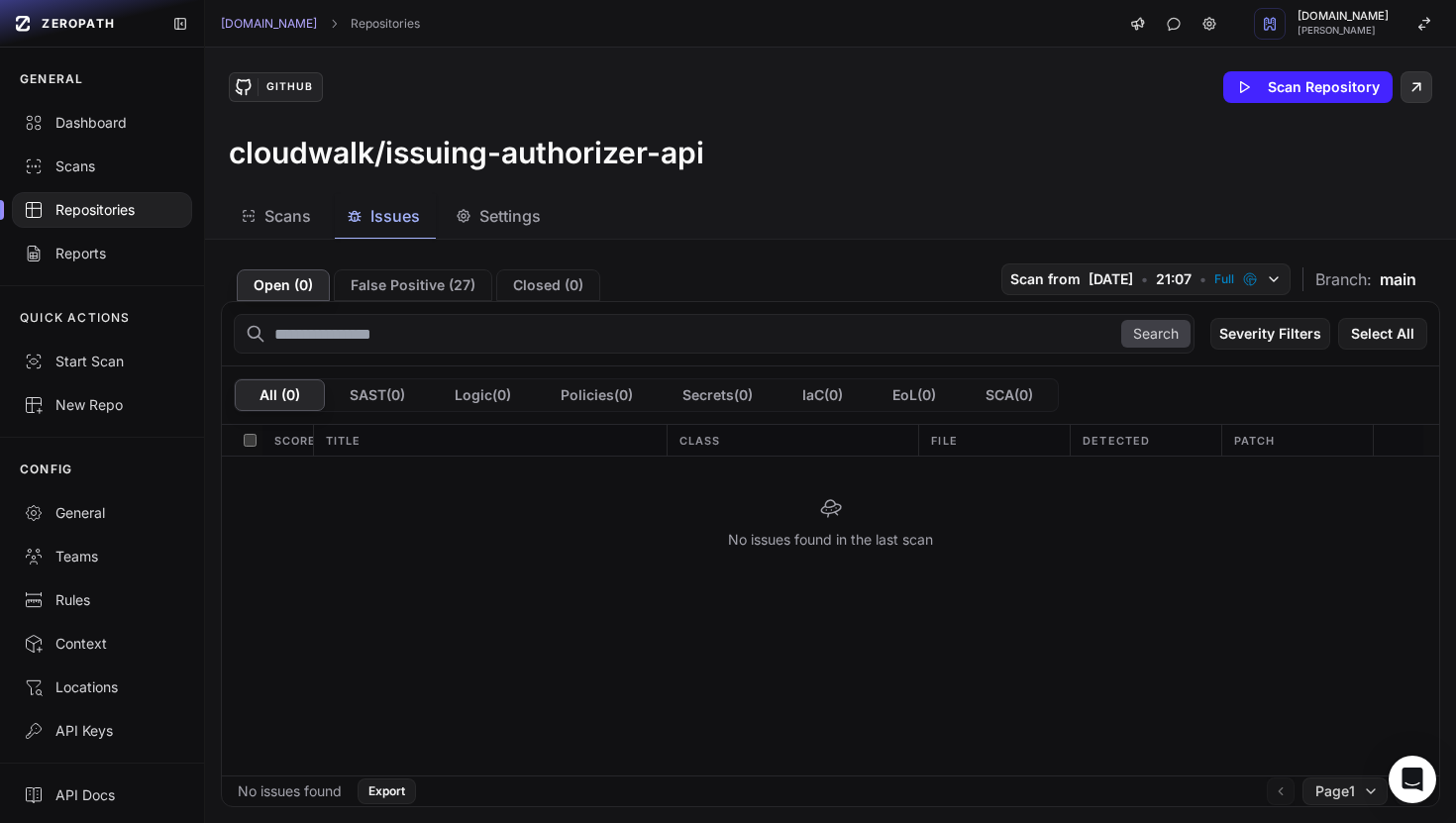 click at bounding box center [1416, 87] 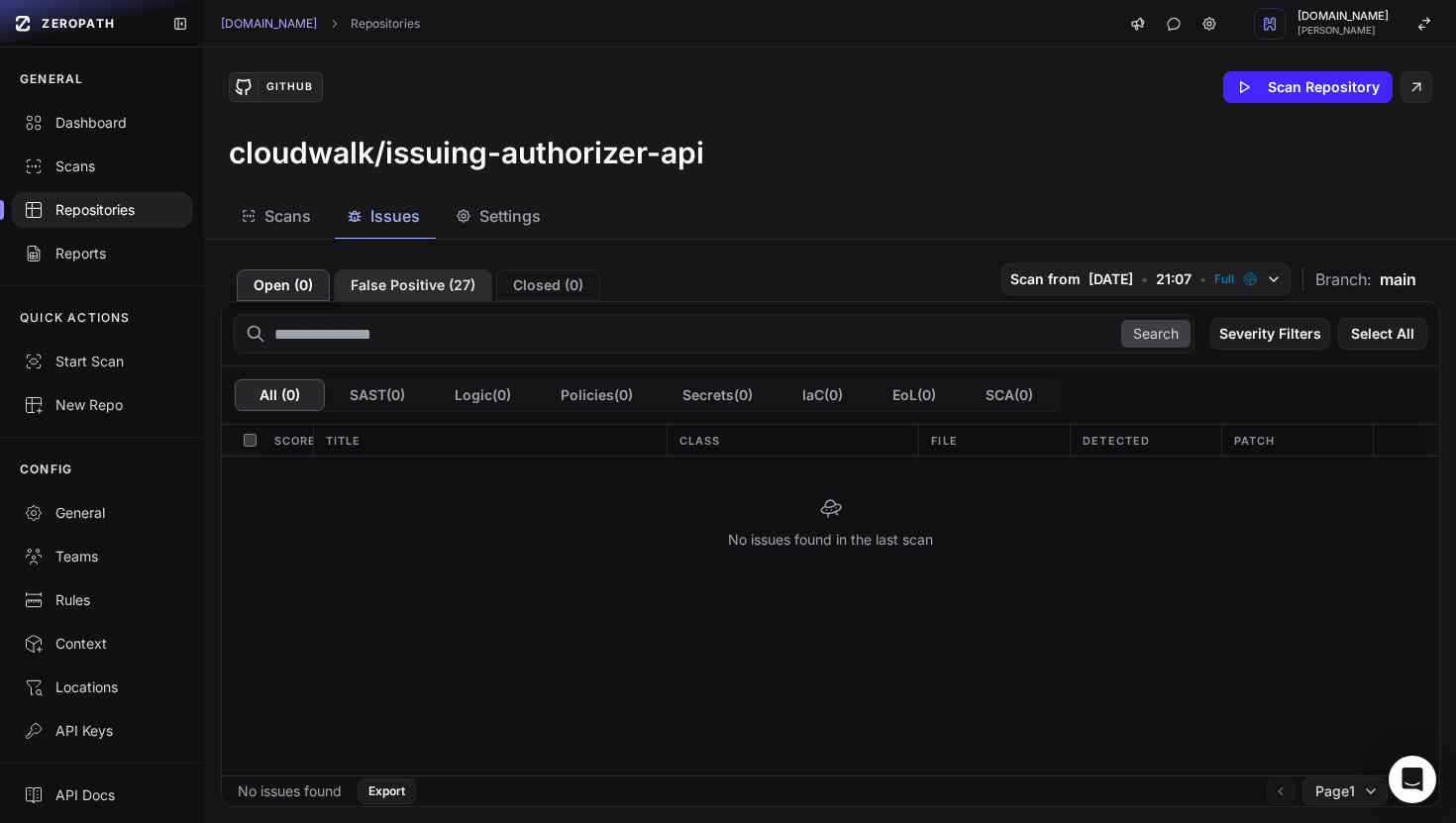 click on "False Positive ( 27 )" at bounding box center [413, 285] 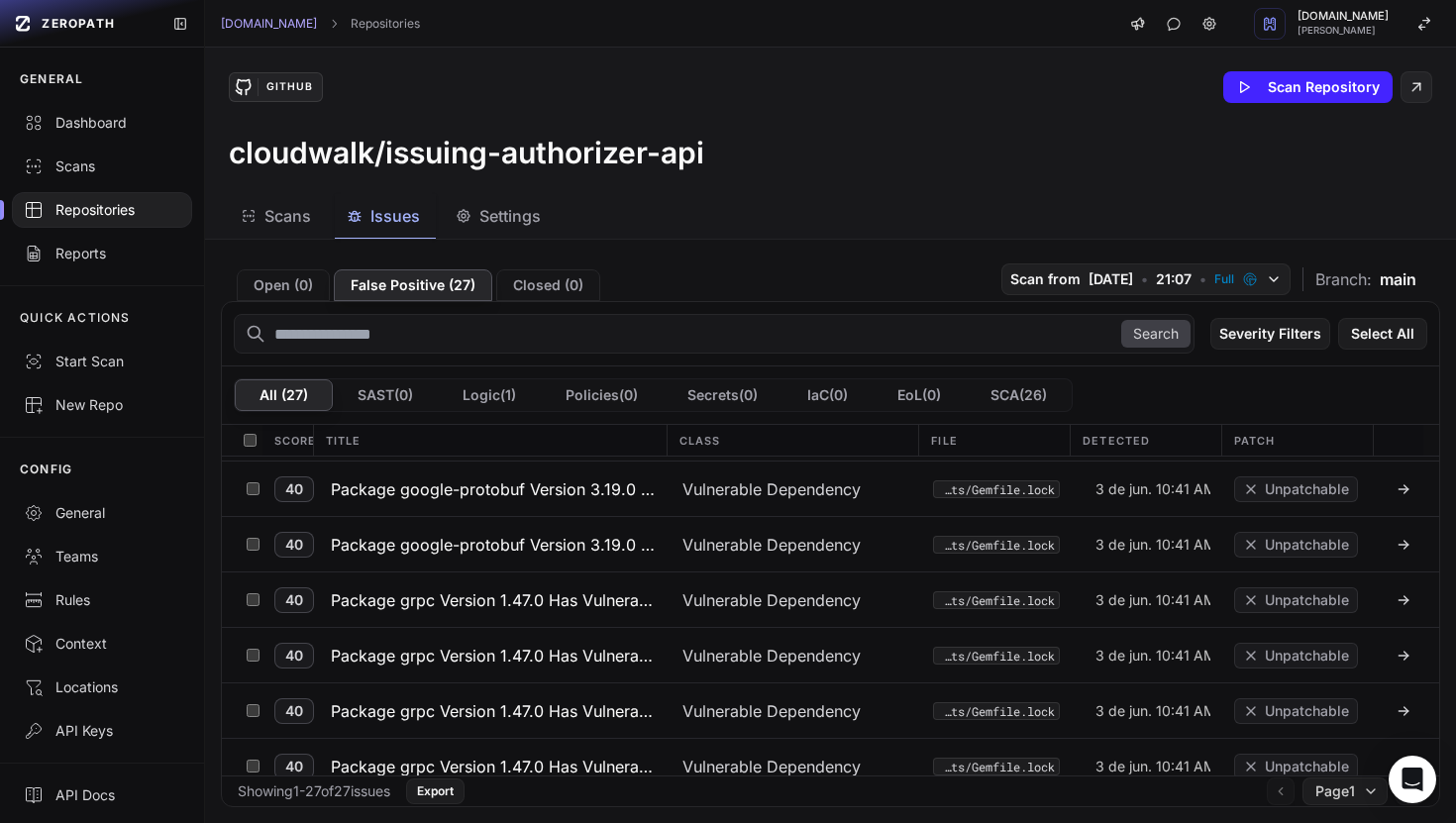 scroll, scrollTop: 0, scrollLeft: 0, axis: both 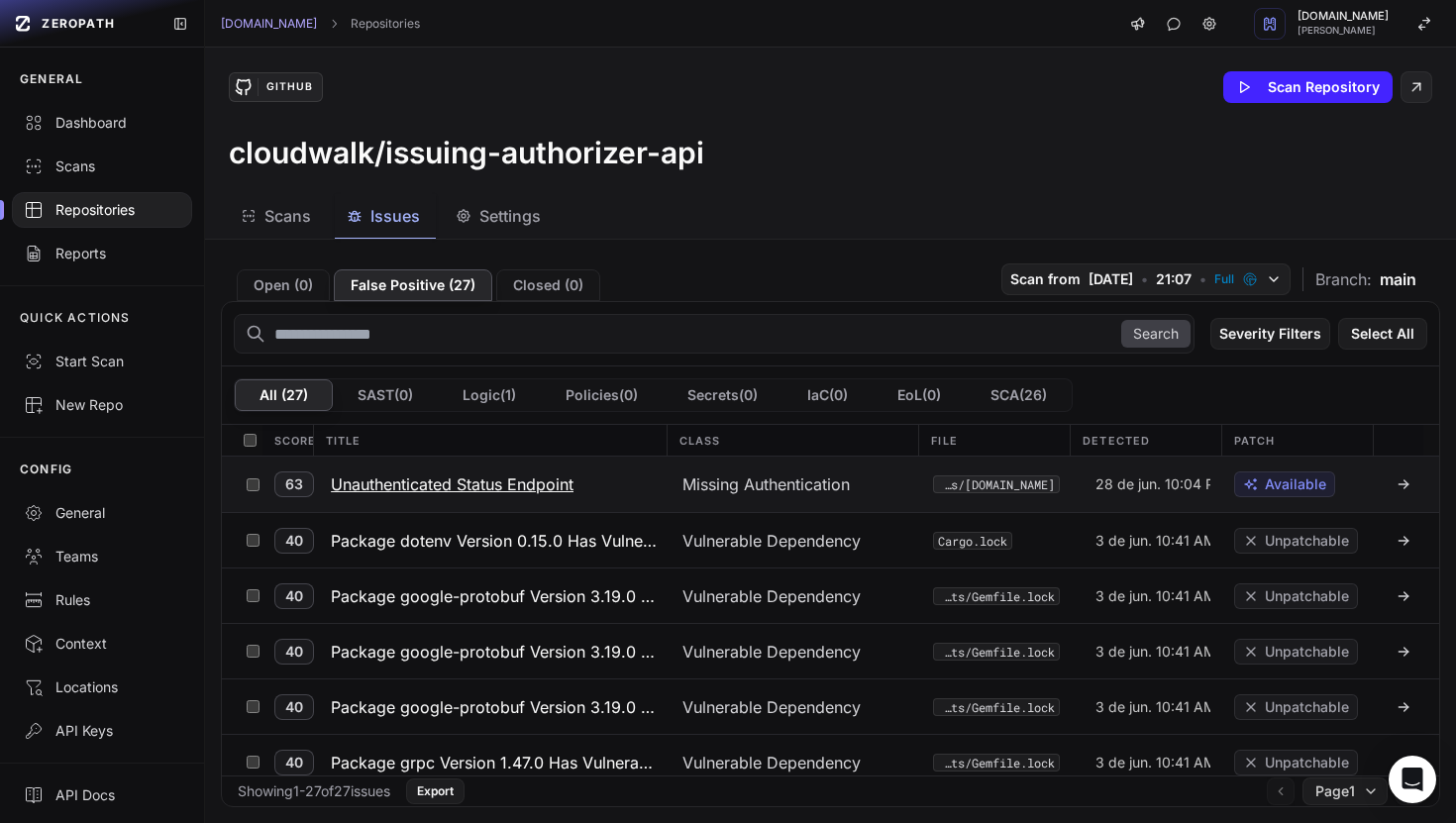 click on "Unauthenticated Status Endpoint" at bounding box center (452, 484) 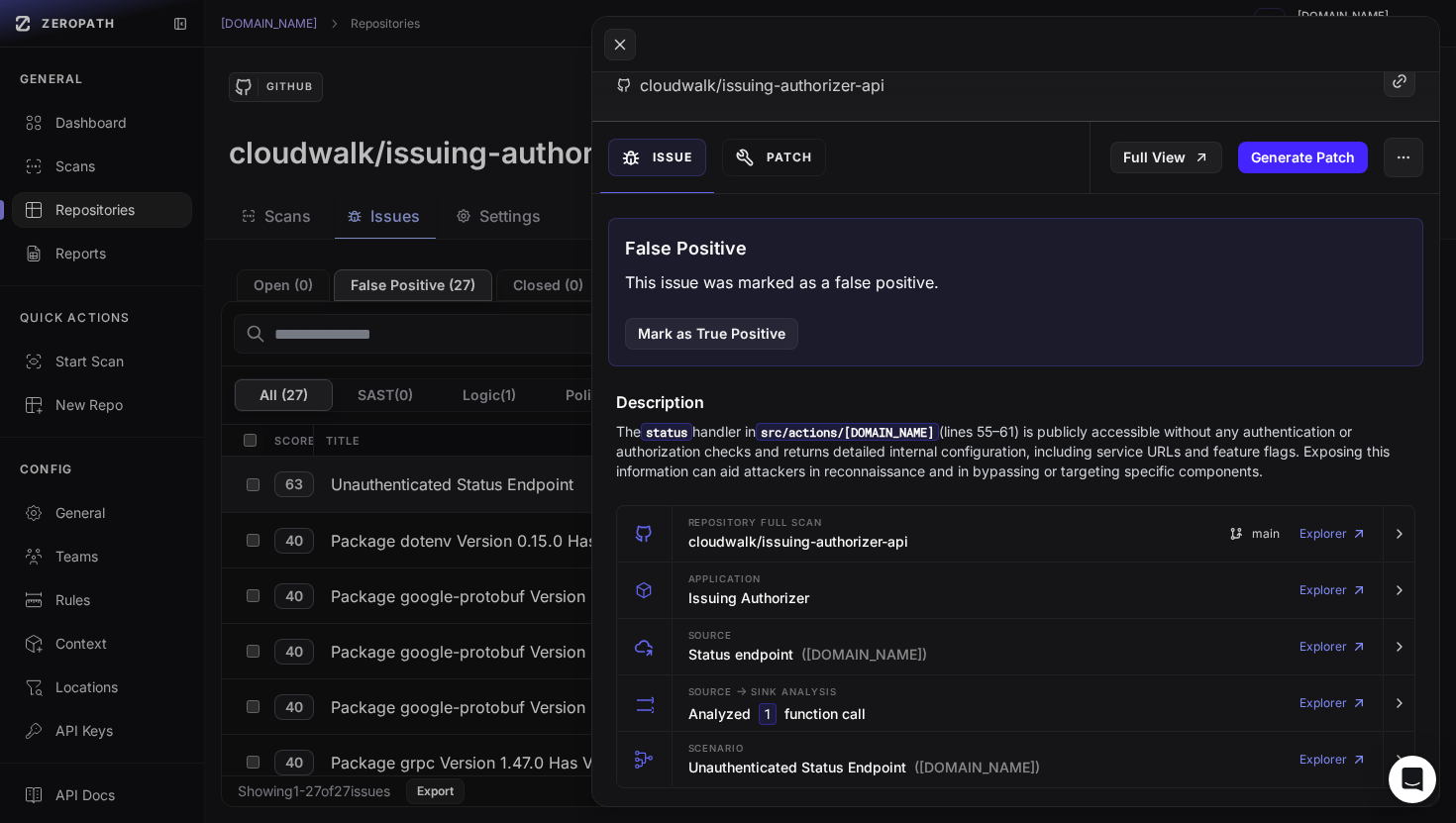 scroll, scrollTop: 0, scrollLeft: 0, axis: both 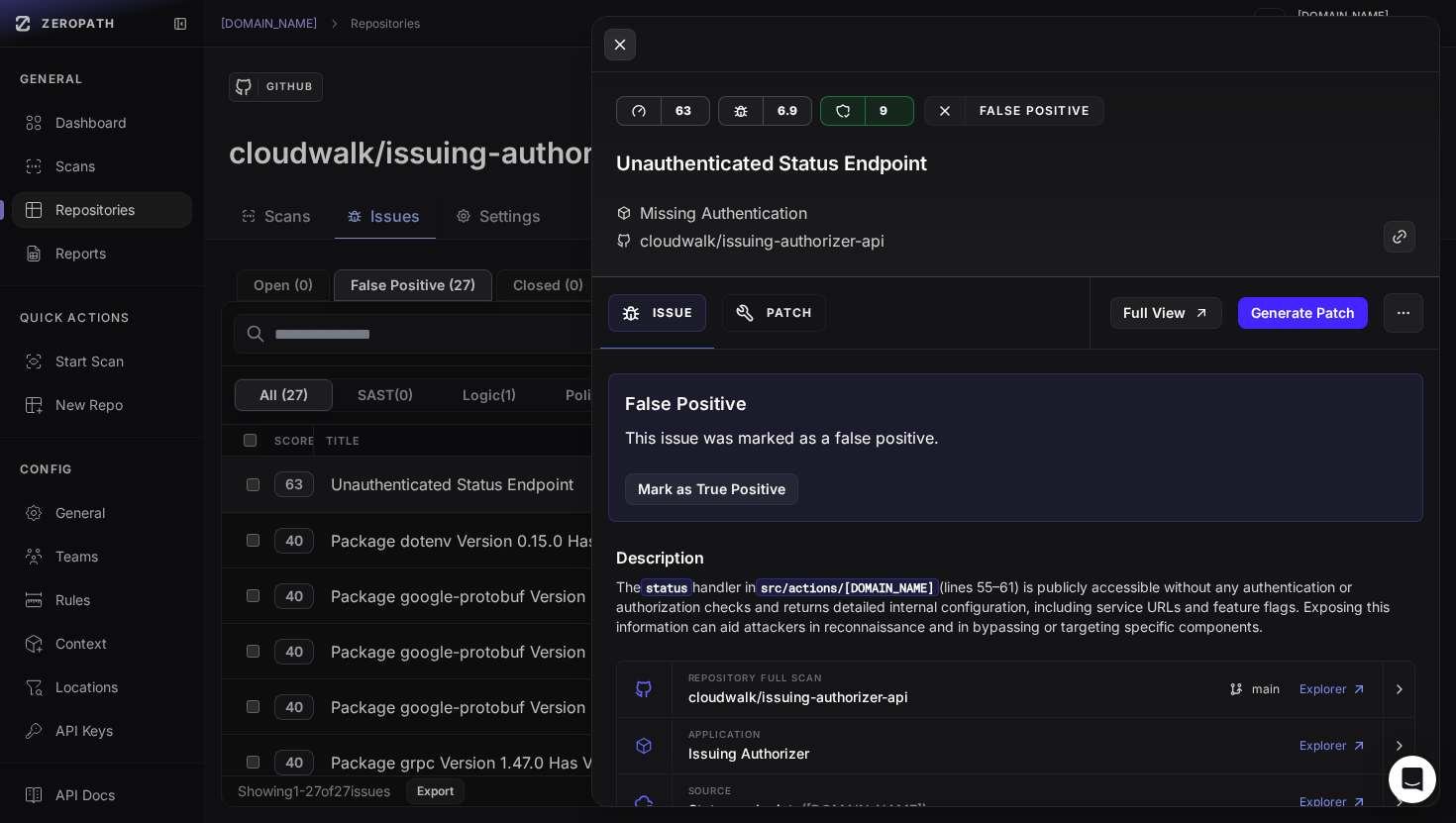 click at bounding box center (620, 45) 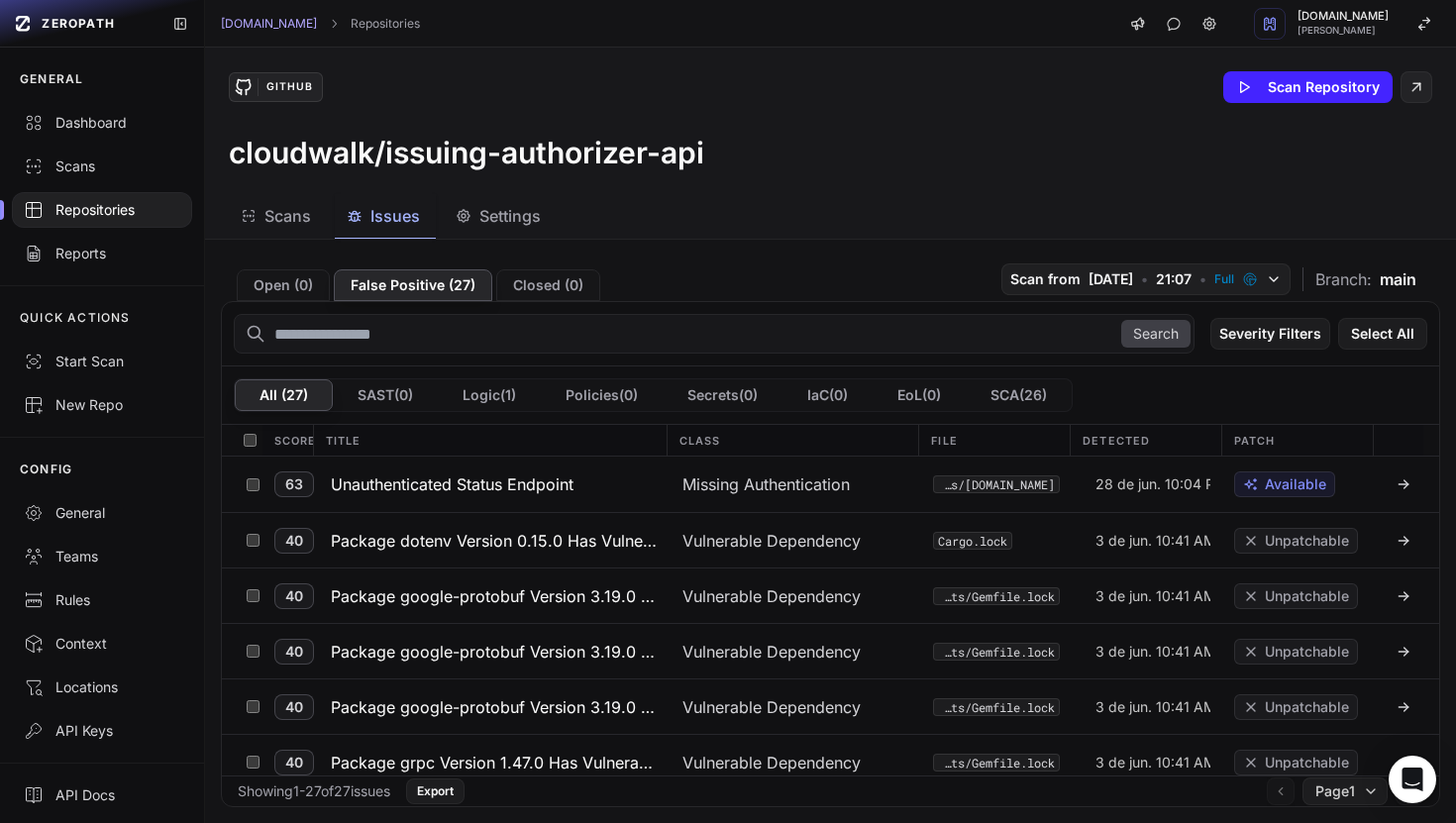 click on "Repositories" at bounding box center (102, 210) 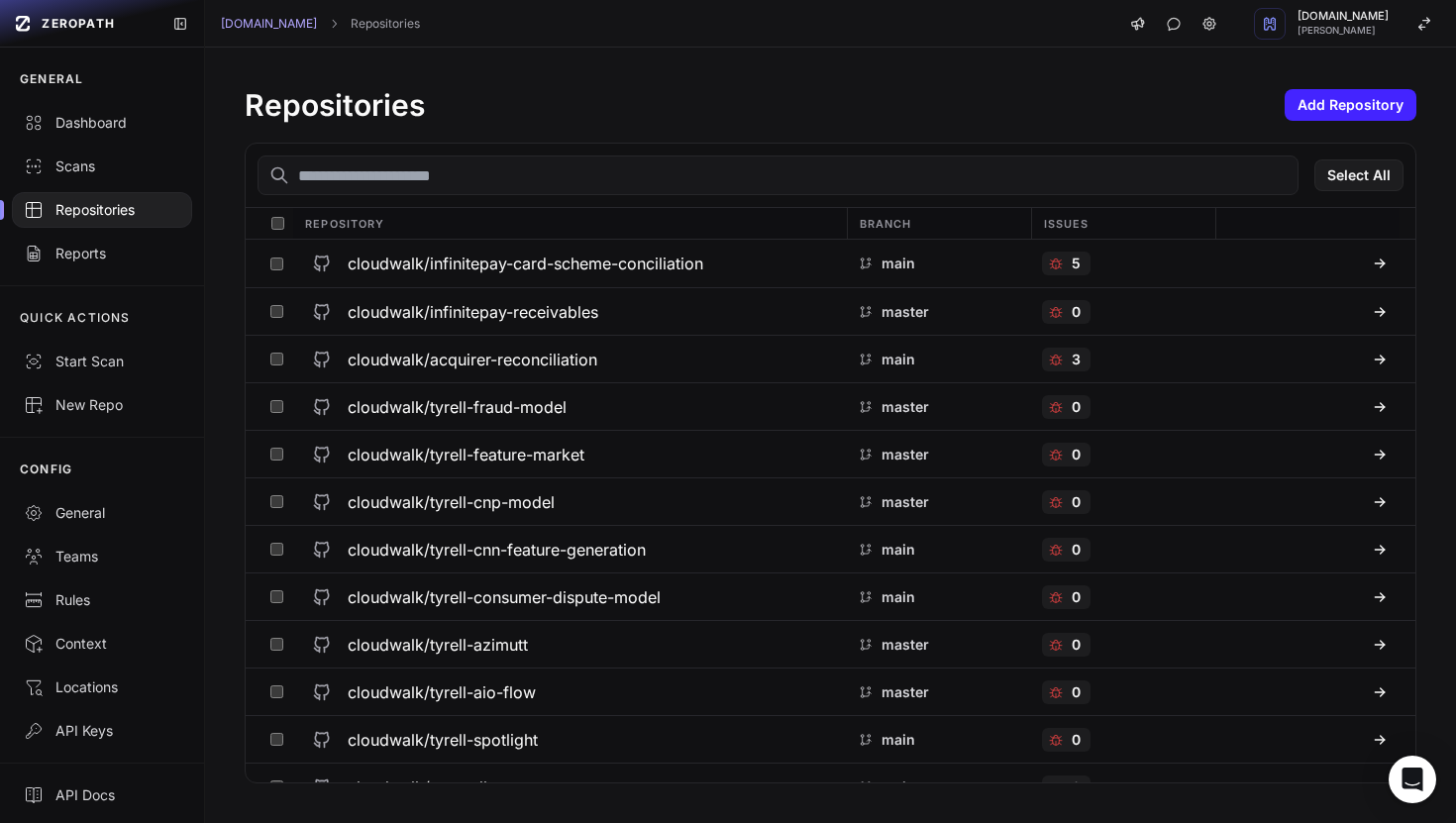 click at bounding box center (778, 175) 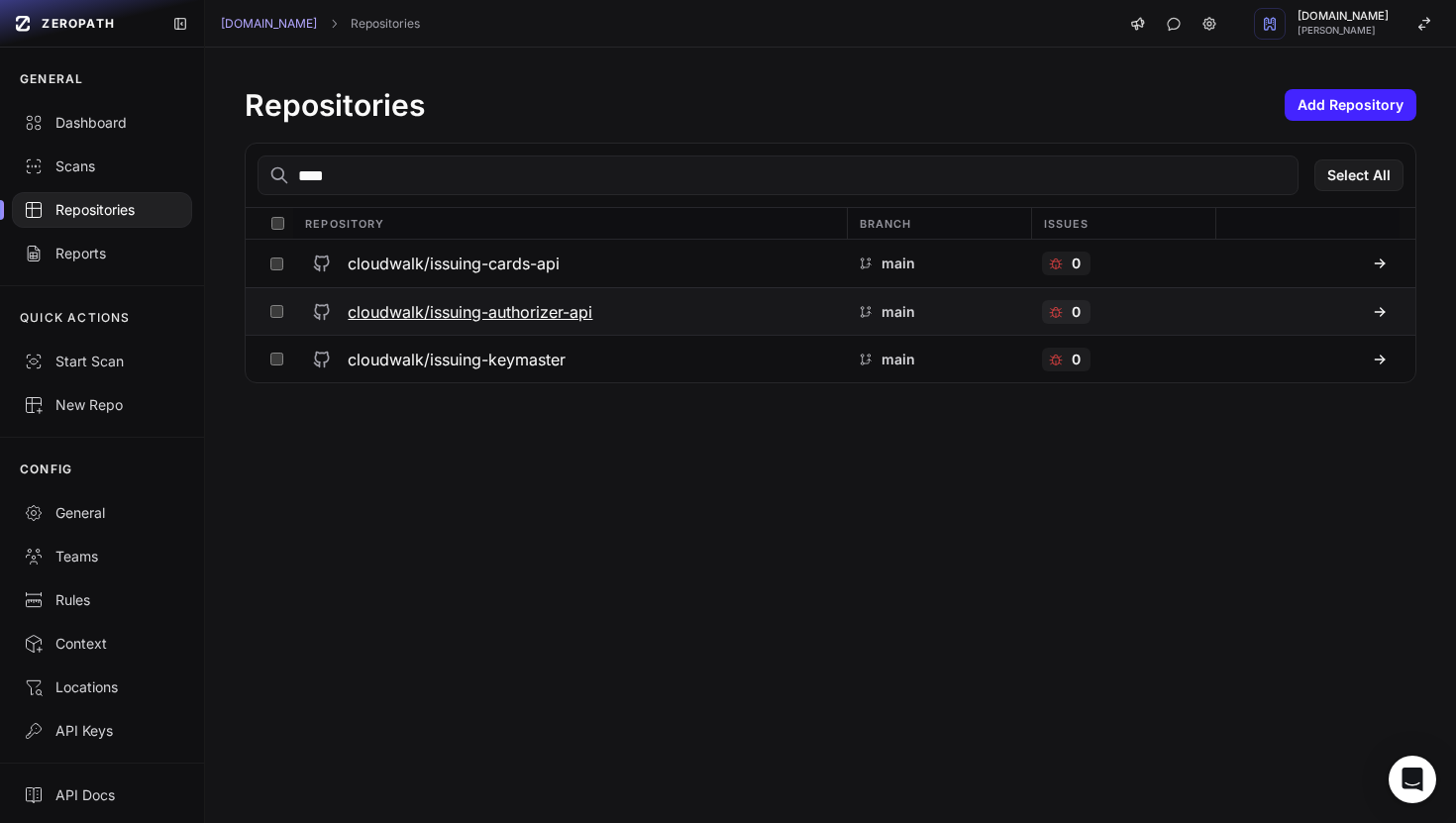 type on "****" 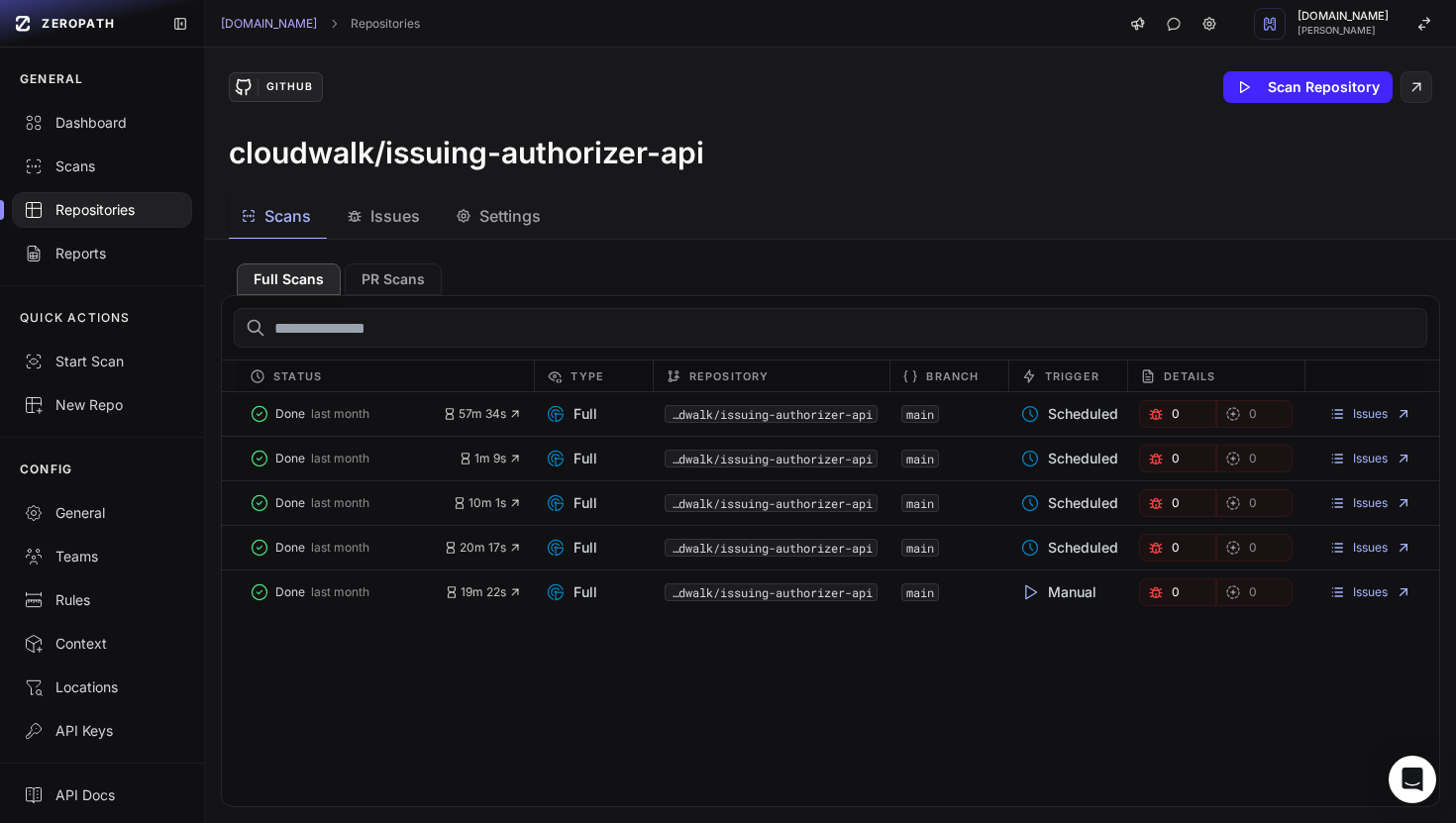 click on "Issues" at bounding box center (395, 216) 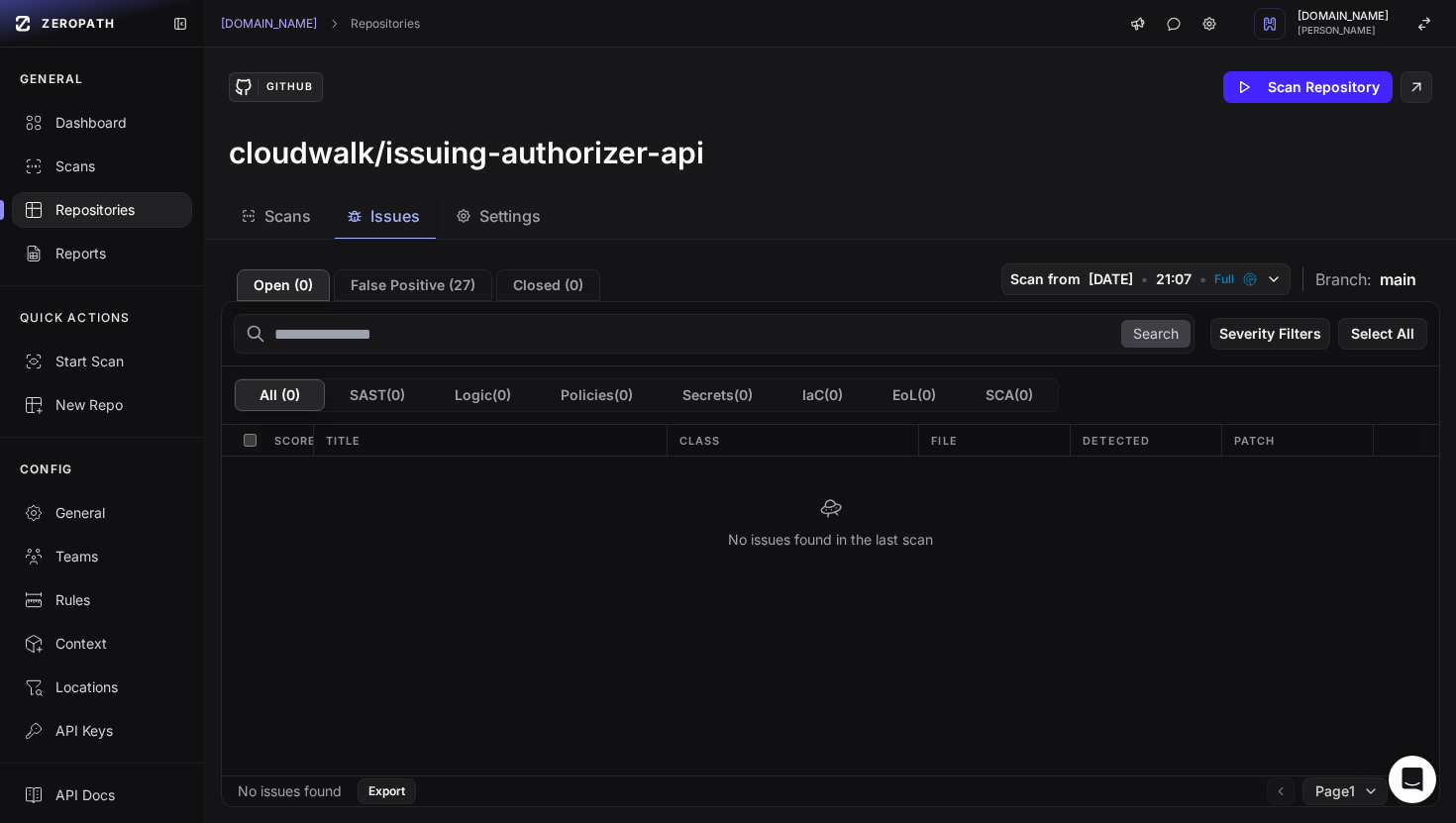 click on "Scans" at bounding box center [287, 216] 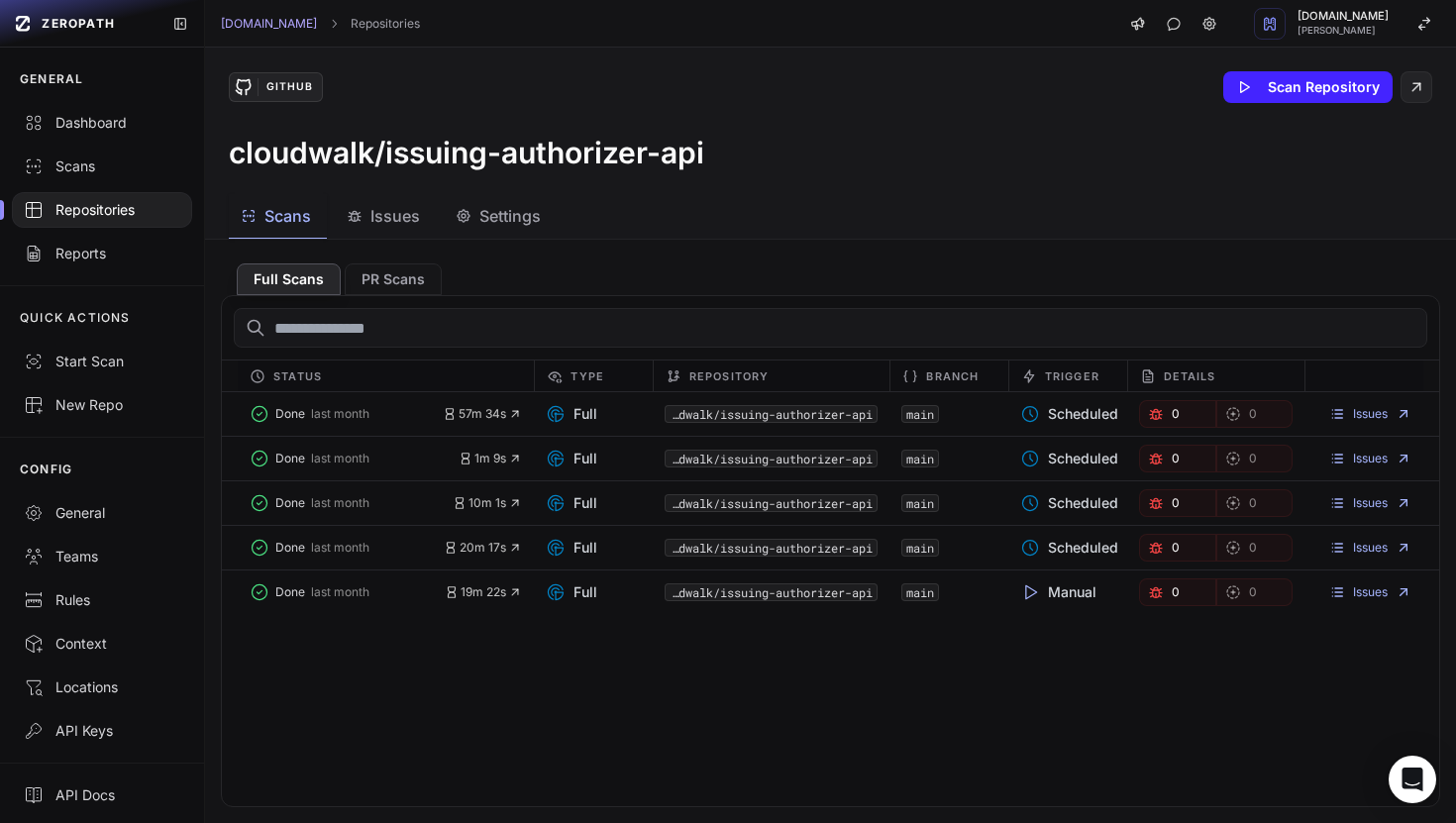 click on "Repositories" at bounding box center [102, 210] 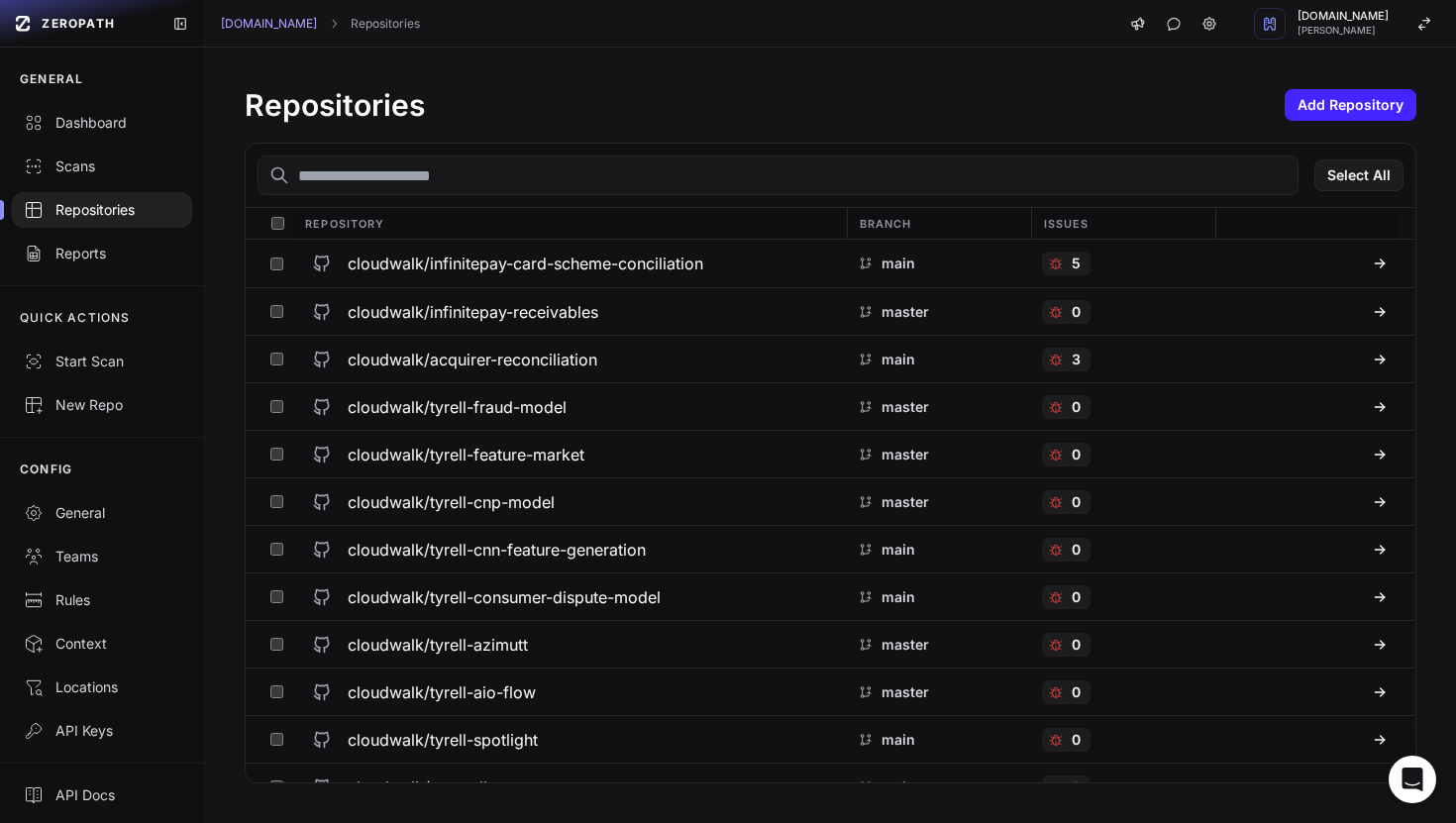 click at bounding box center (778, 175) 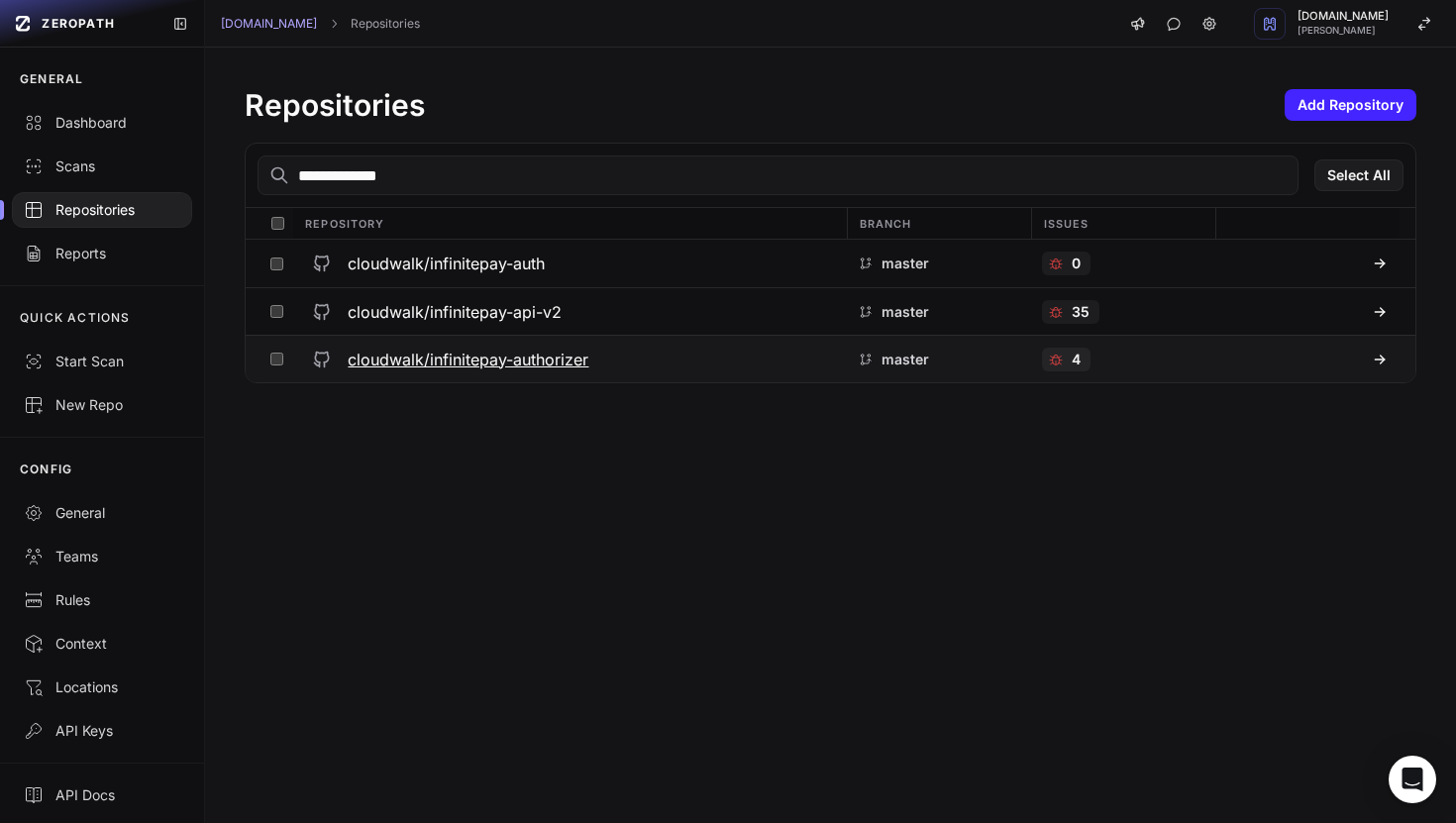type on "**********" 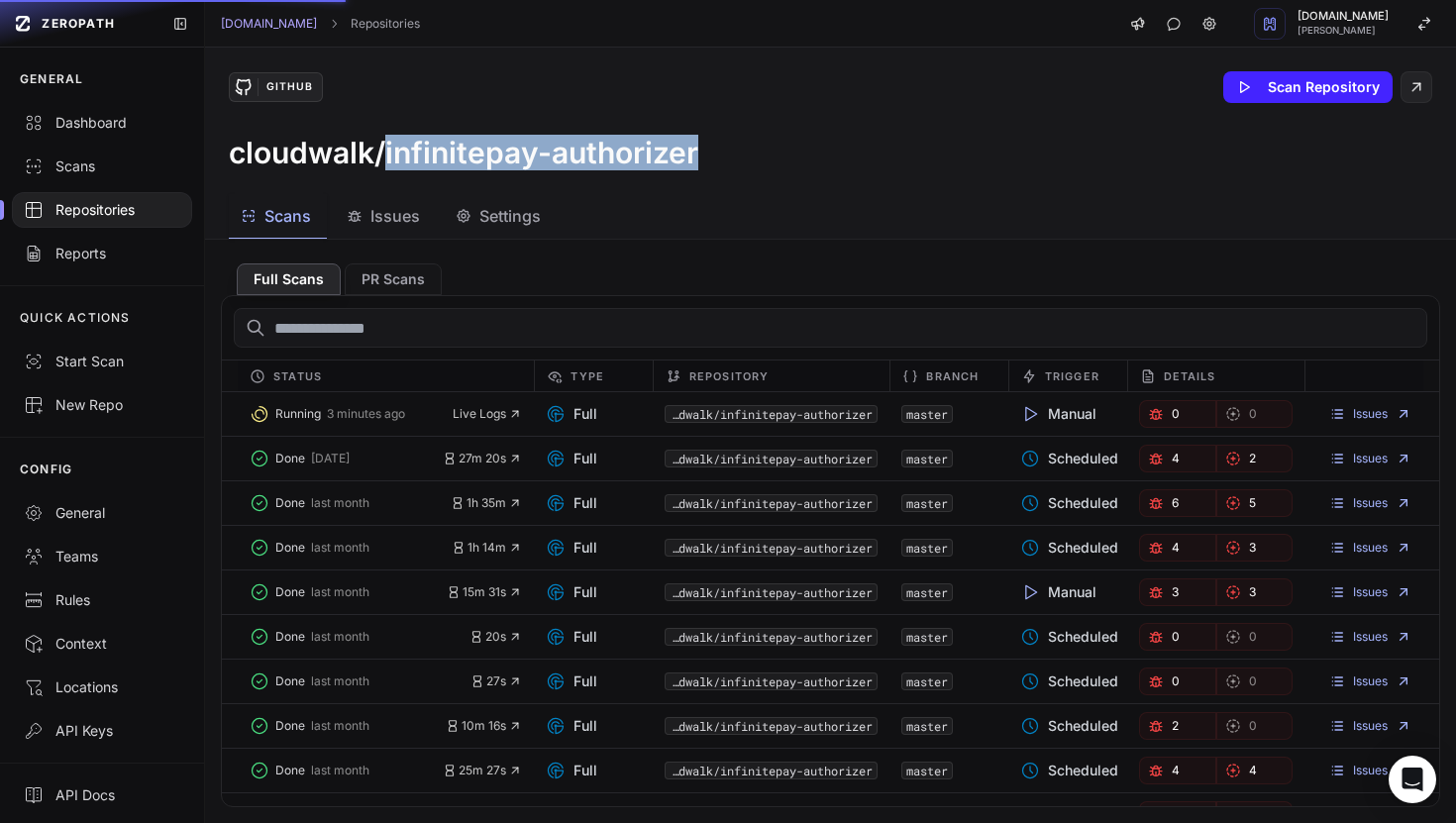 drag, startPoint x: 727, startPoint y: 155, endPoint x: 383, endPoint y: 152, distance: 344.01308 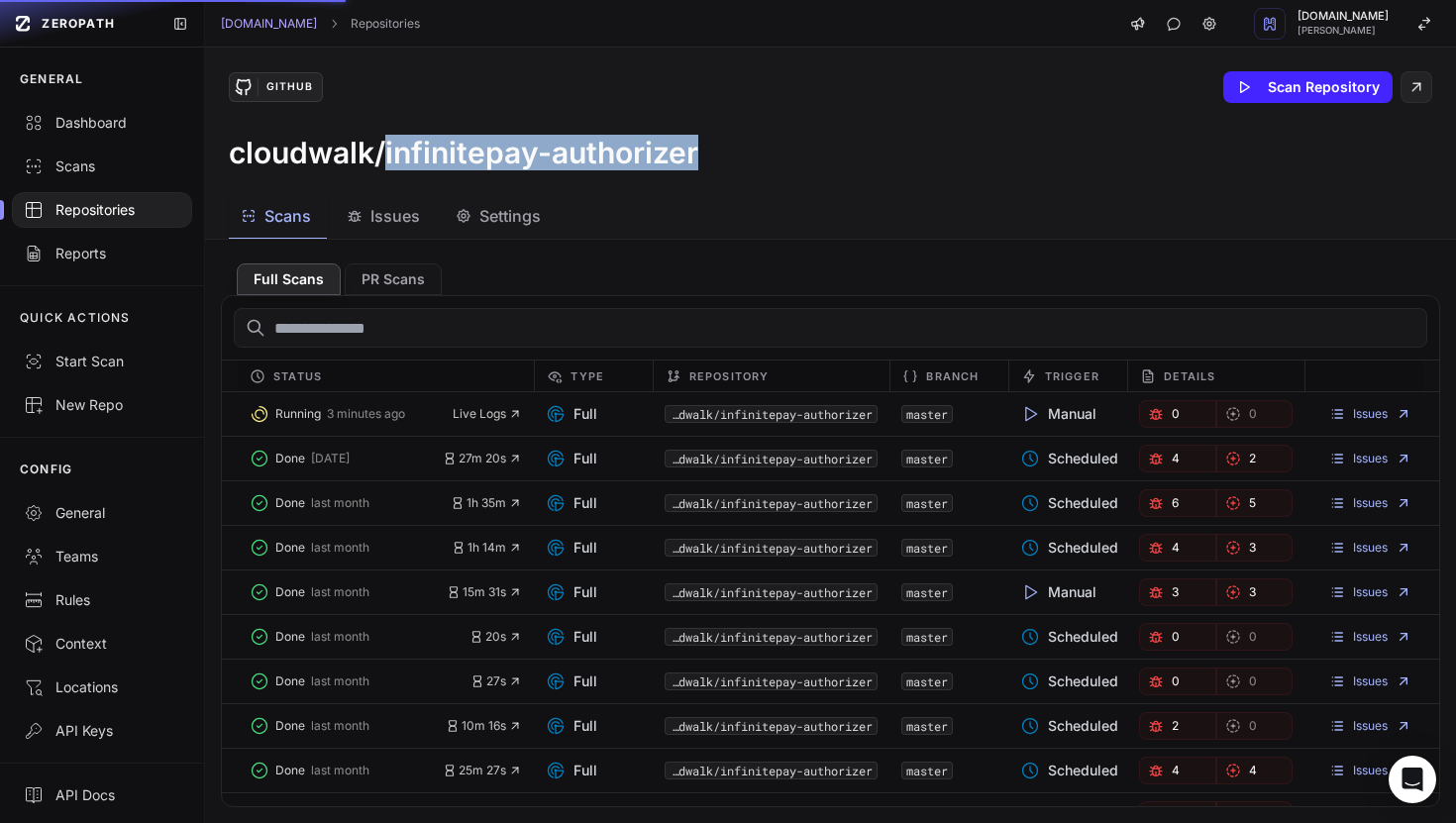 click on "cloudwalk/infinitepay-authorizer" at bounding box center (830, 153) 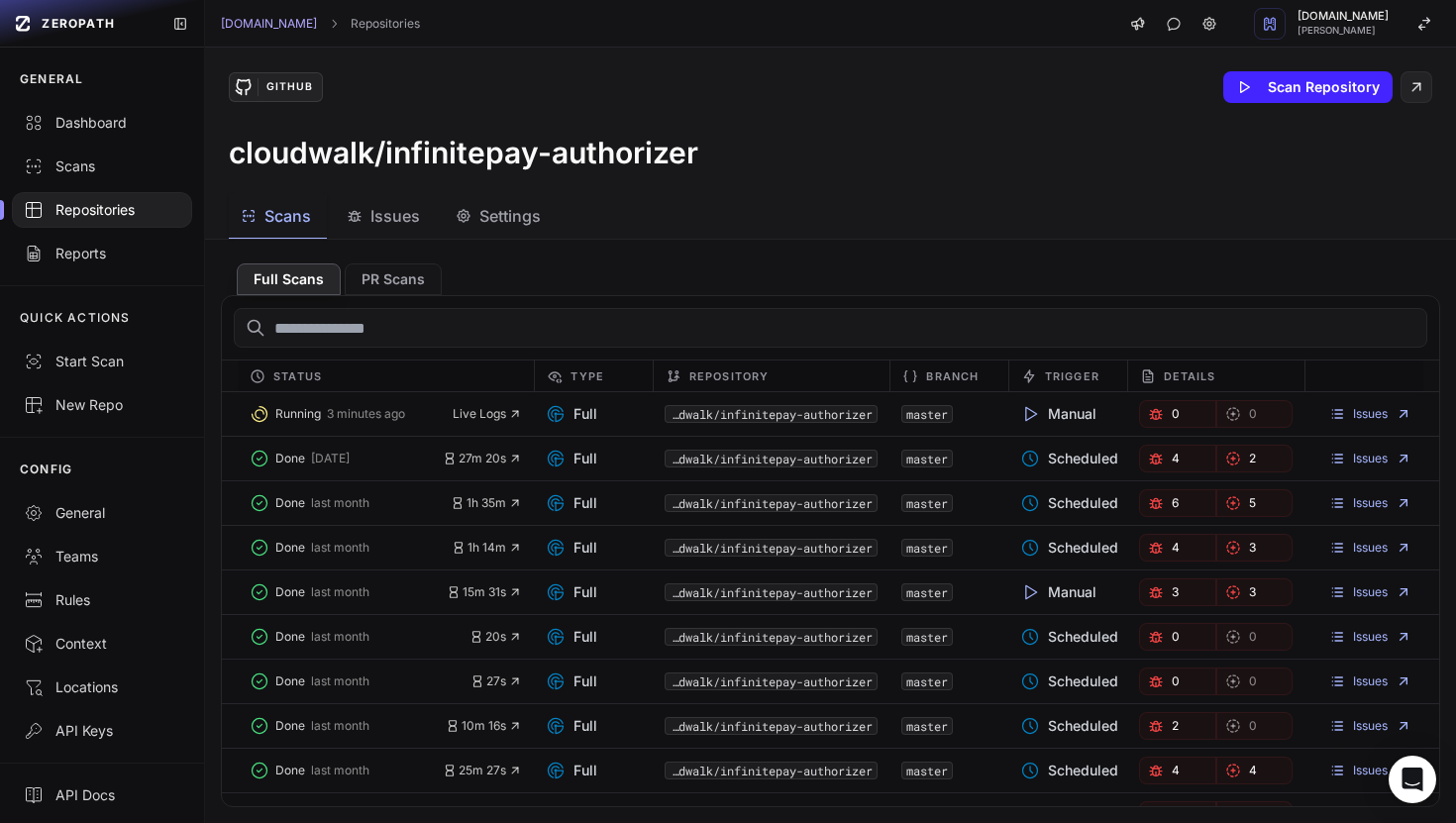 click on "Issues" at bounding box center [395, 216] 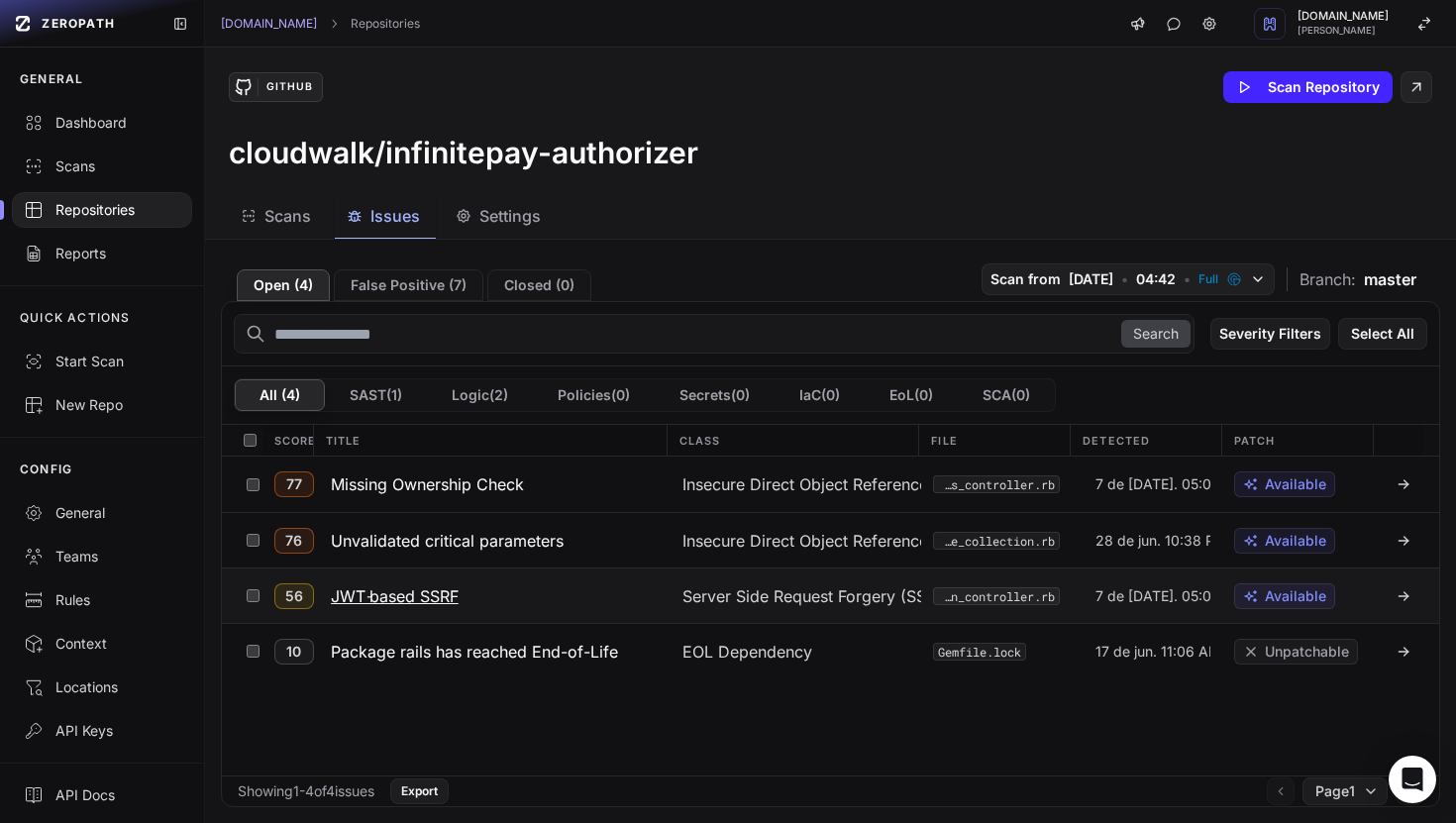 click on "JWT‐based SSRF" at bounding box center [394, 596] 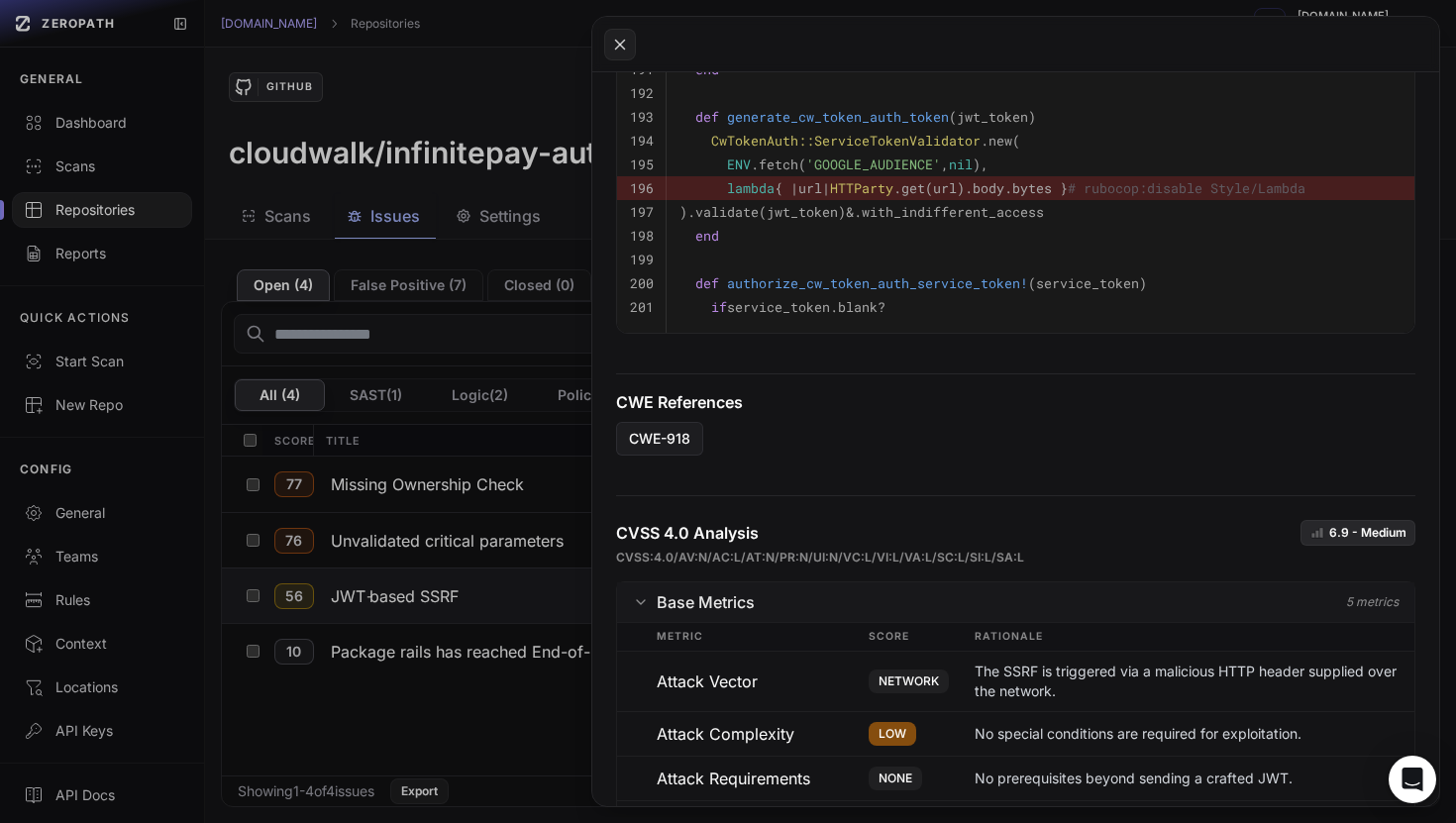 scroll, scrollTop: 1111, scrollLeft: 0, axis: vertical 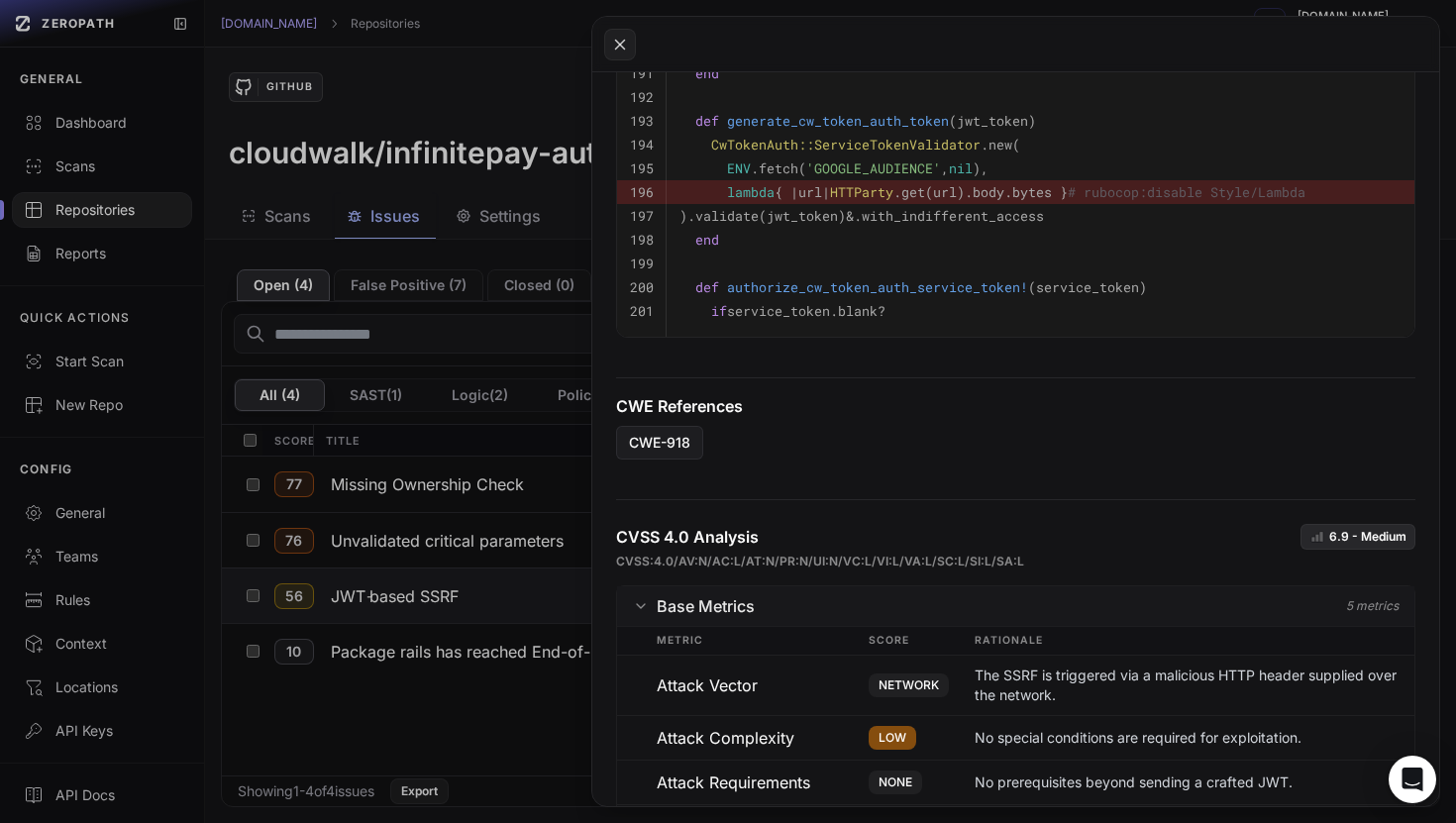 click 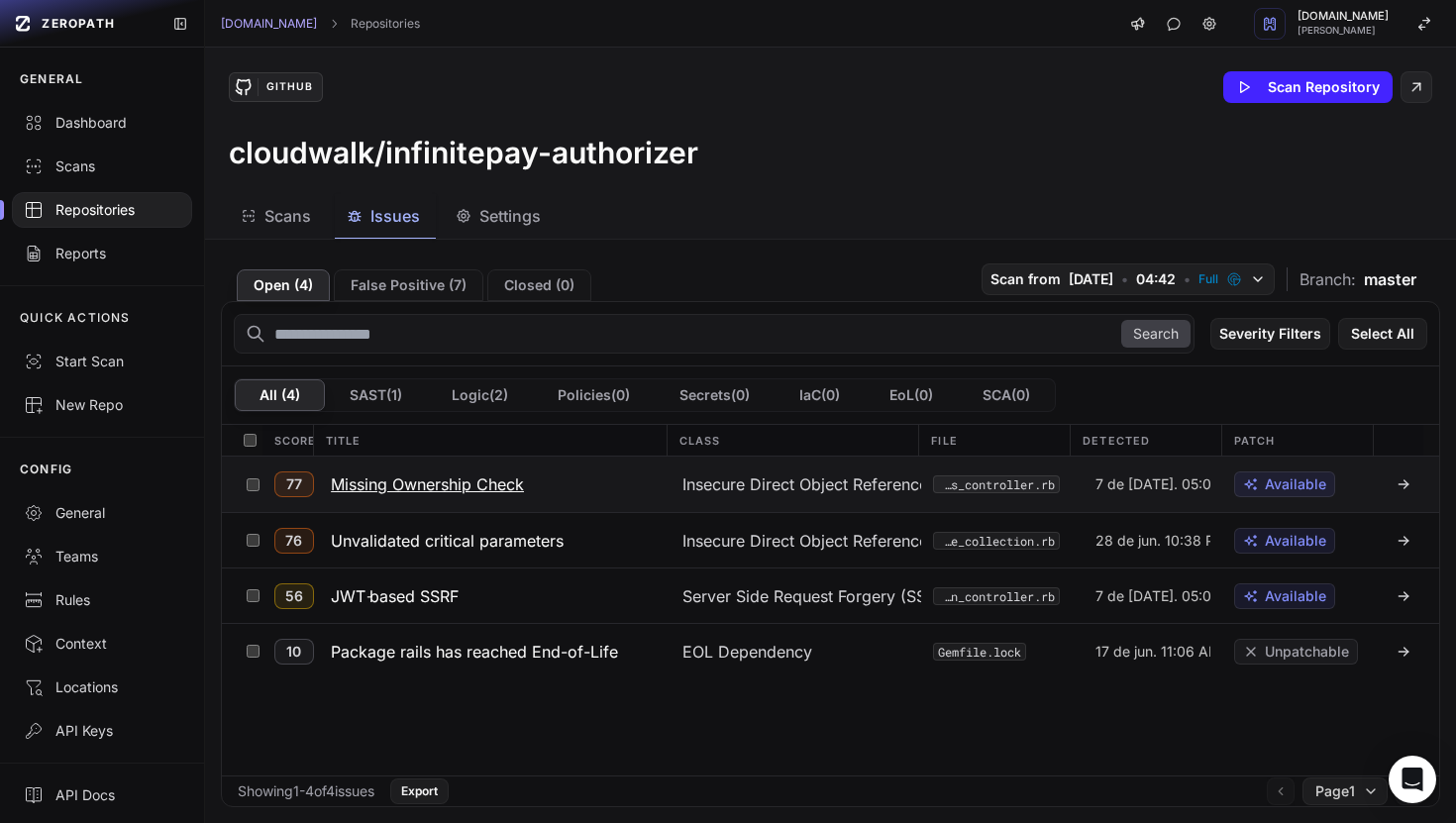 click on "Missing Ownership Check" at bounding box center (427, 484) 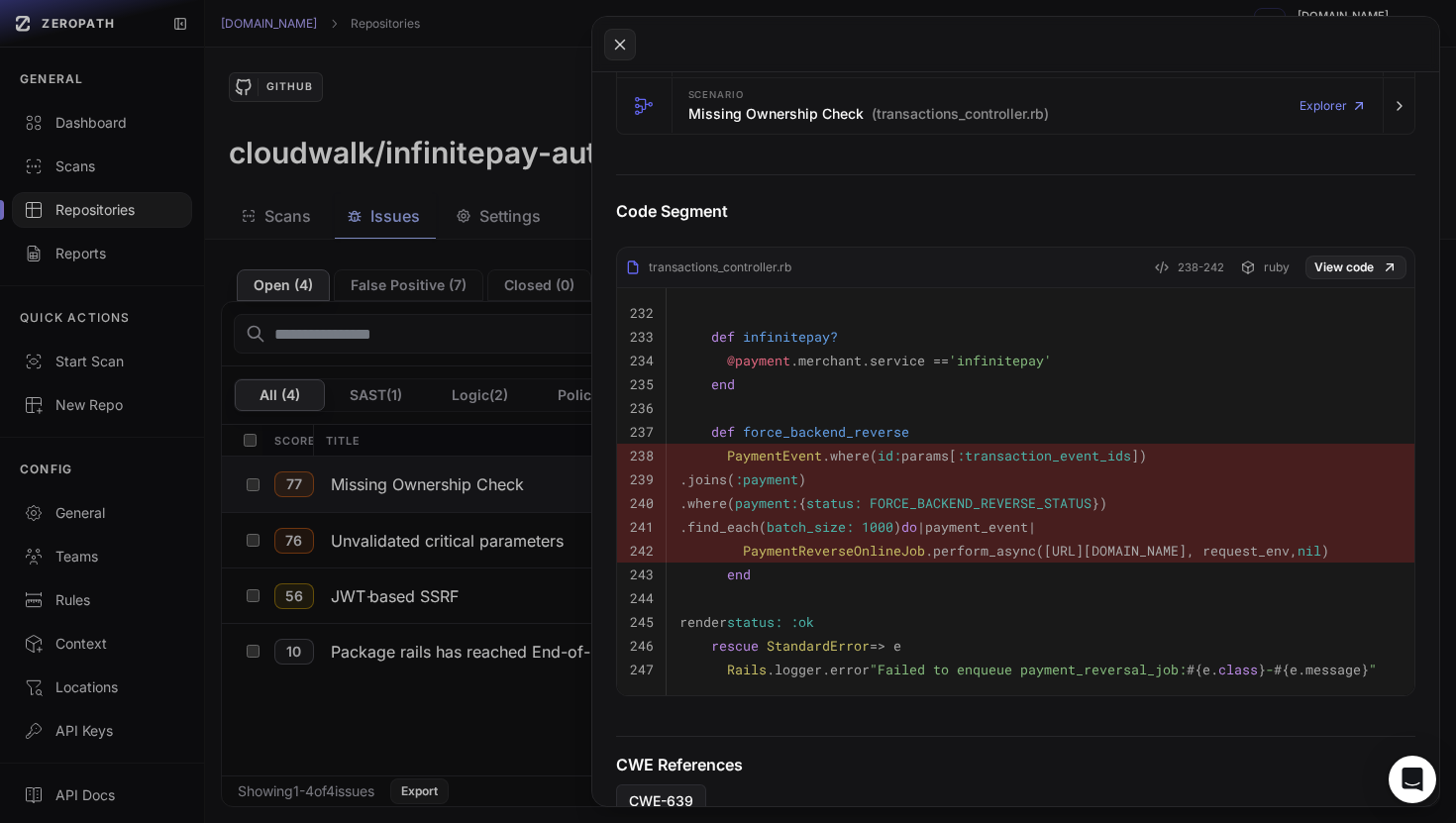 scroll, scrollTop: 639, scrollLeft: 0, axis: vertical 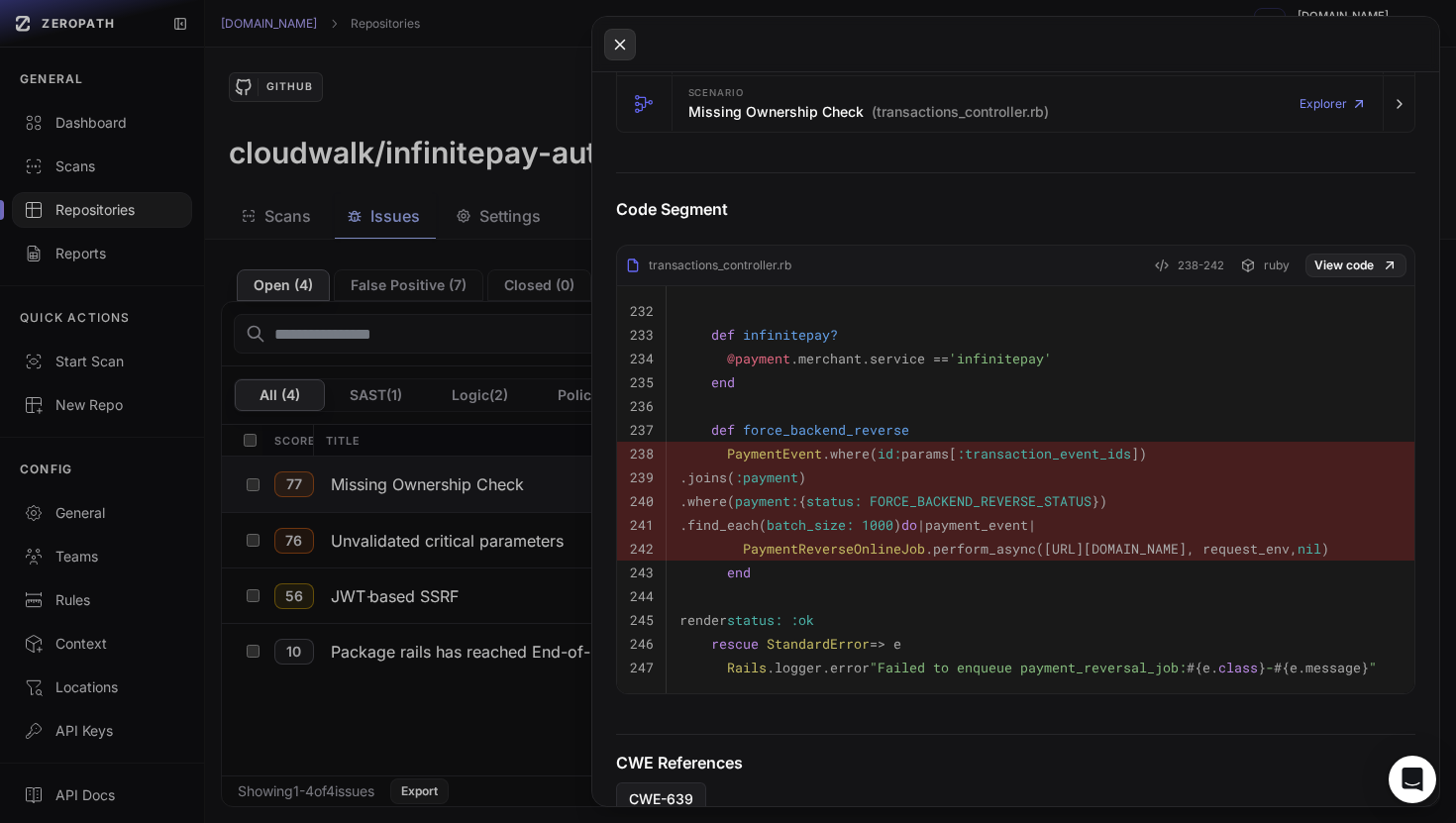 click at bounding box center [620, 45] 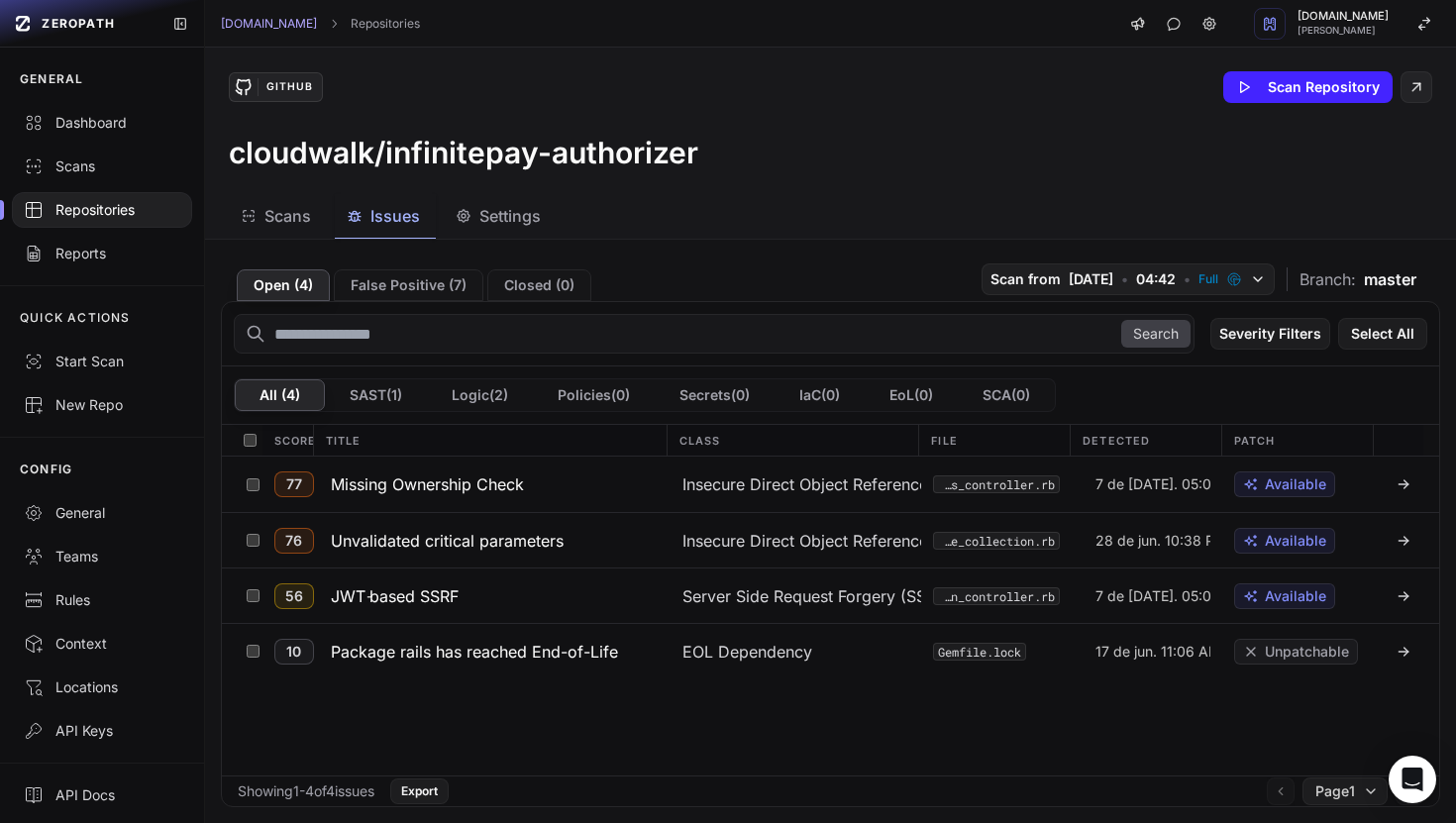 click on "Repositories" at bounding box center [102, 210] 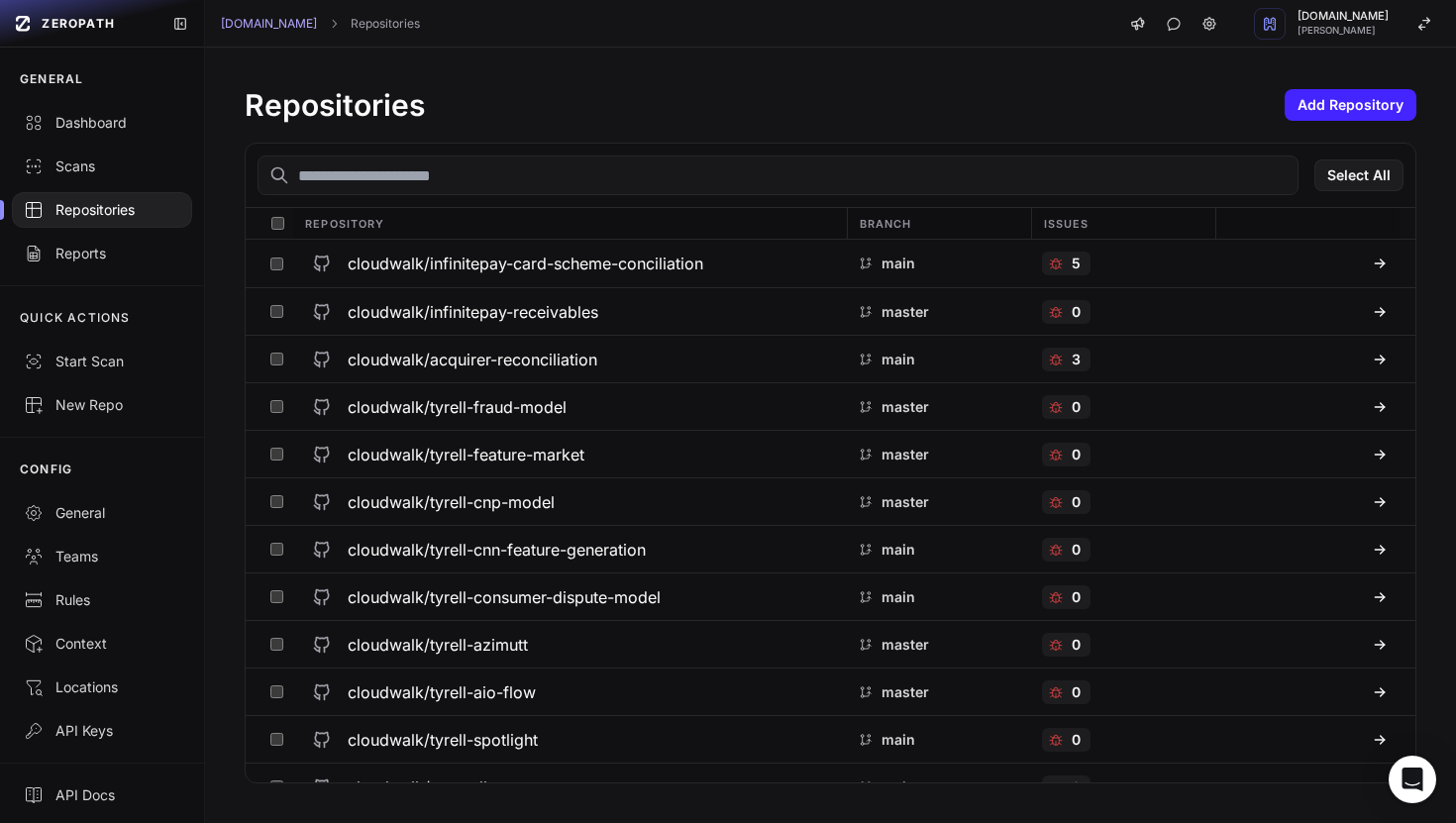 click at bounding box center (778, 175) 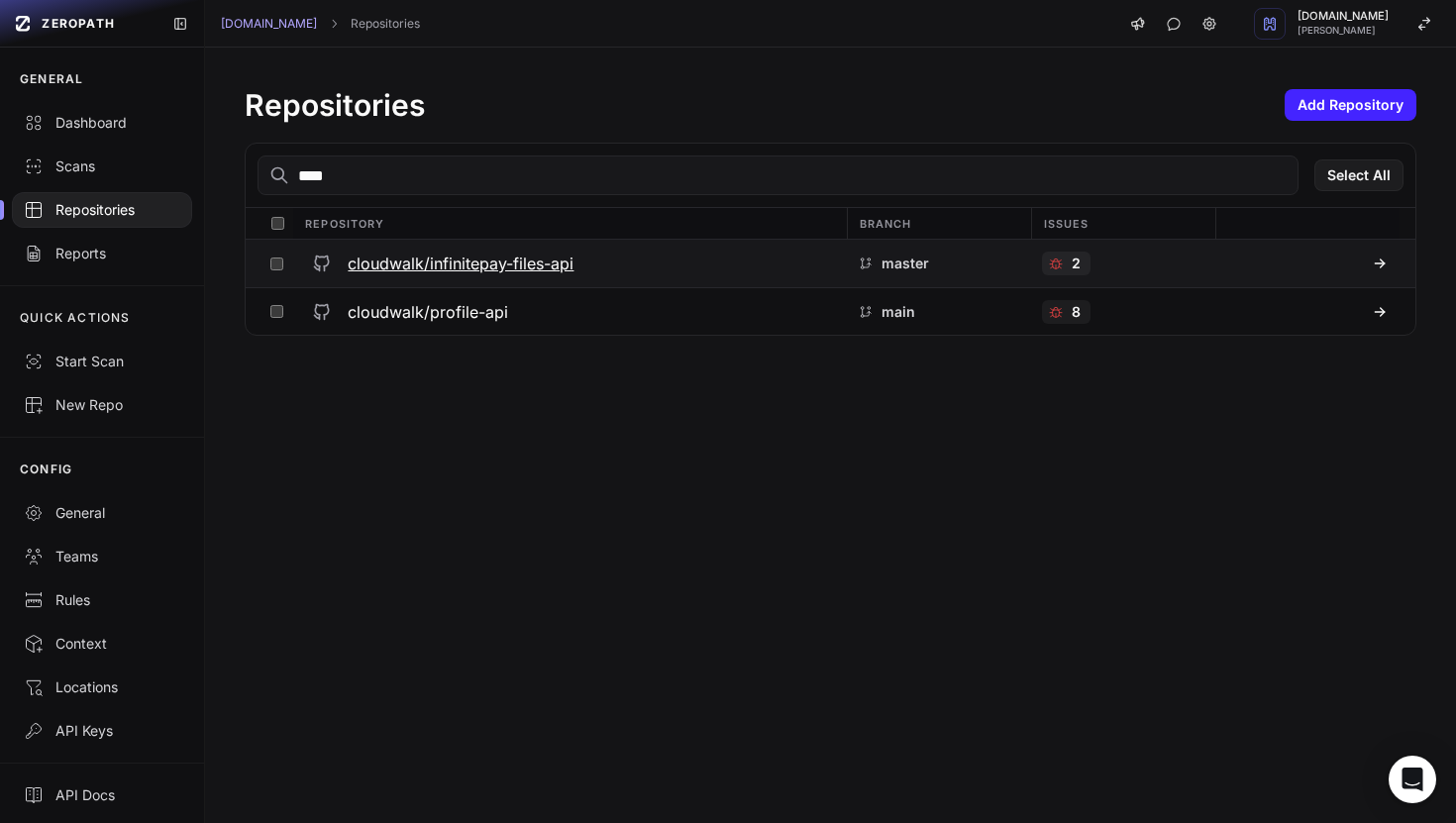 type on "****" 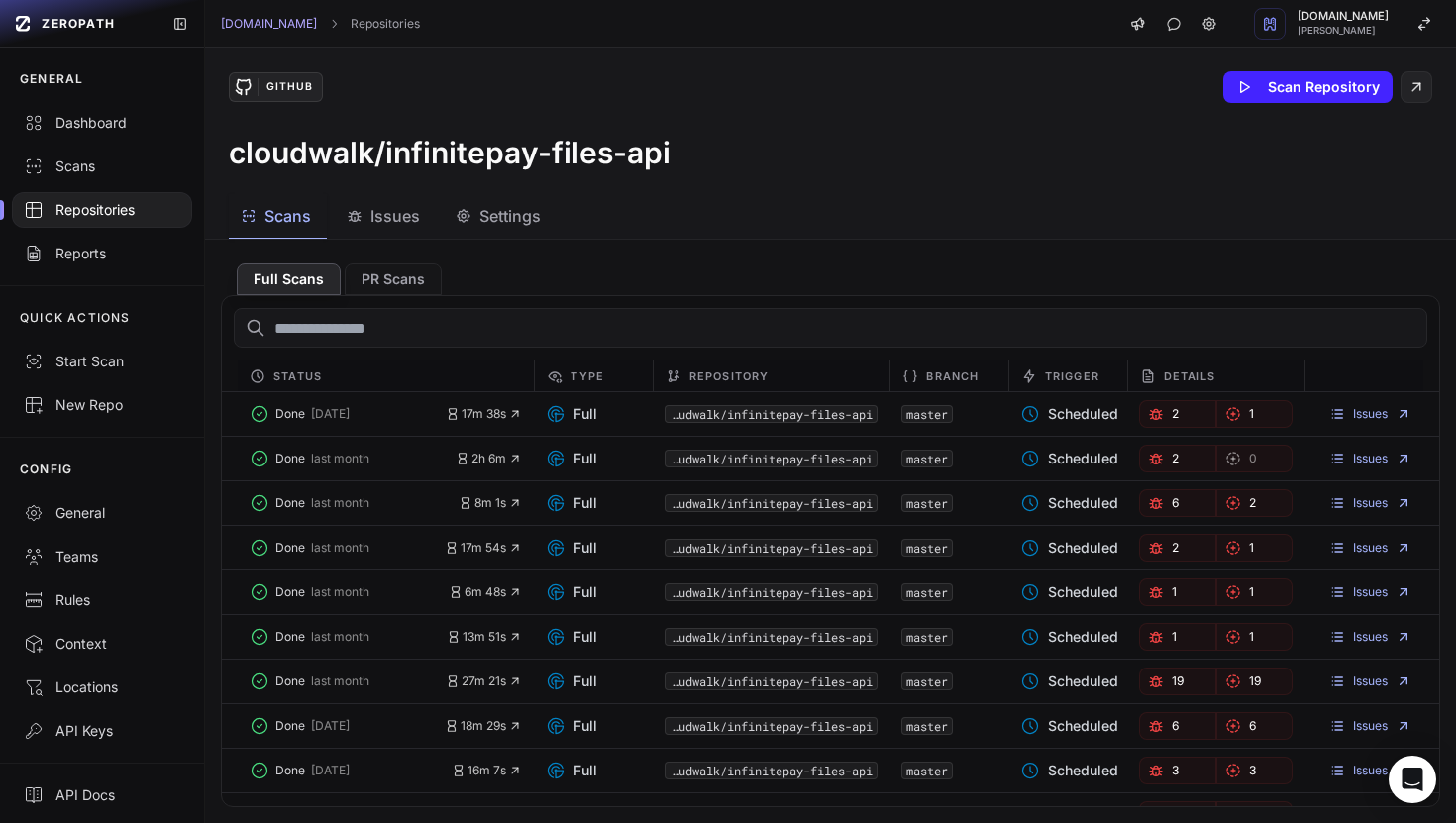 click on "Issues" at bounding box center (395, 216) 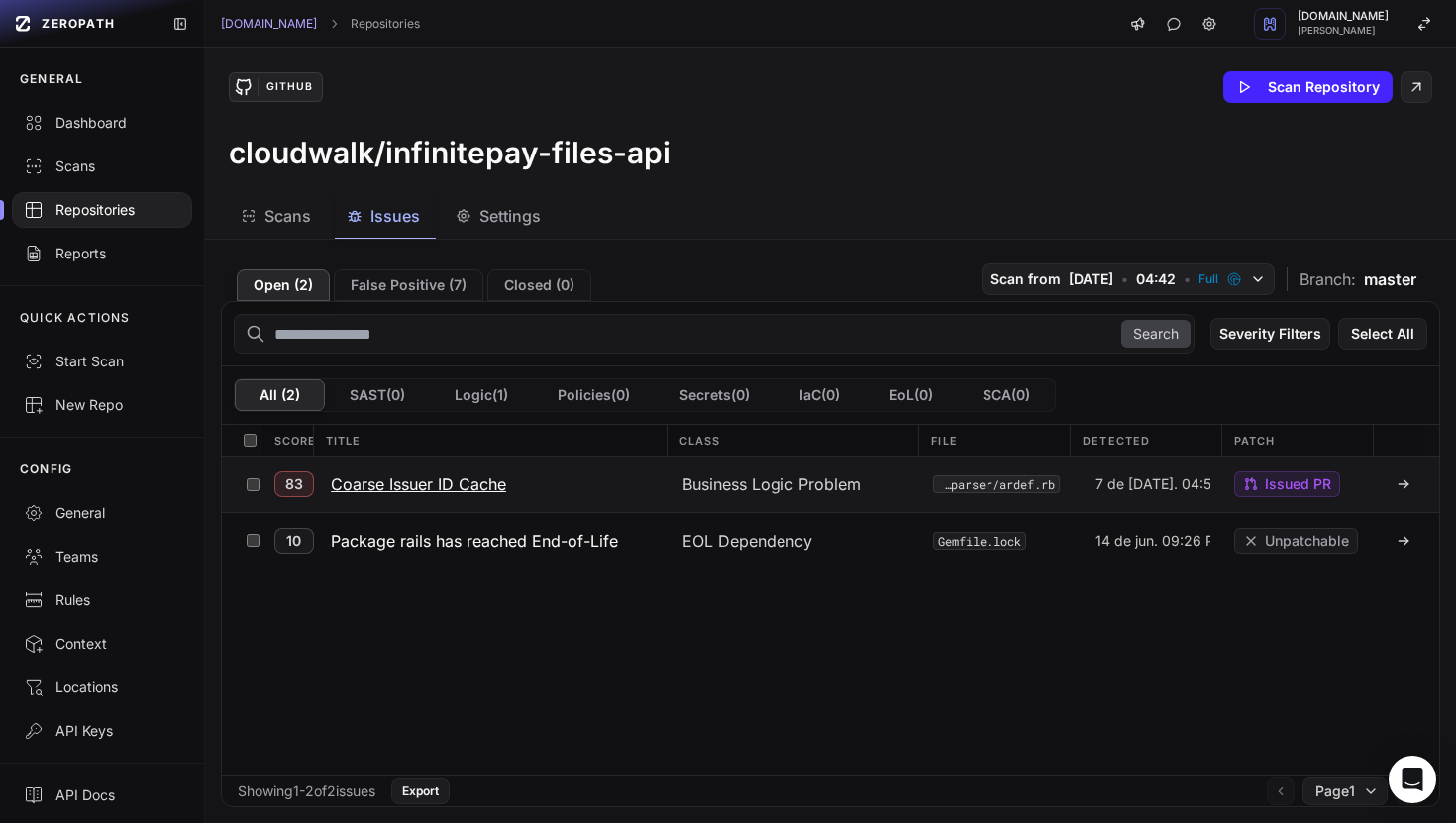 click on "Coarse Issuer ID Cache" at bounding box center (418, 484) 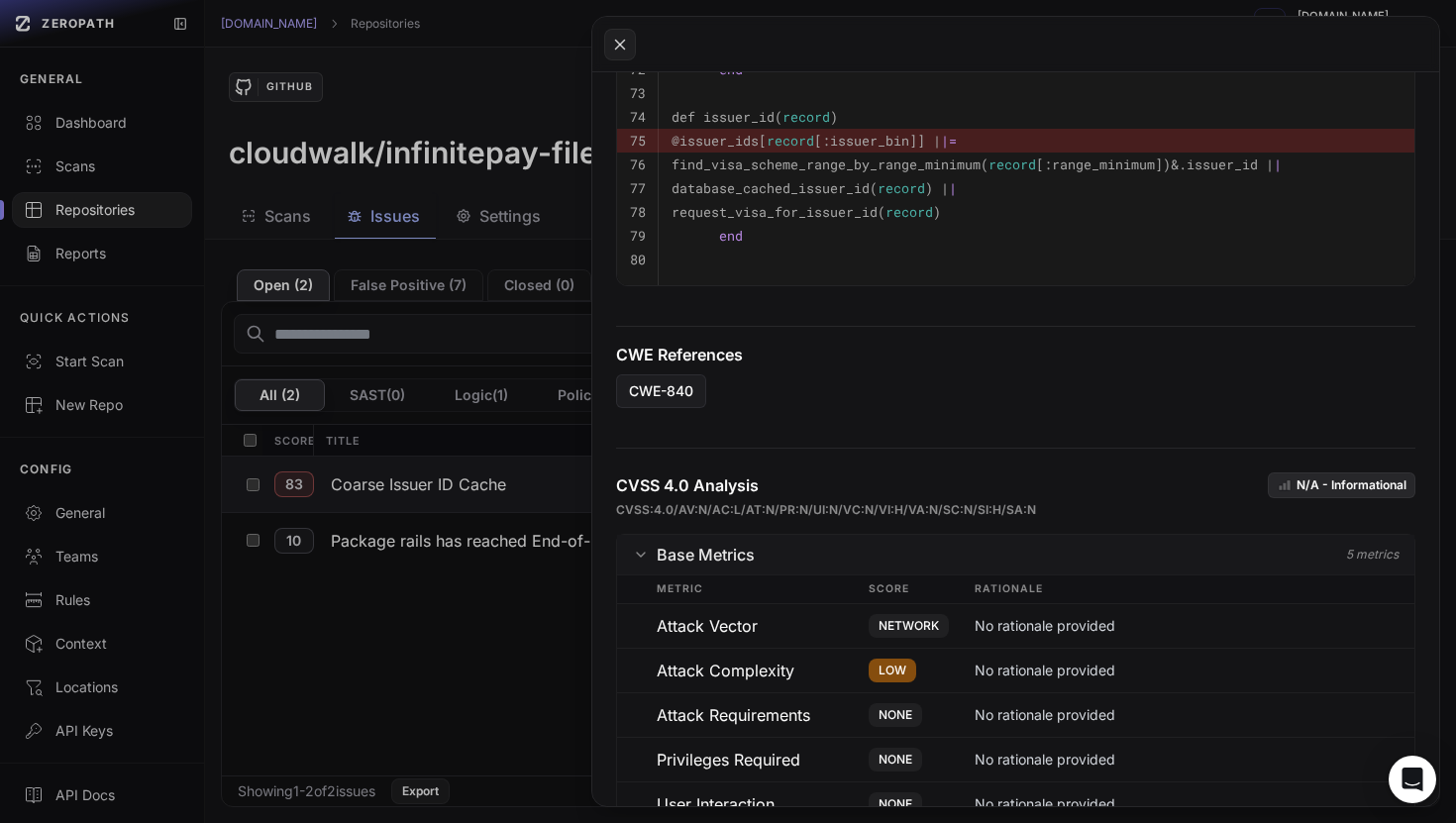 scroll, scrollTop: 1386, scrollLeft: 0, axis: vertical 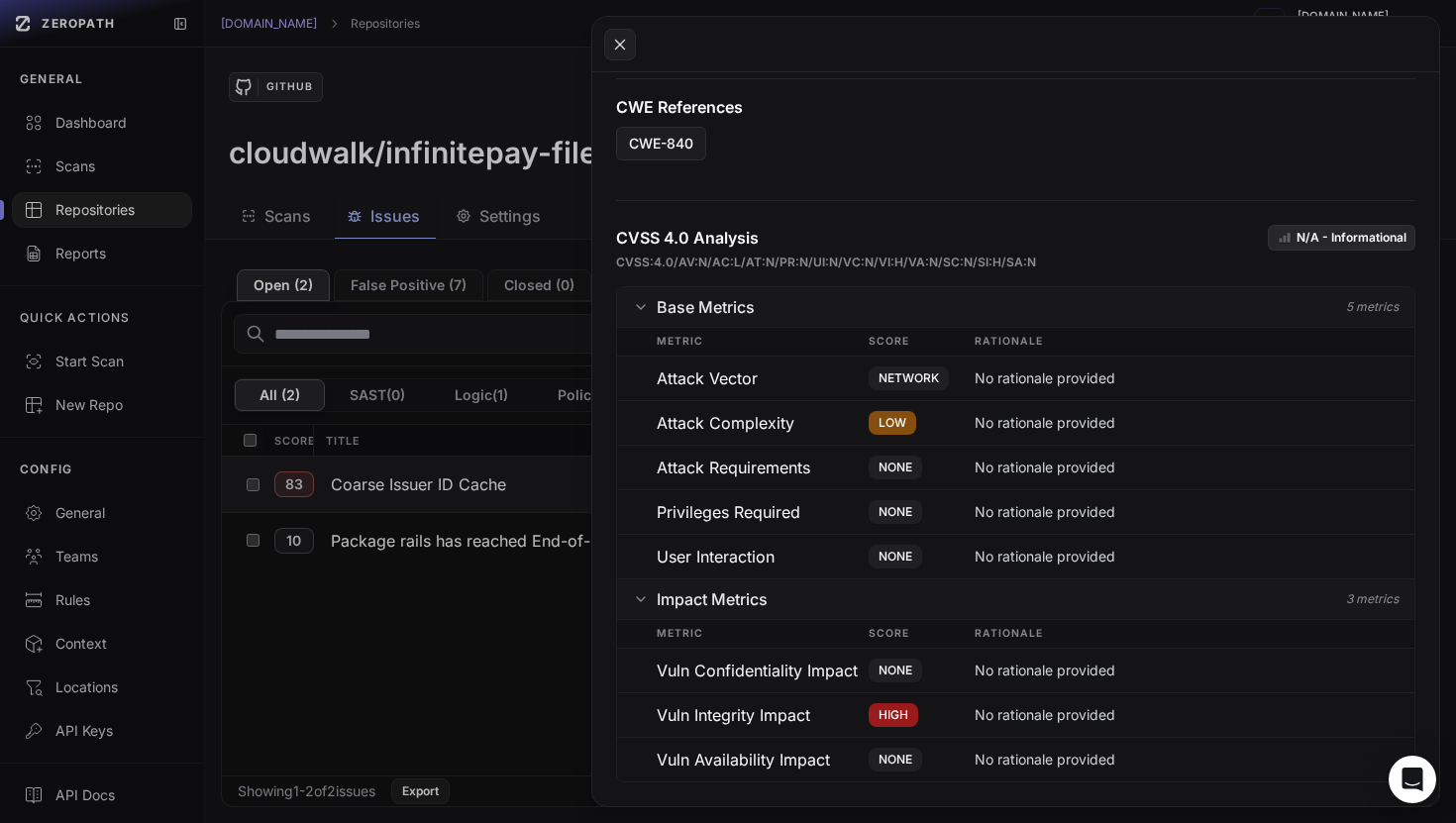 click 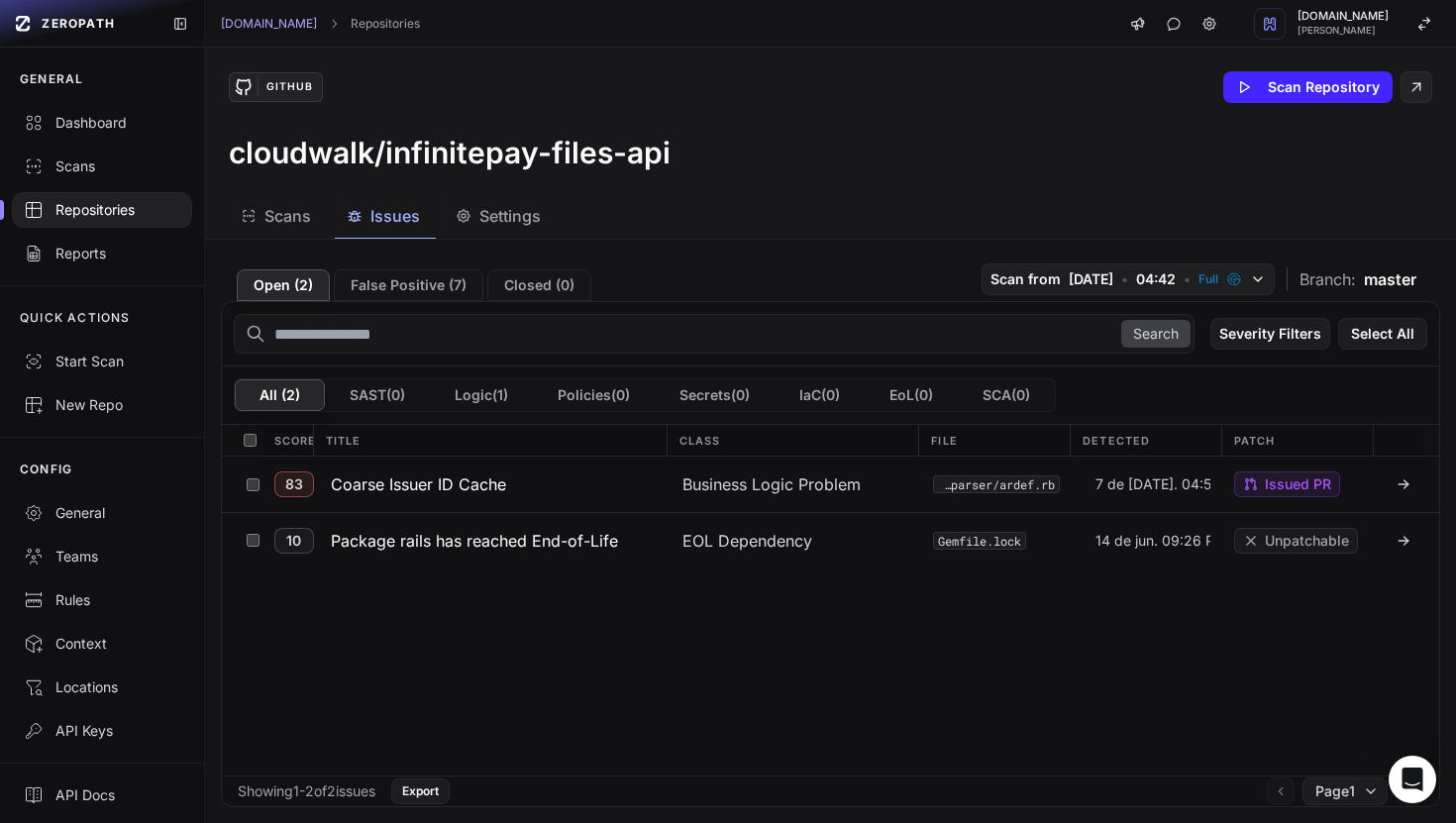 click on "Repositories" at bounding box center (102, 210) 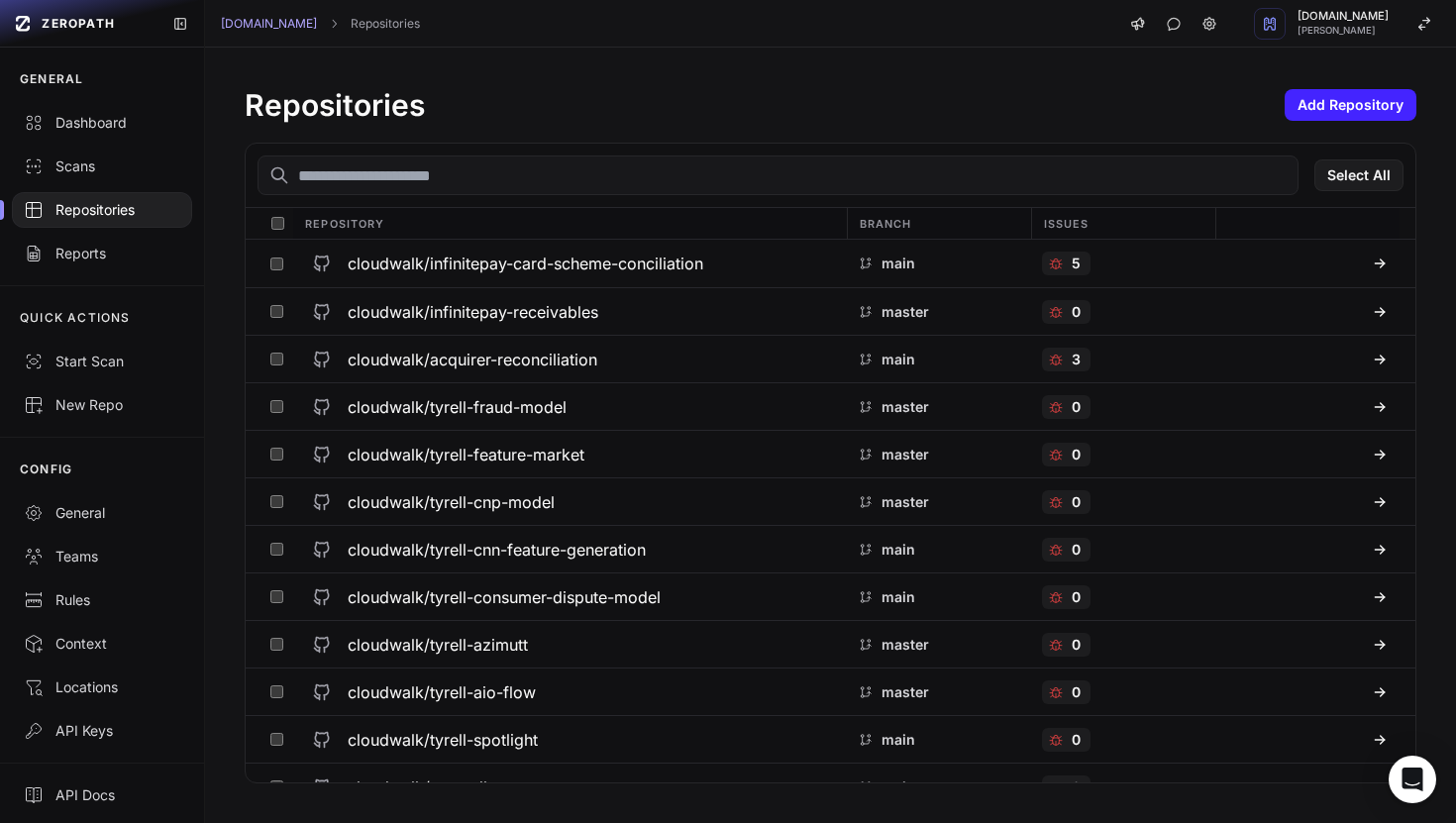 click at bounding box center [778, 175] 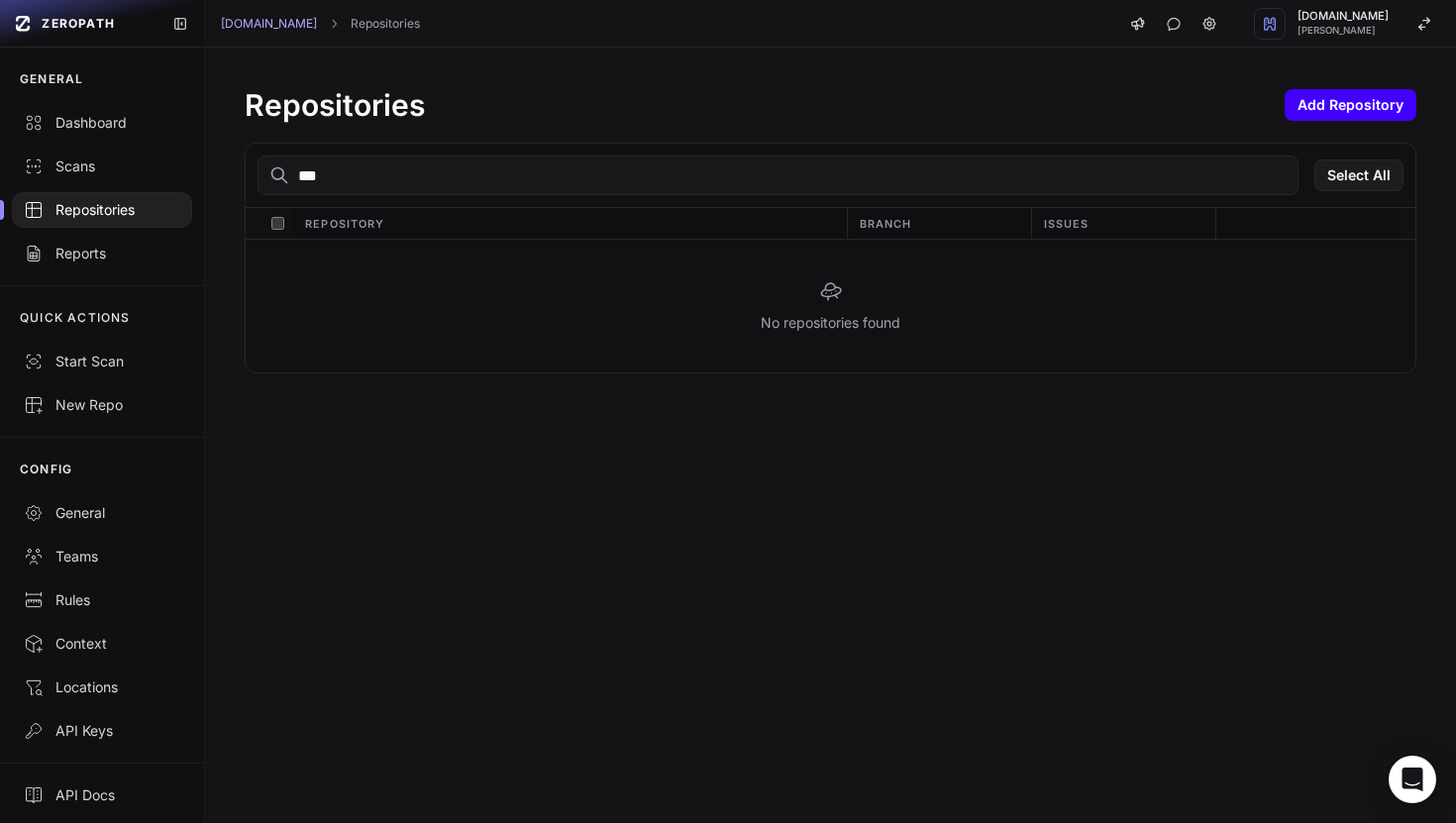 type on "***" 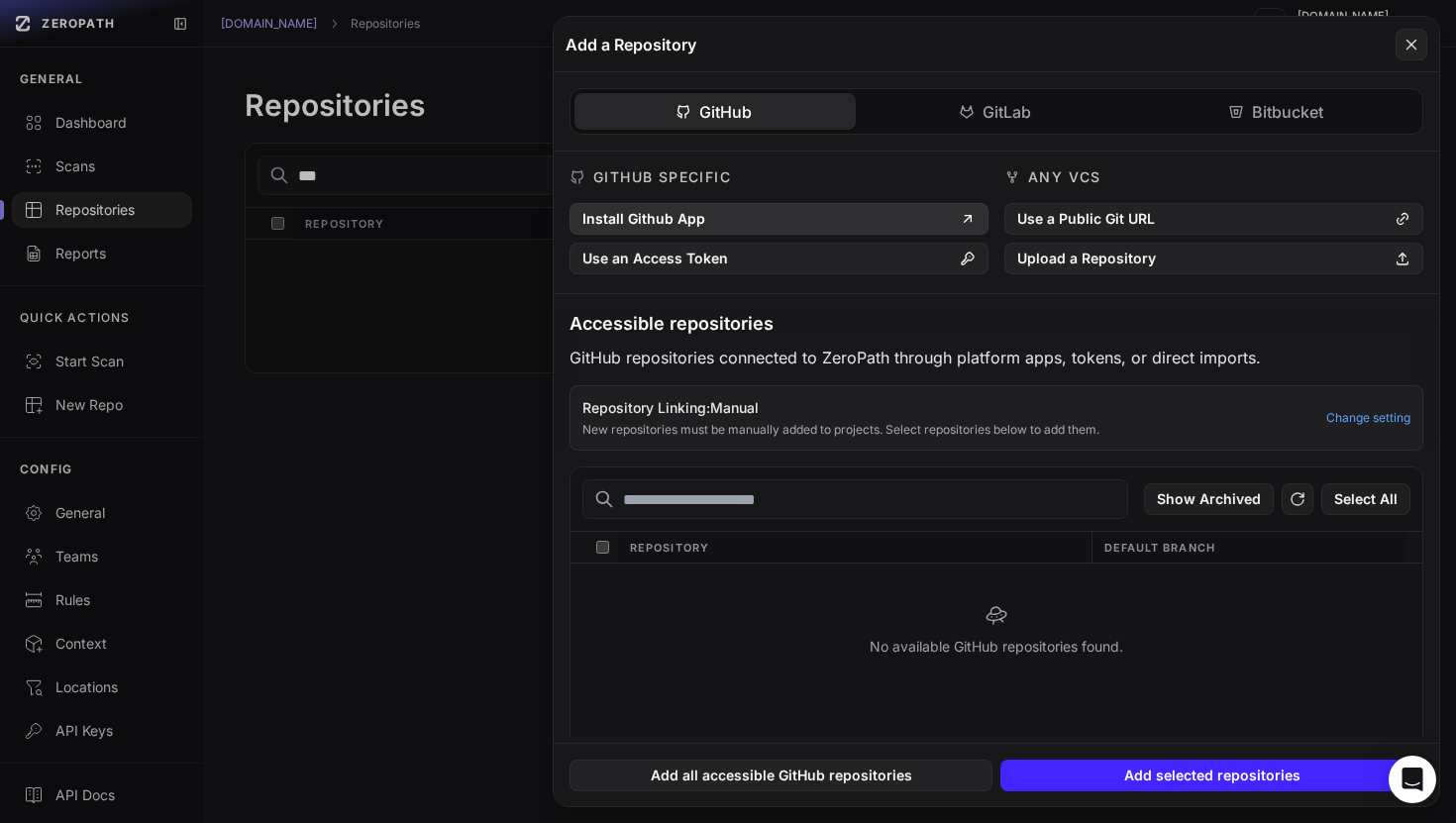 click on "Install Github App" at bounding box center (779, 219) 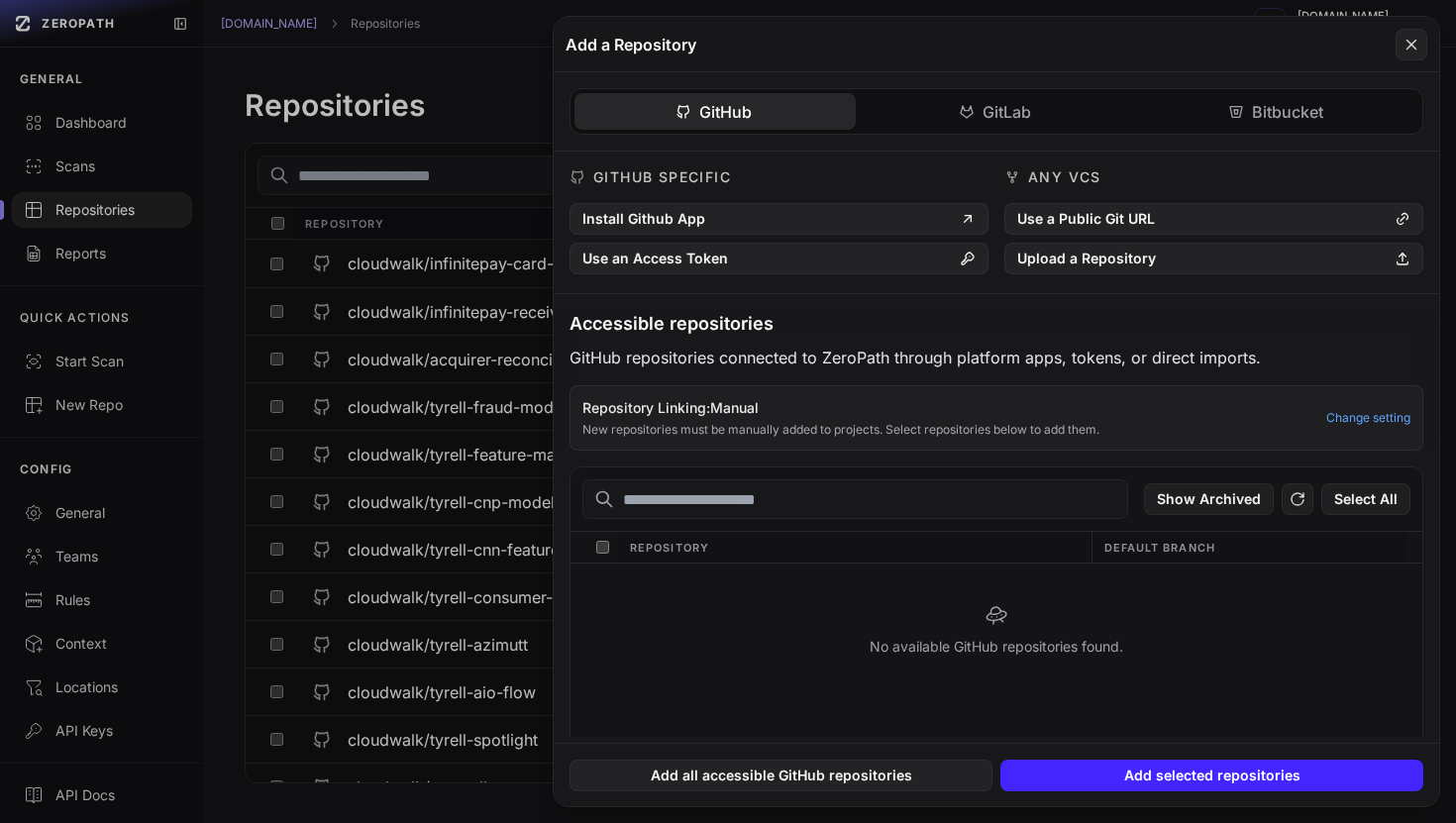 scroll, scrollTop: 0, scrollLeft: 0, axis: both 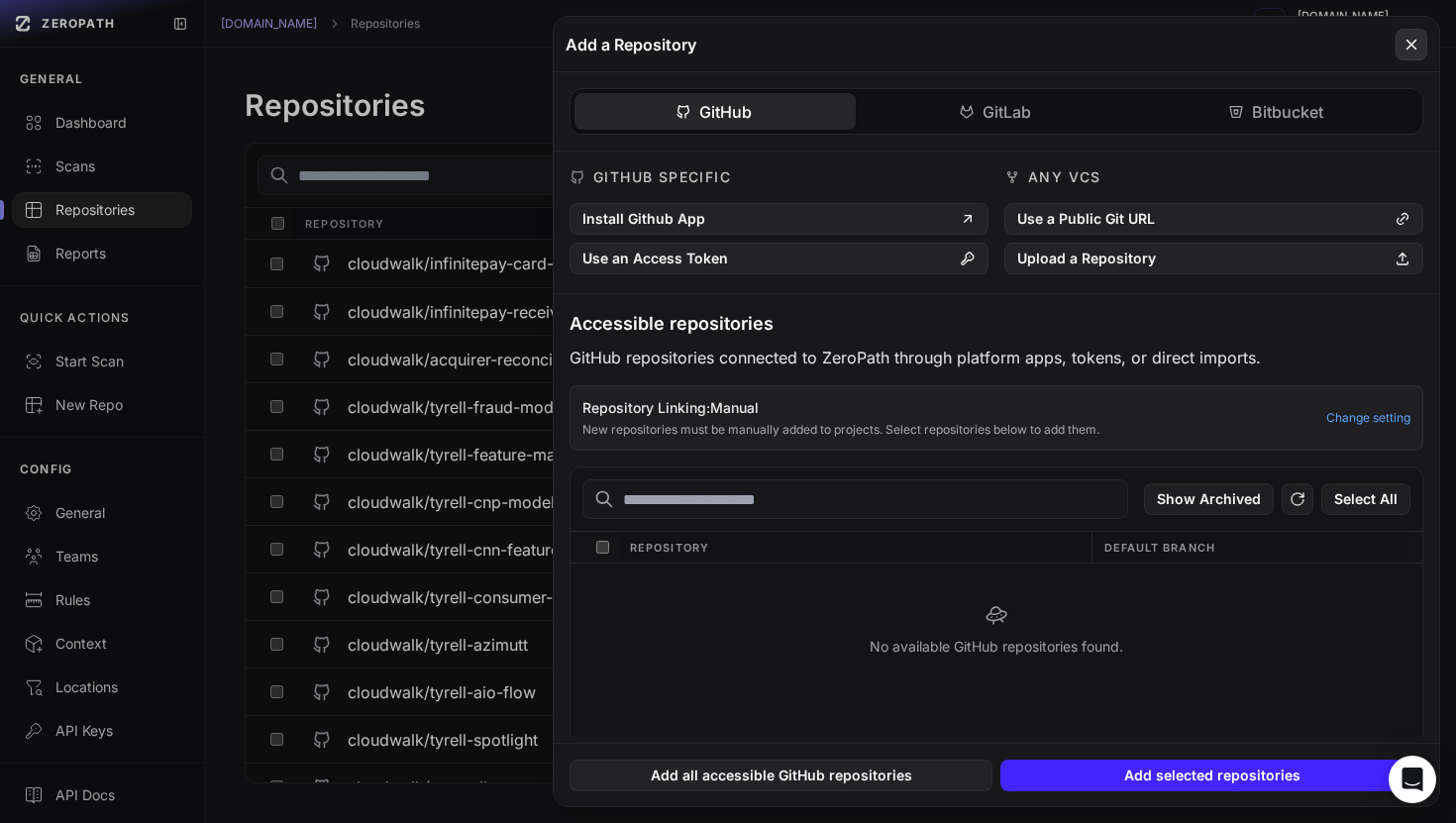 click 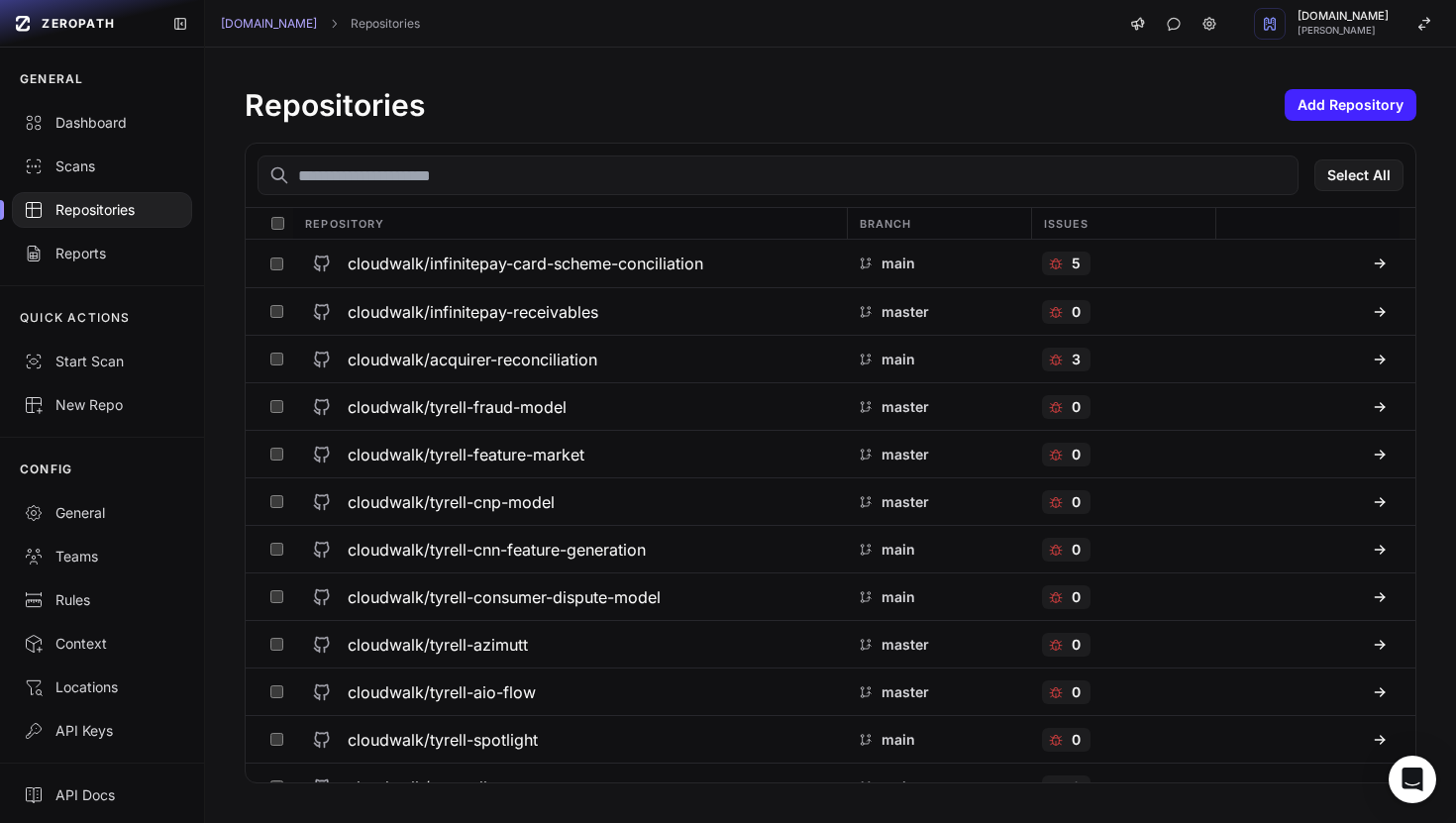 click at bounding box center [778, 175] 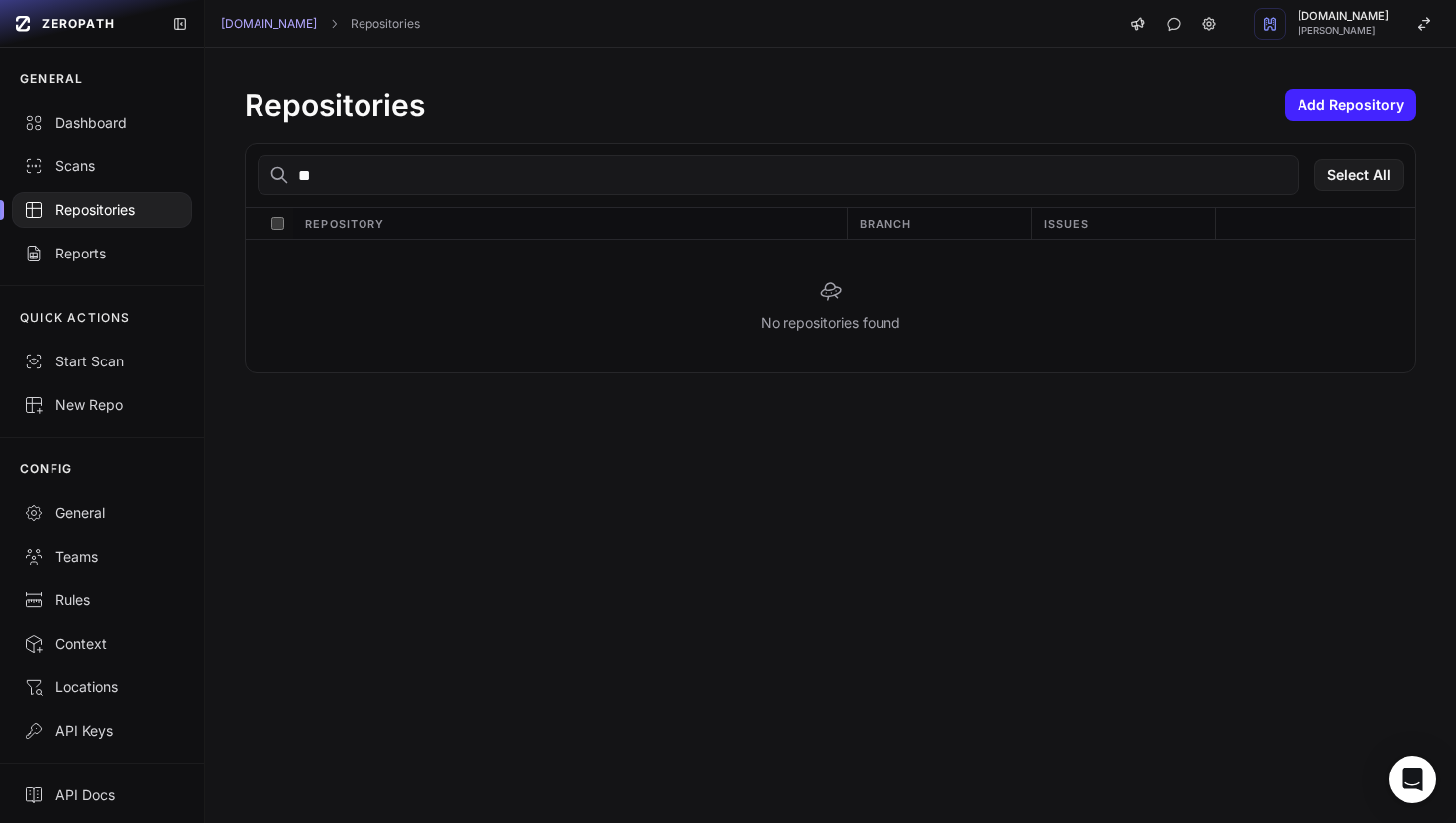type on "*" 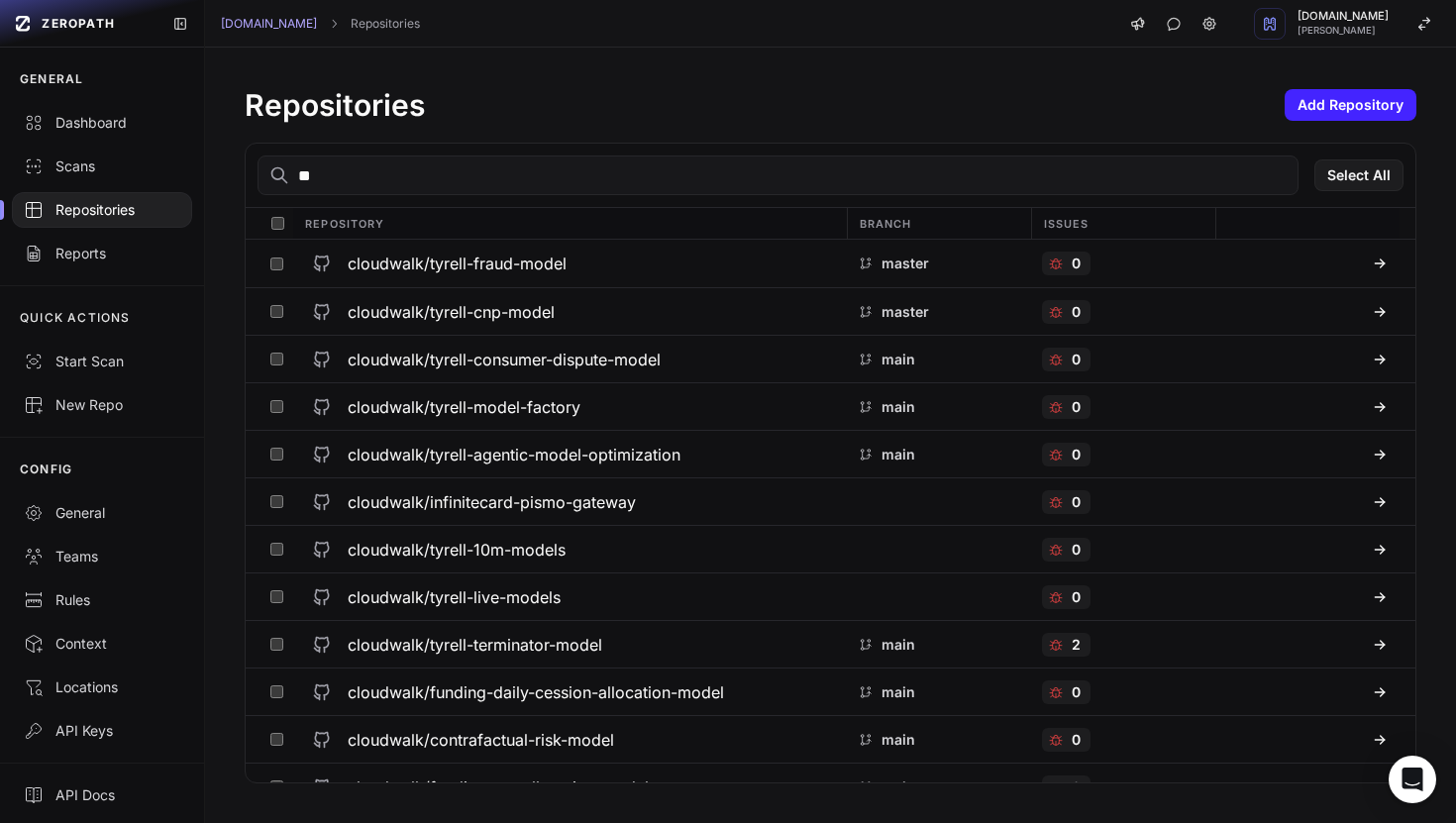 type on "*" 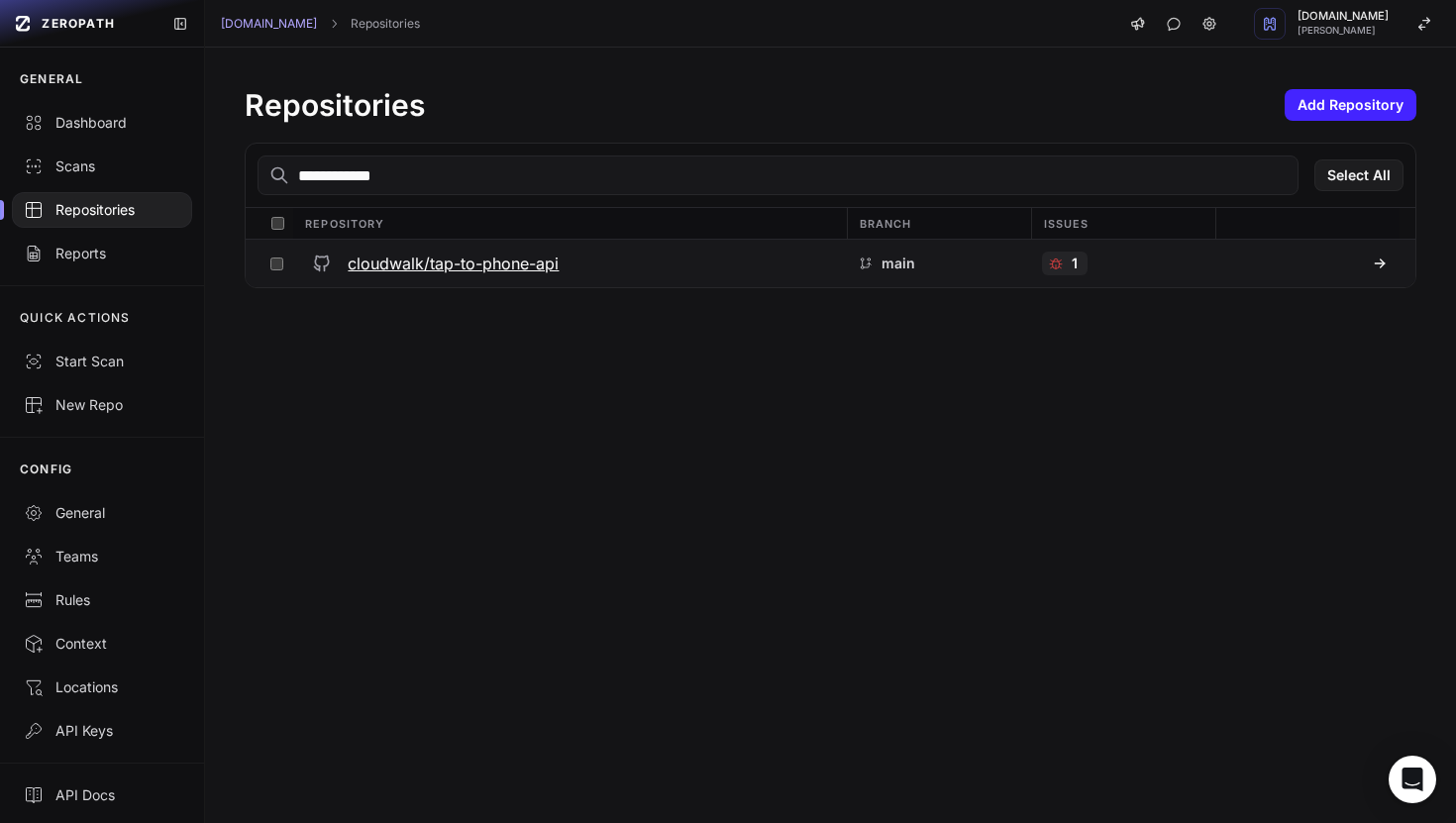 type on "**********" 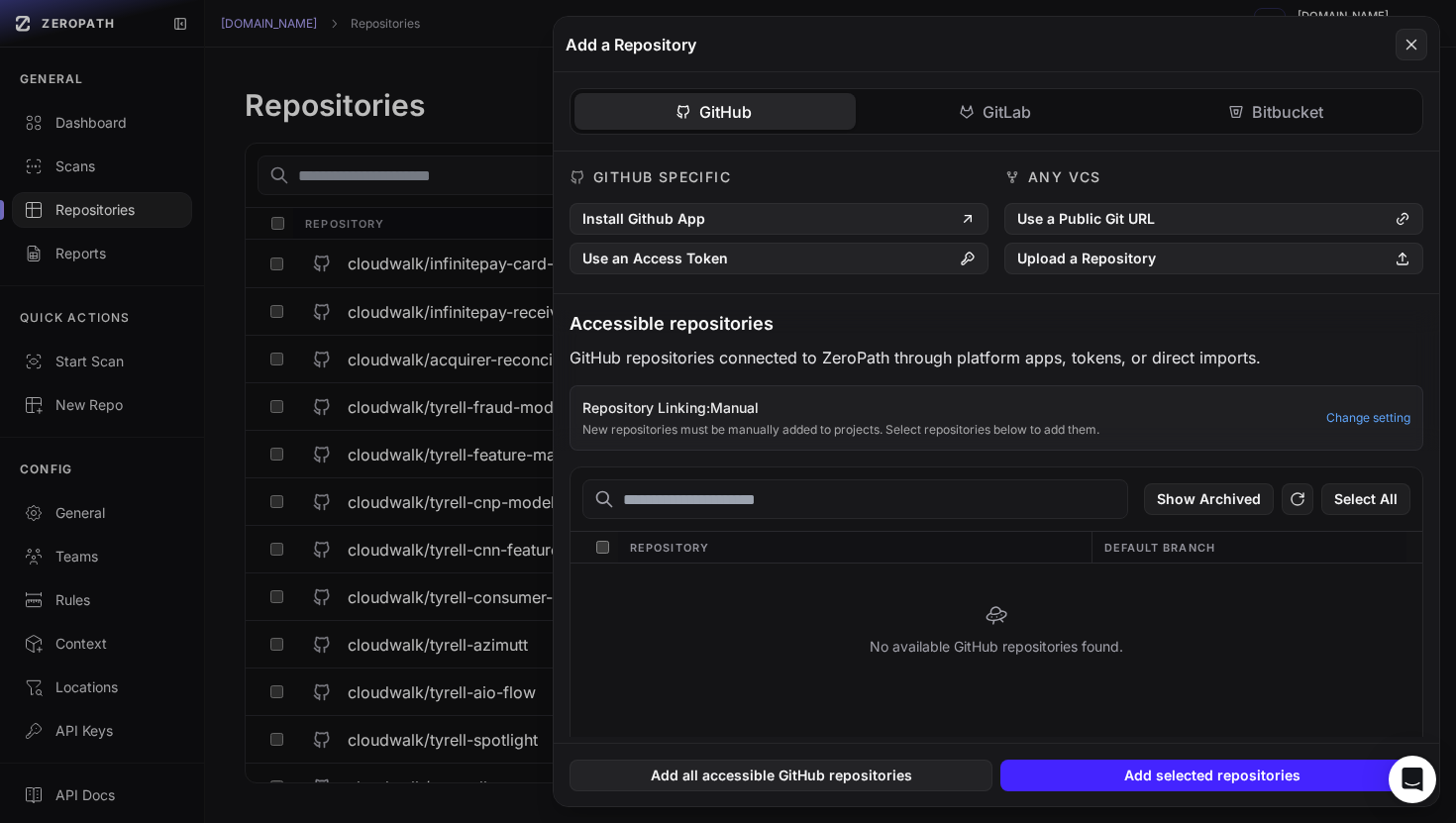 click 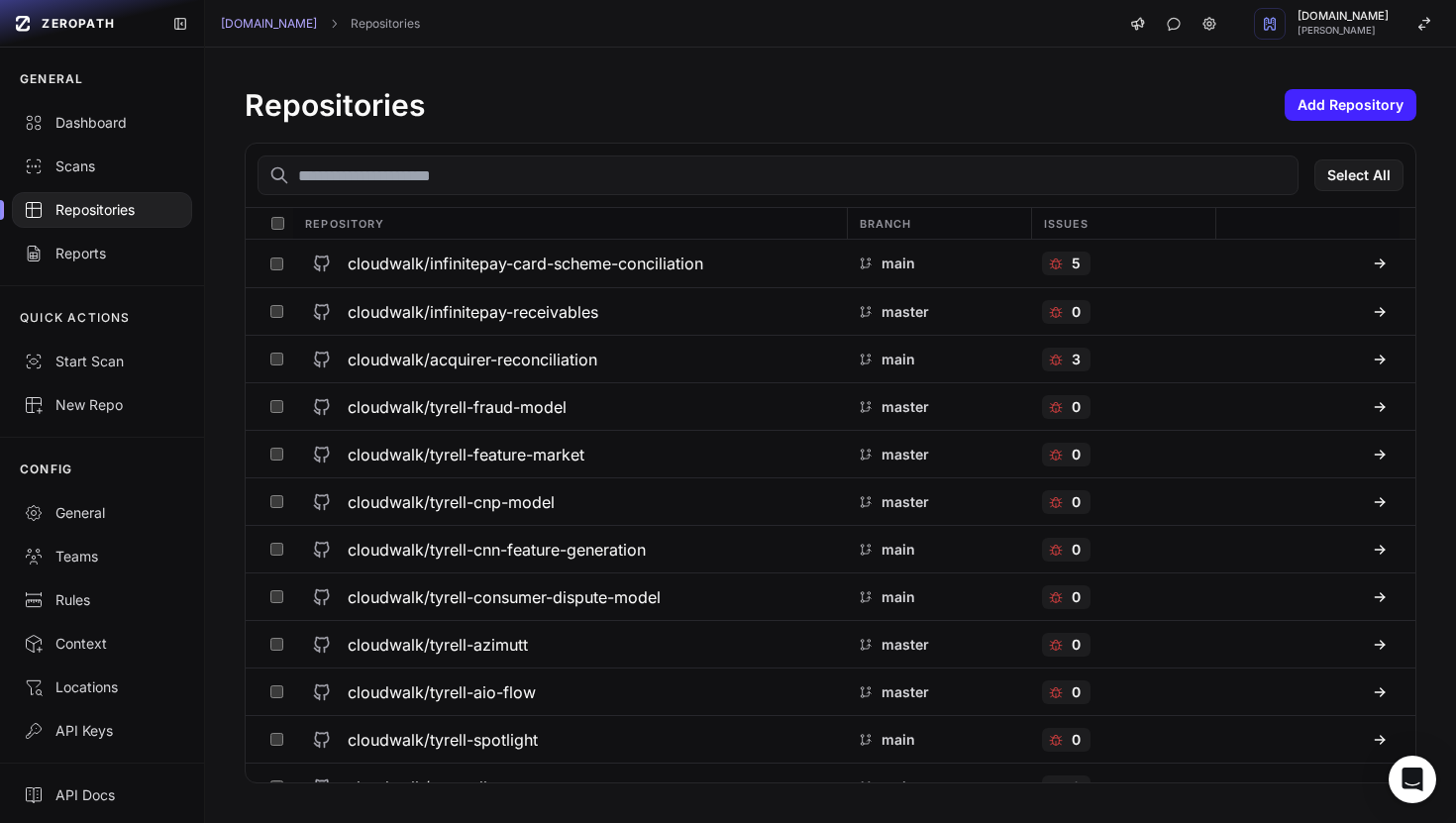 click at bounding box center [778, 175] 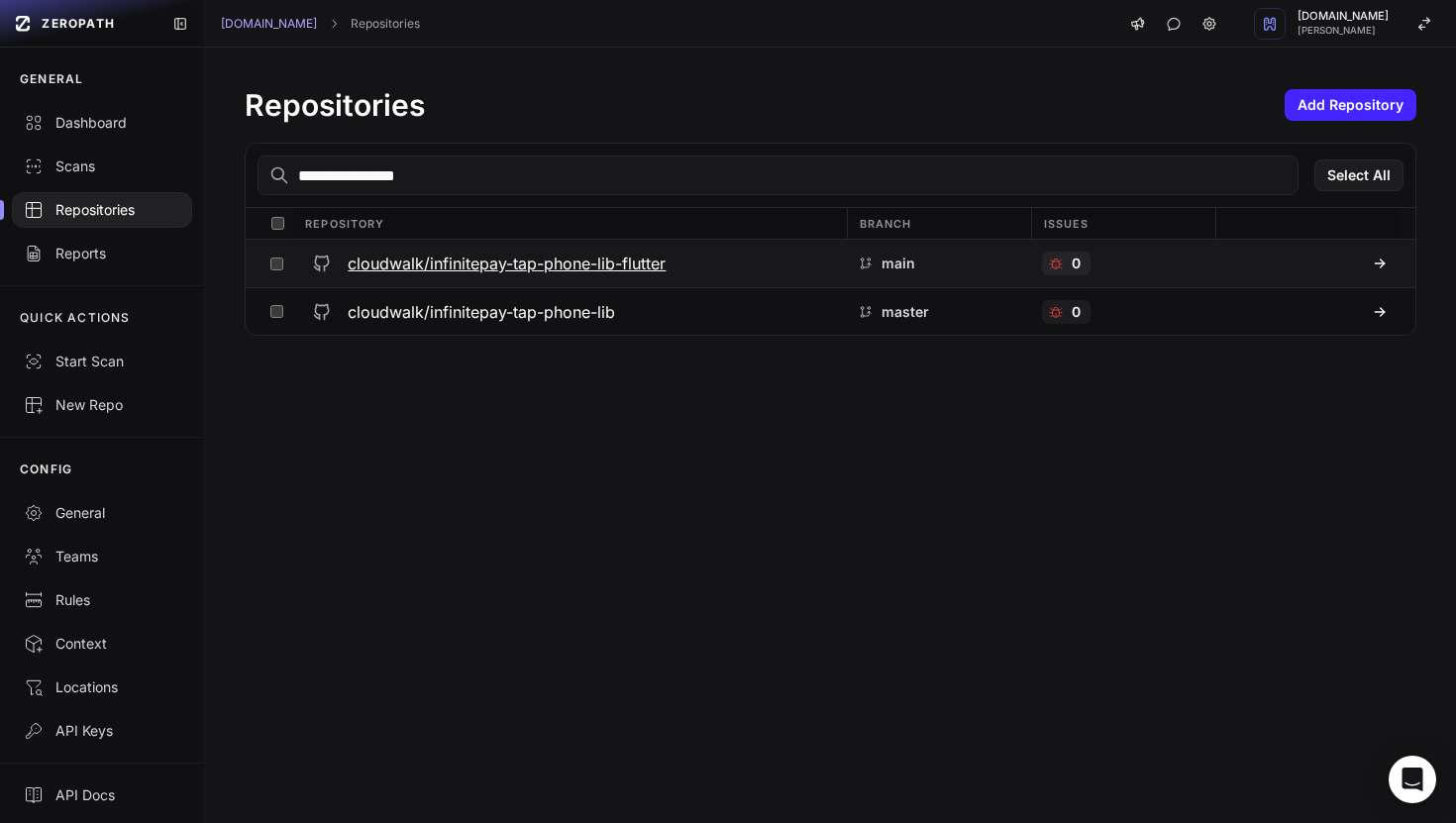 type on "**********" 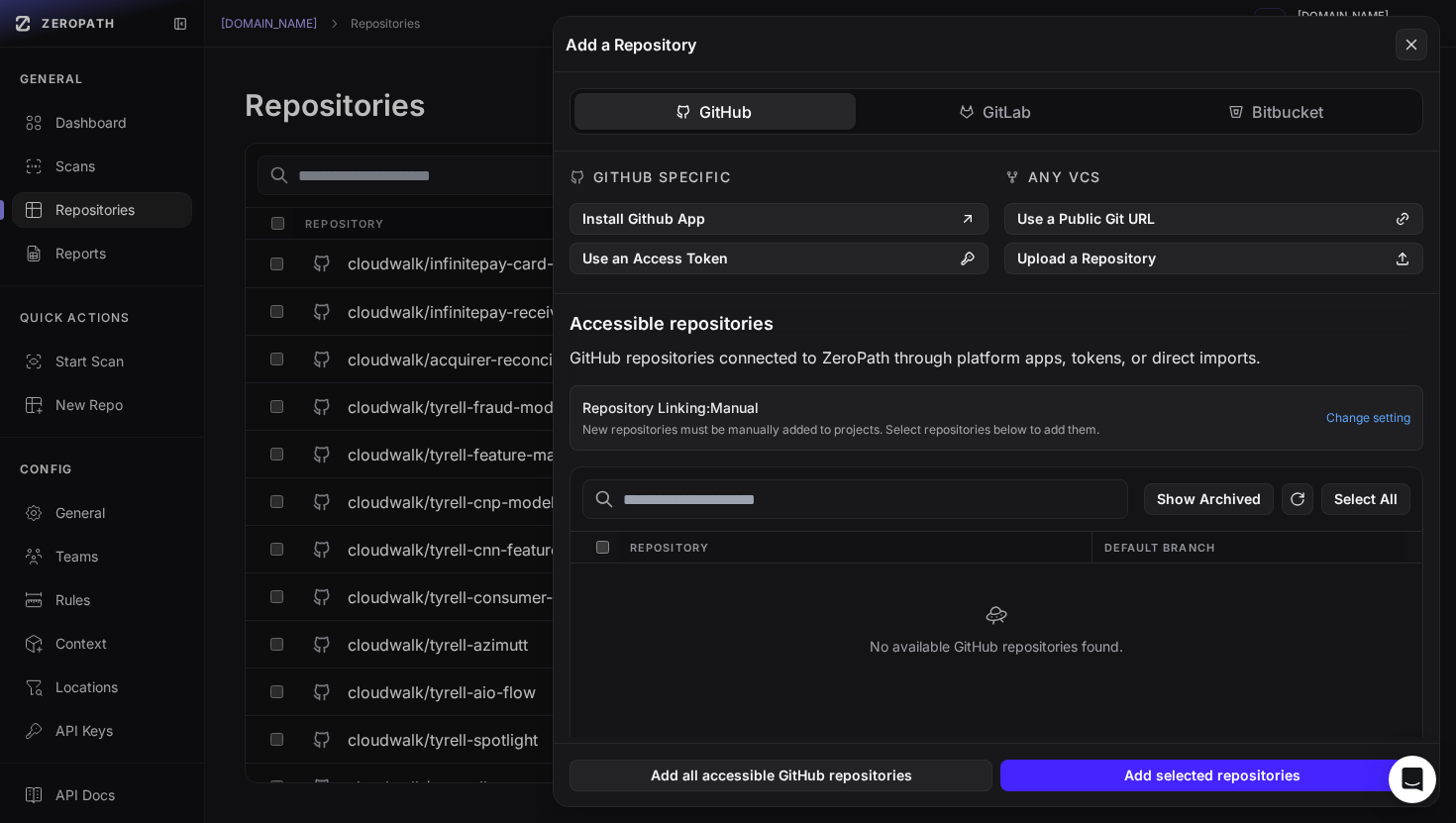 click 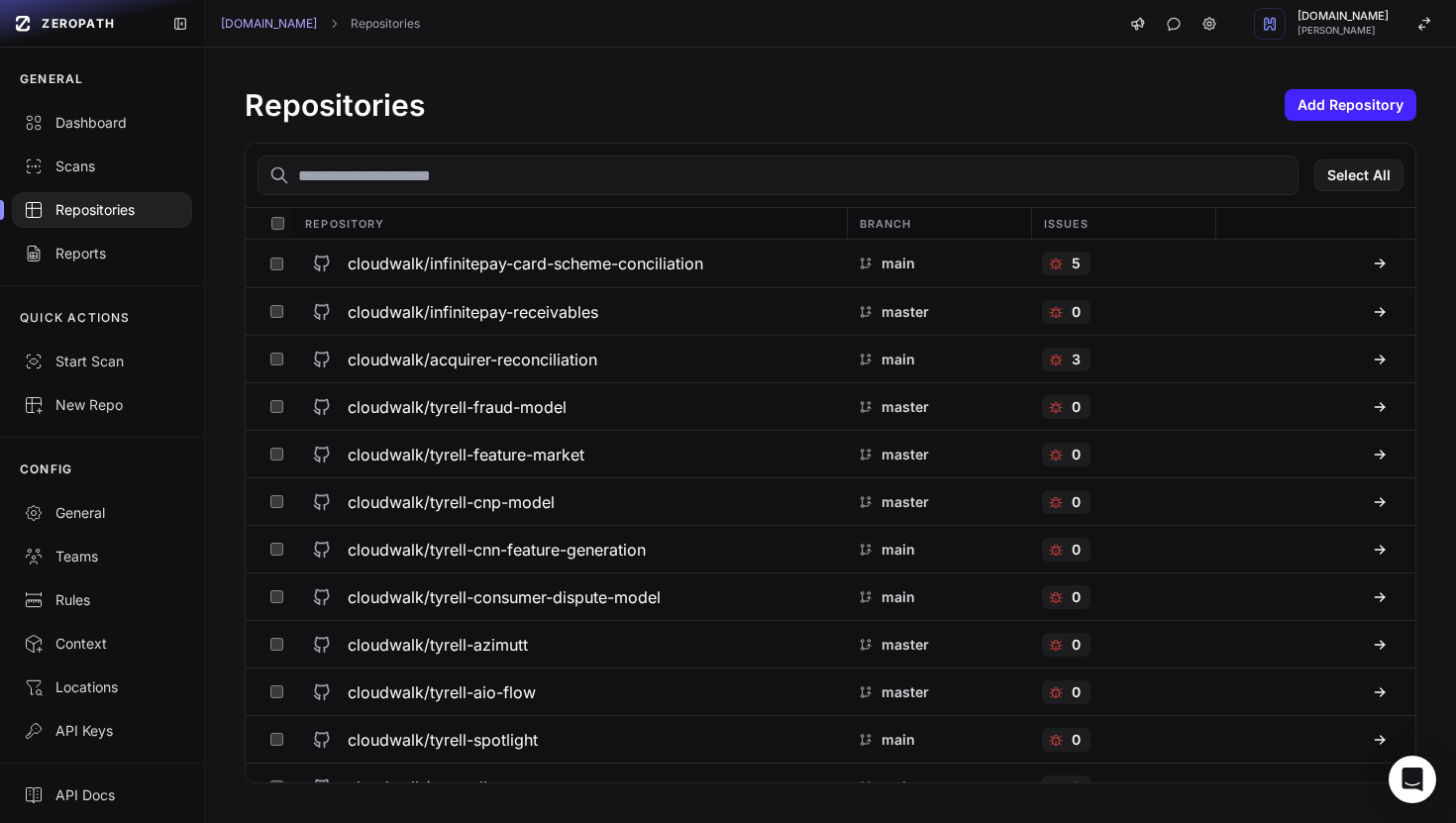 click at bounding box center (778, 175) 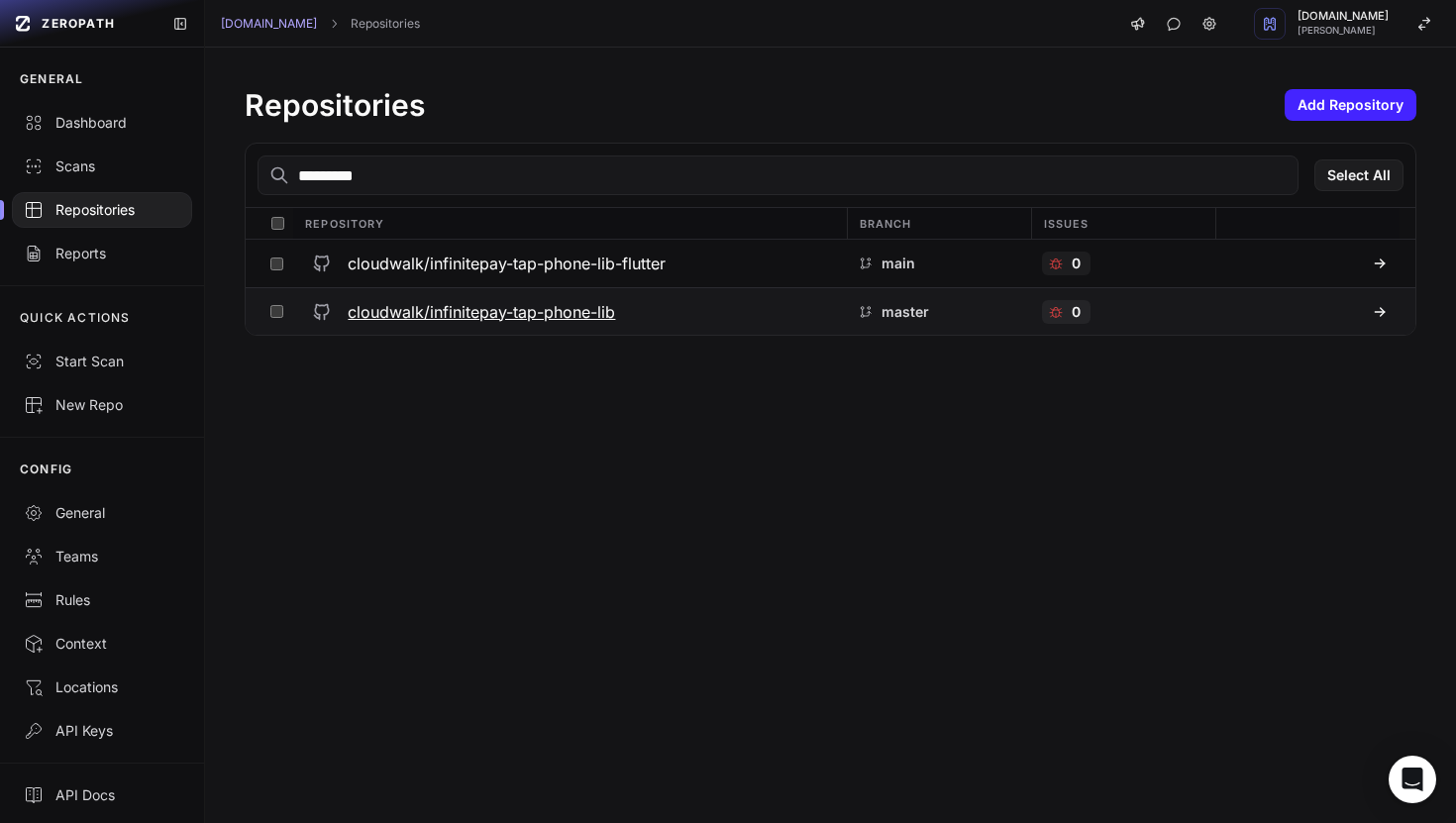 type on "*********" 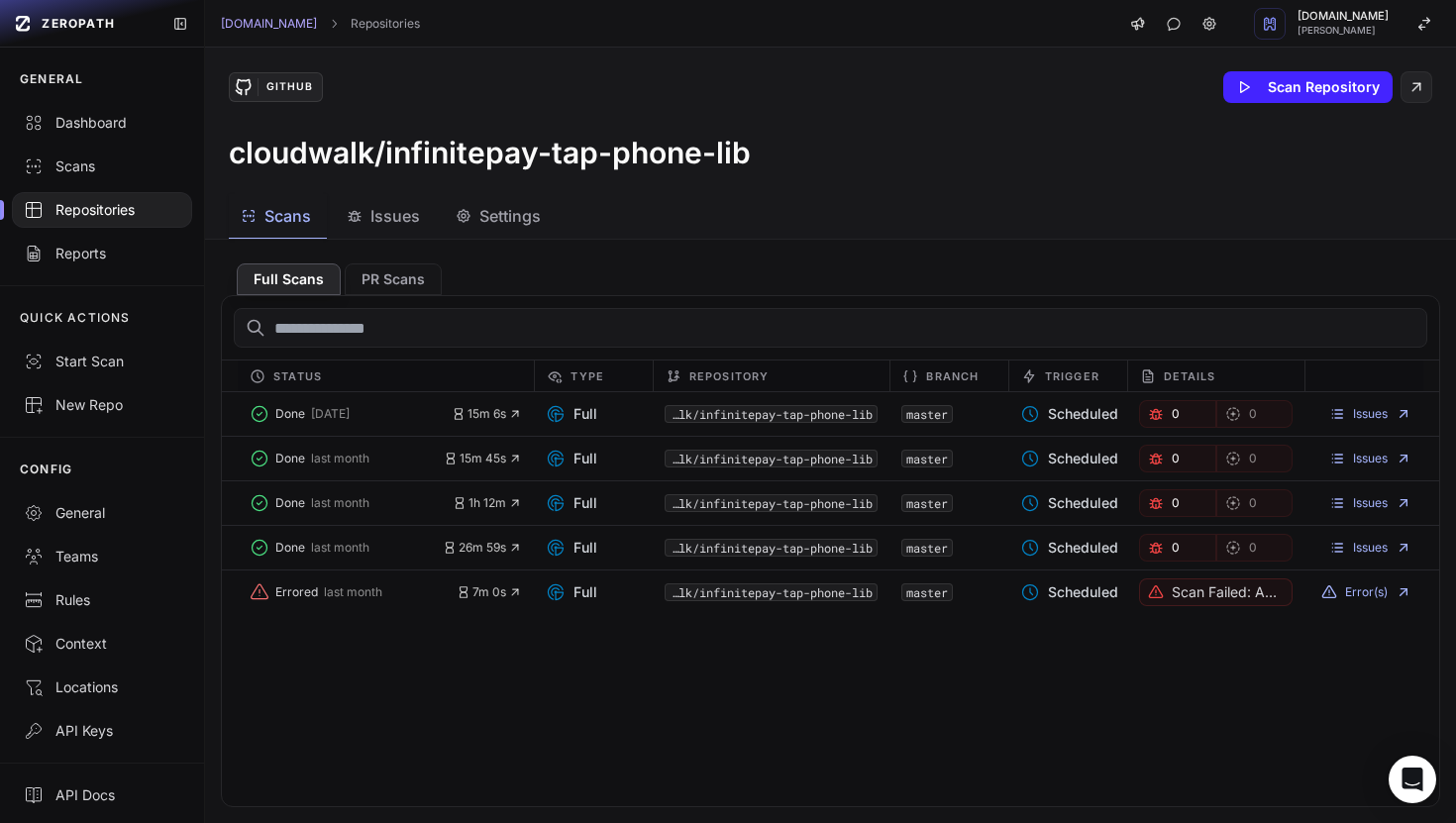 click on "Repositories" at bounding box center (102, 210) 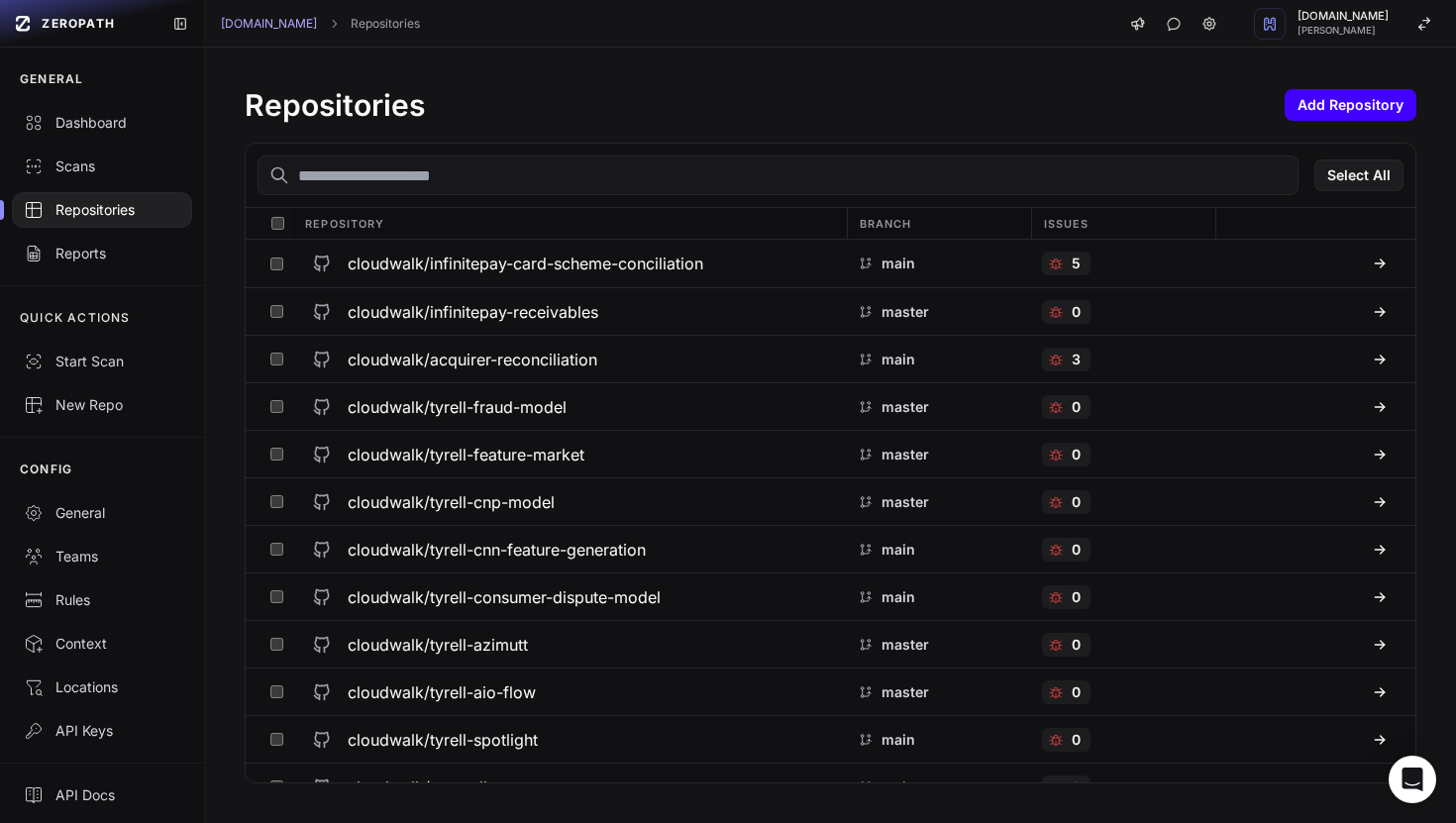 click on "Add Repository" at bounding box center [1350, 105] 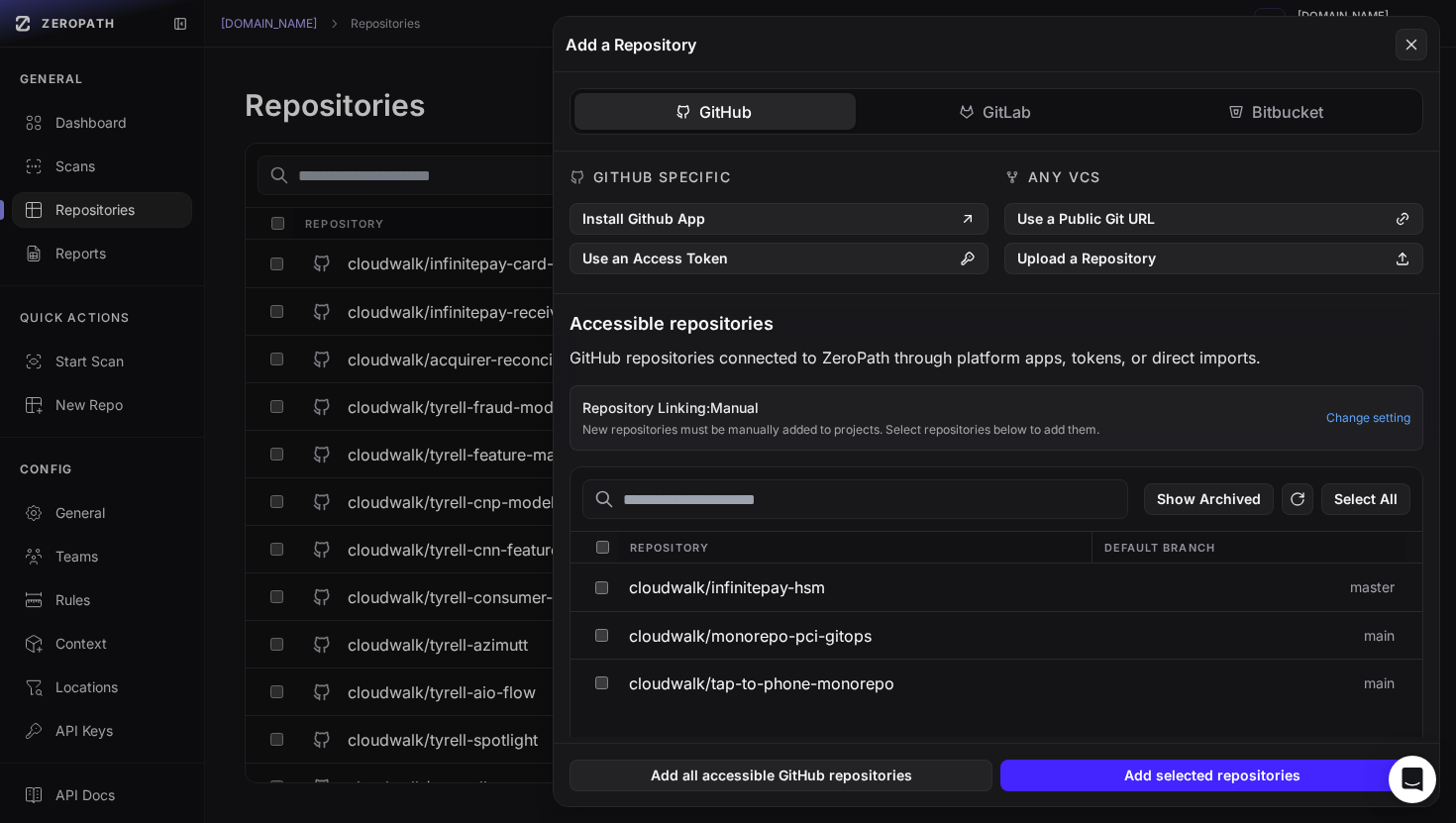 click at bounding box center [602, 547] 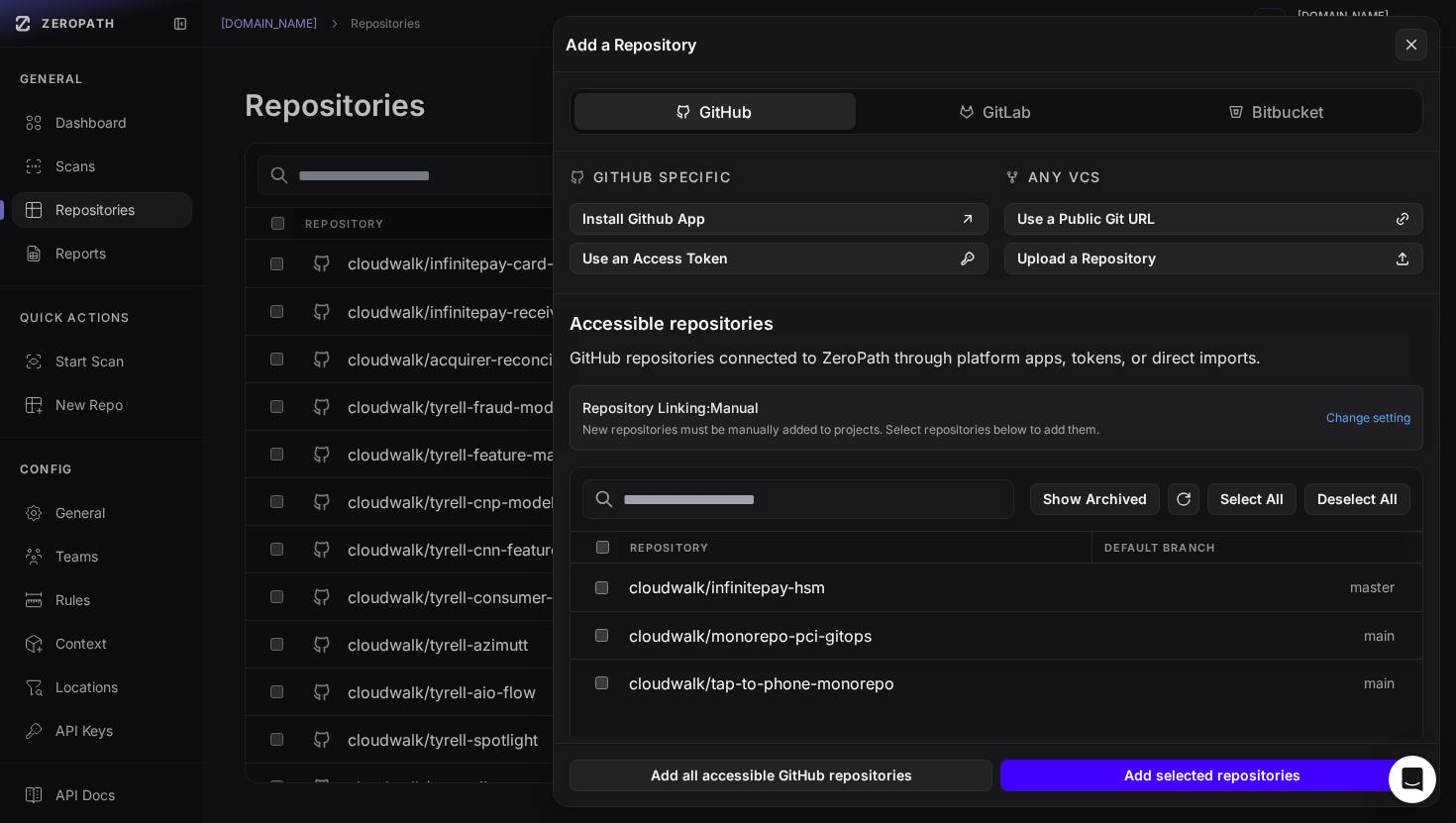 click on "Add selected repositories" at bounding box center [1211, 775] 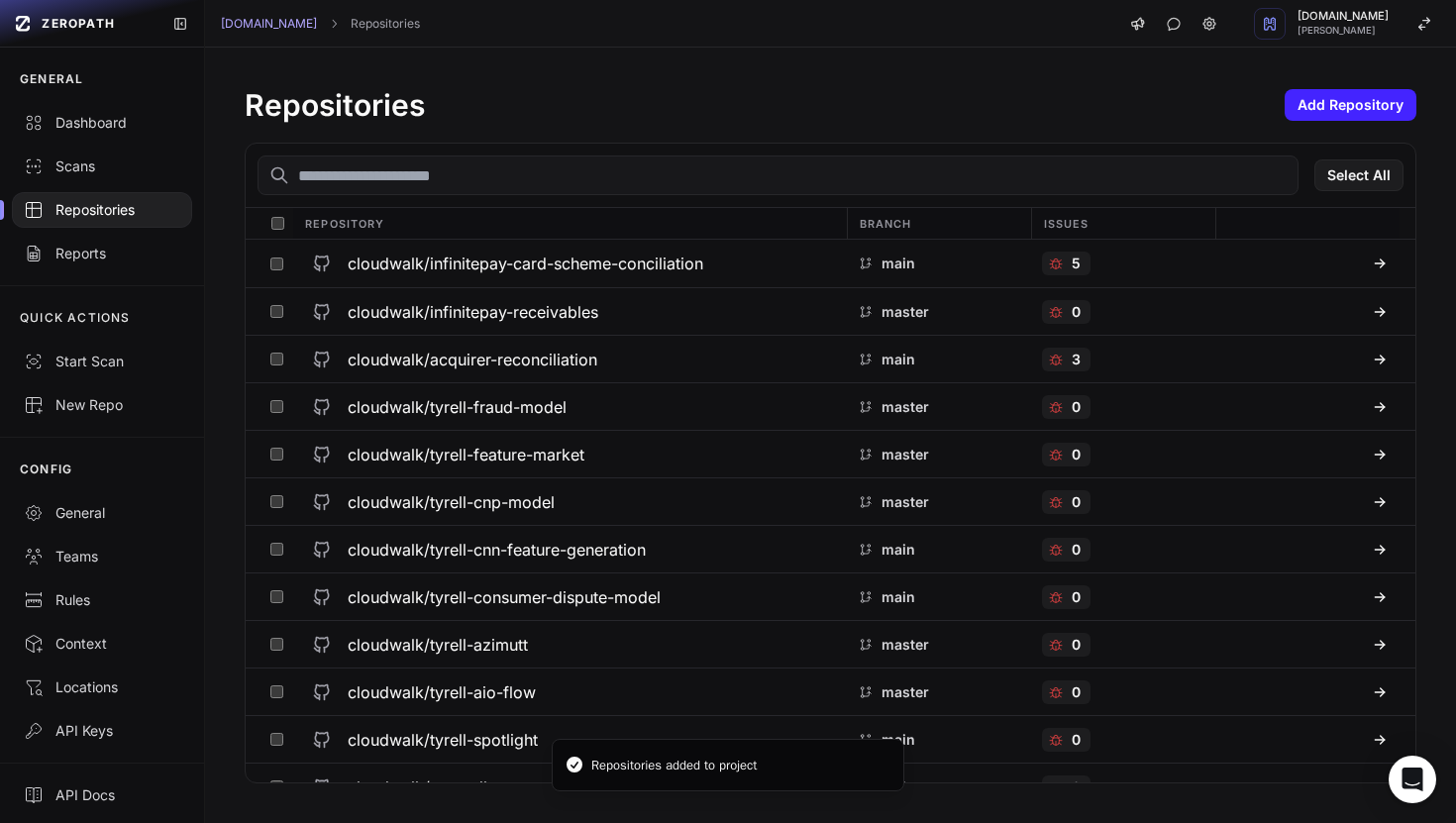 click at bounding box center (778, 175) 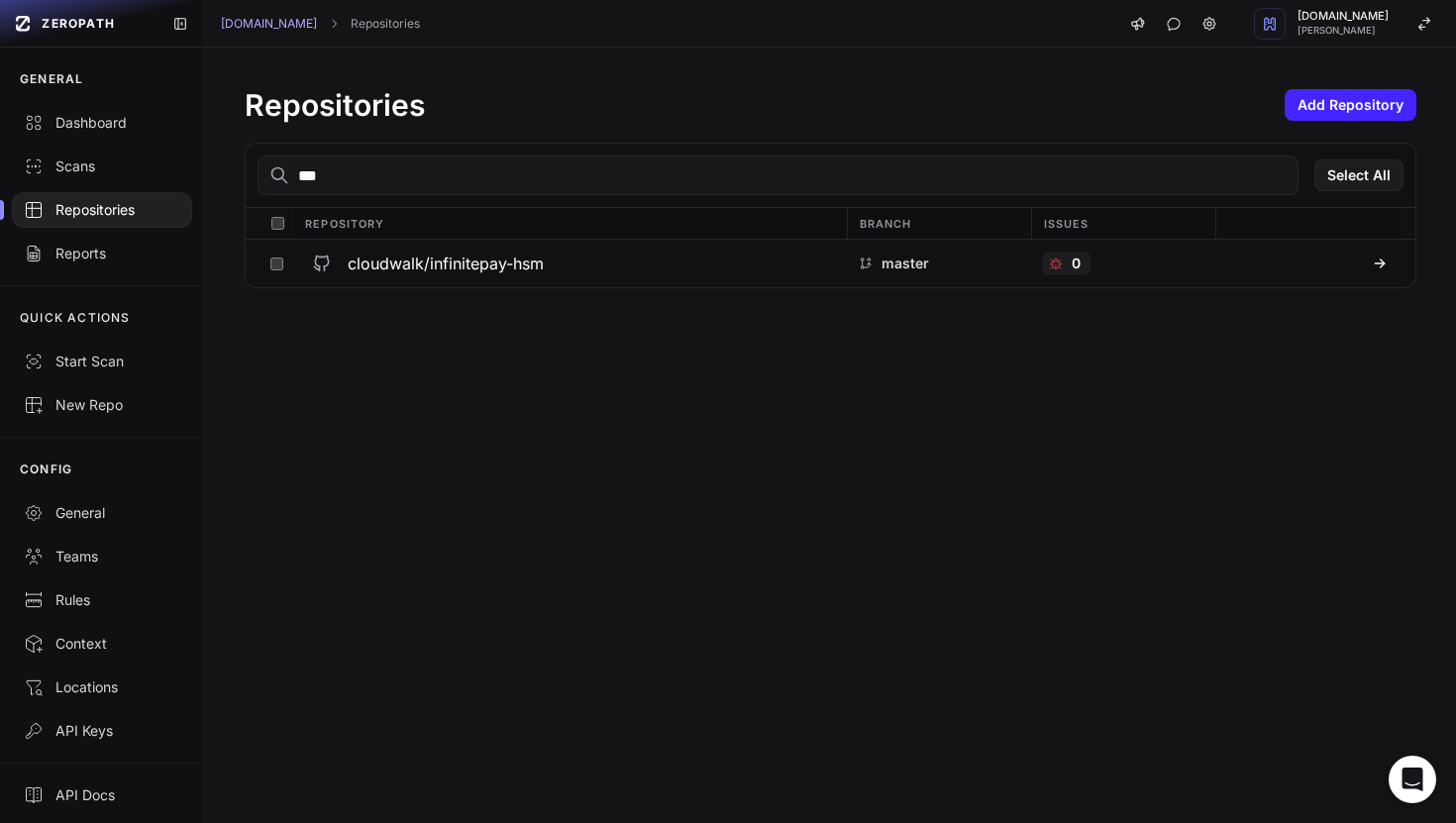 type on "***" 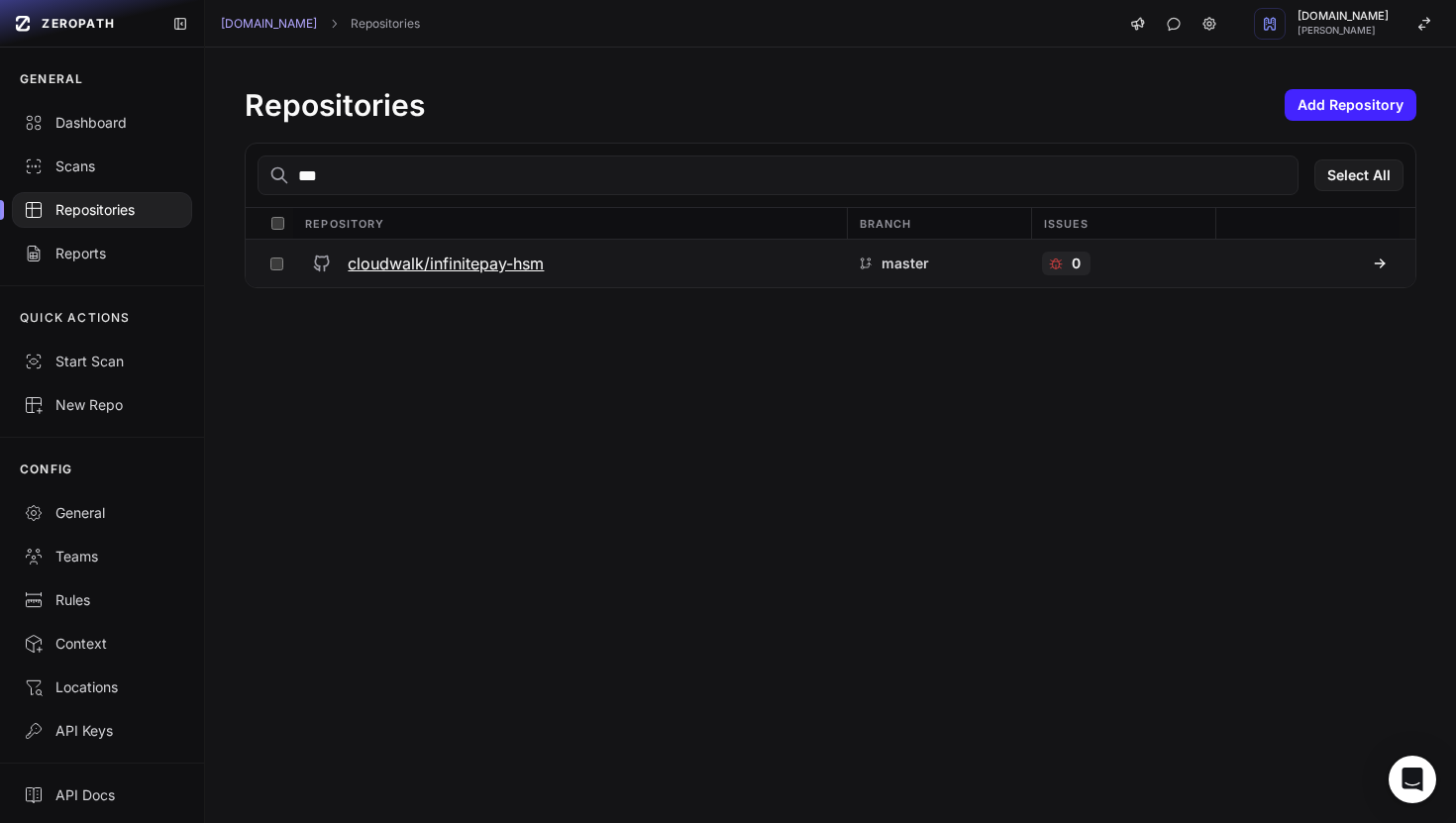 click on "cloudwalk/infinitepay-hsm" at bounding box center (446, 263) 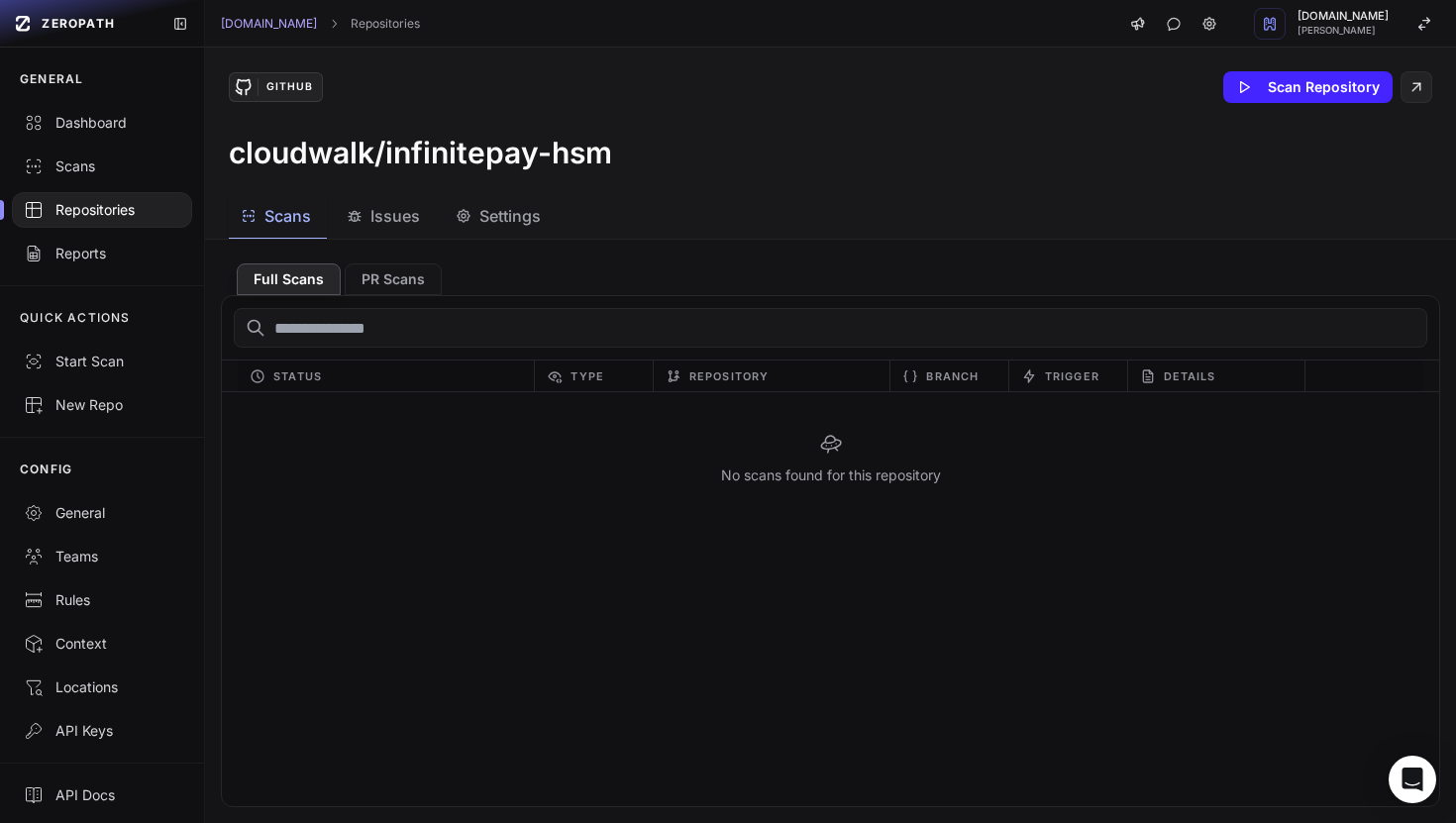 click on "No scans found for this repository" at bounding box center (830, 459) 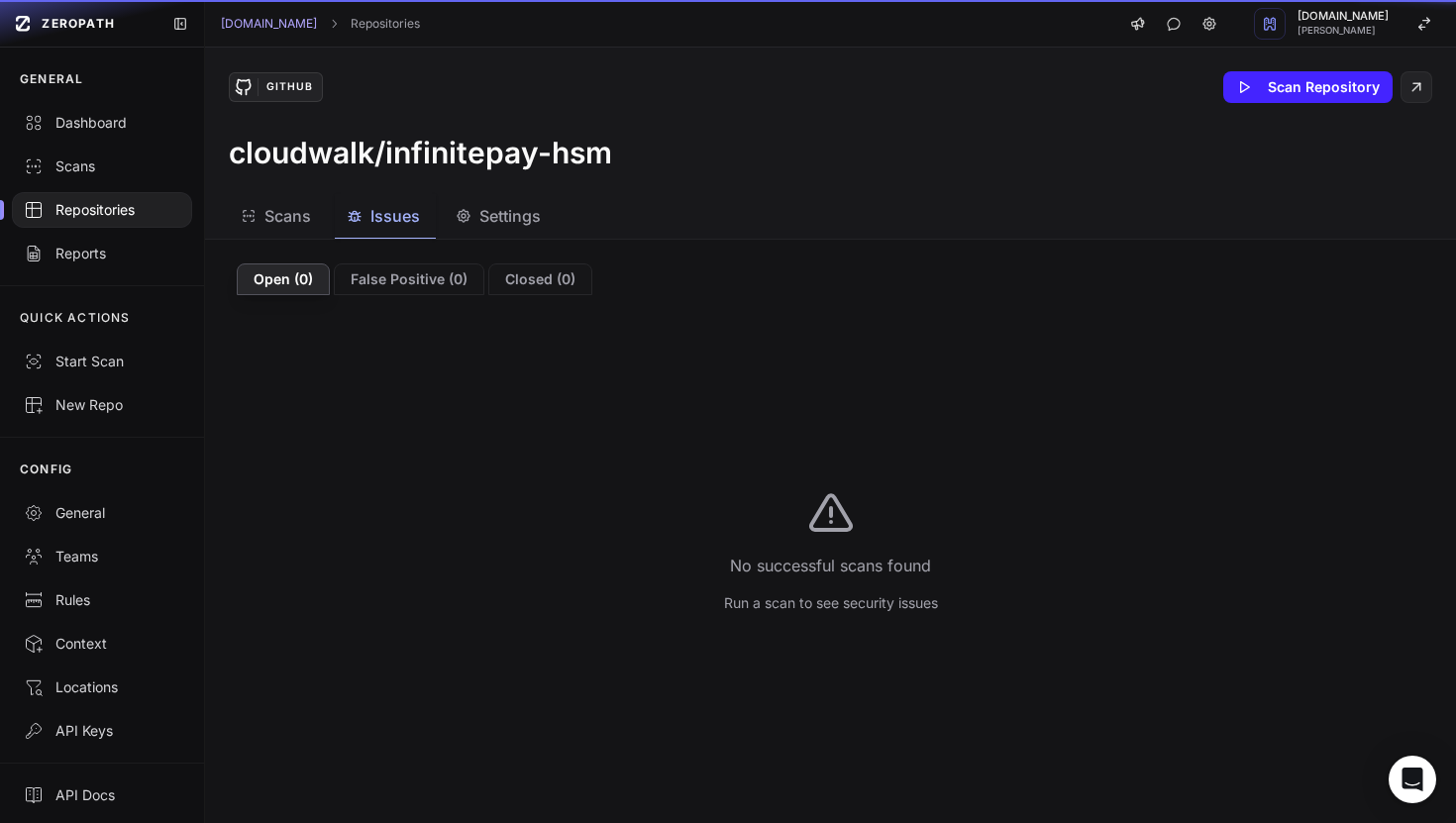 click on "Issues" at bounding box center (395, 216) 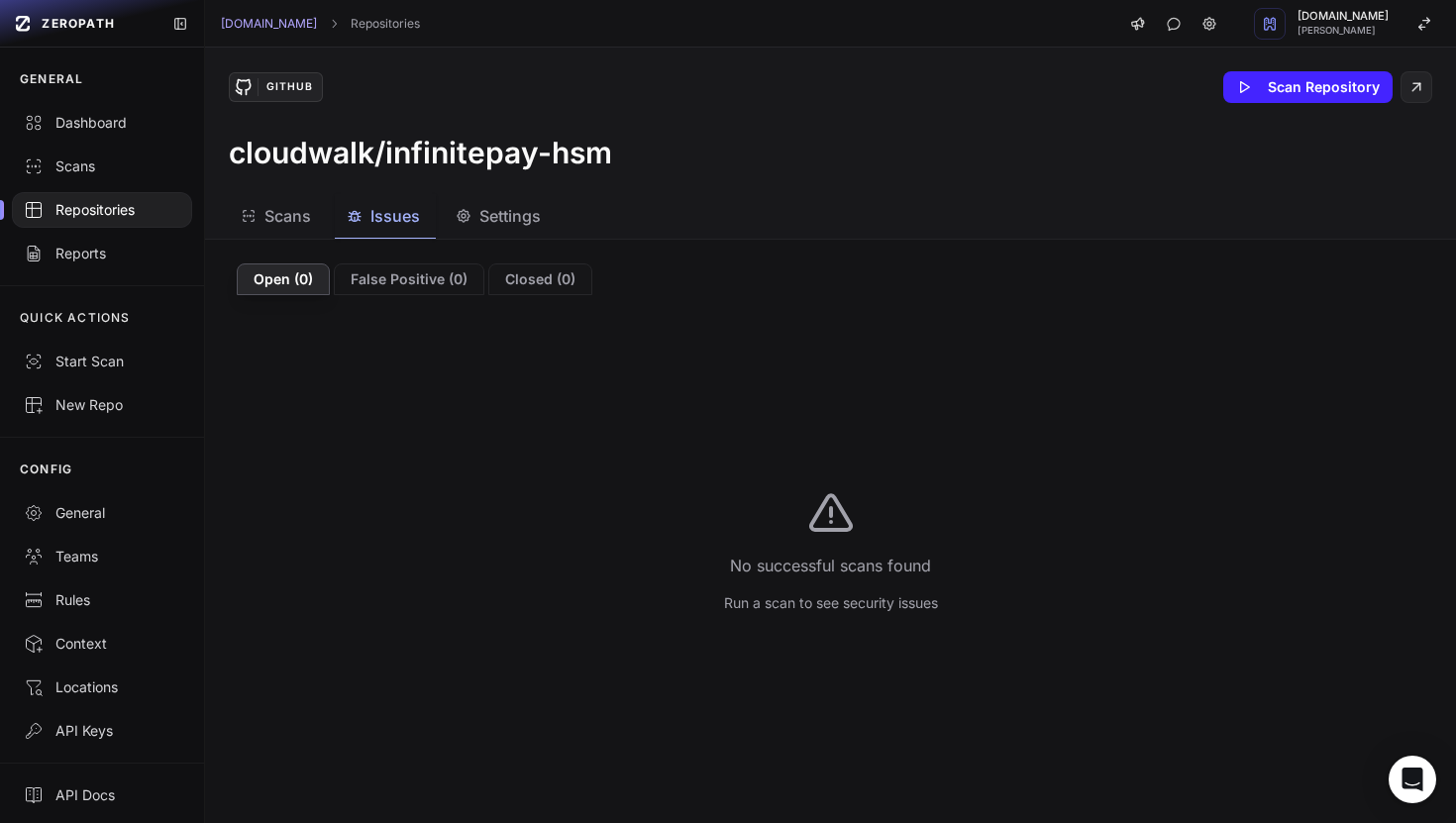 click on "Scans" at bounding box center [287, 216] 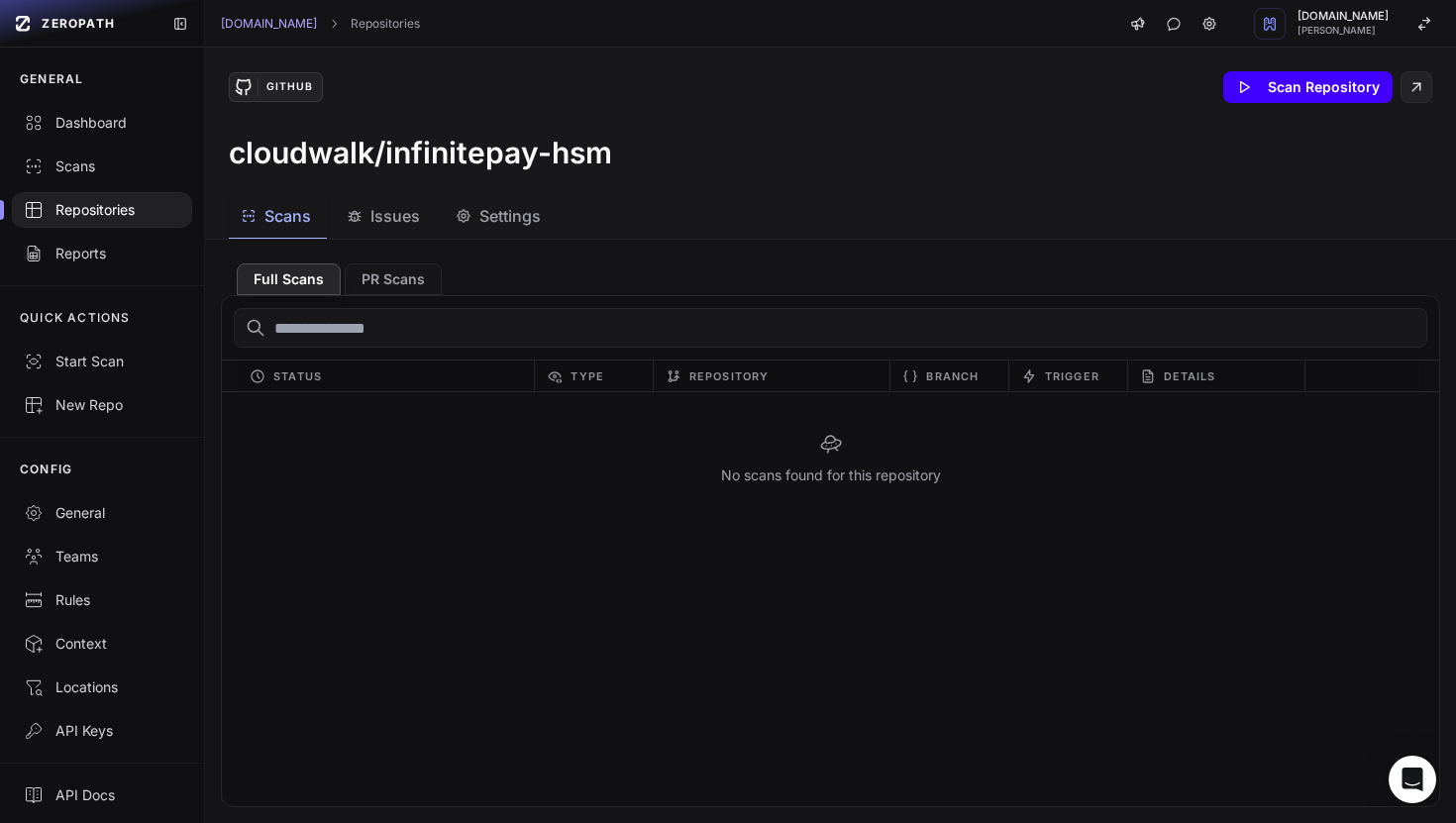 click on "Scan Repository" at bounding box center (1307, 87) 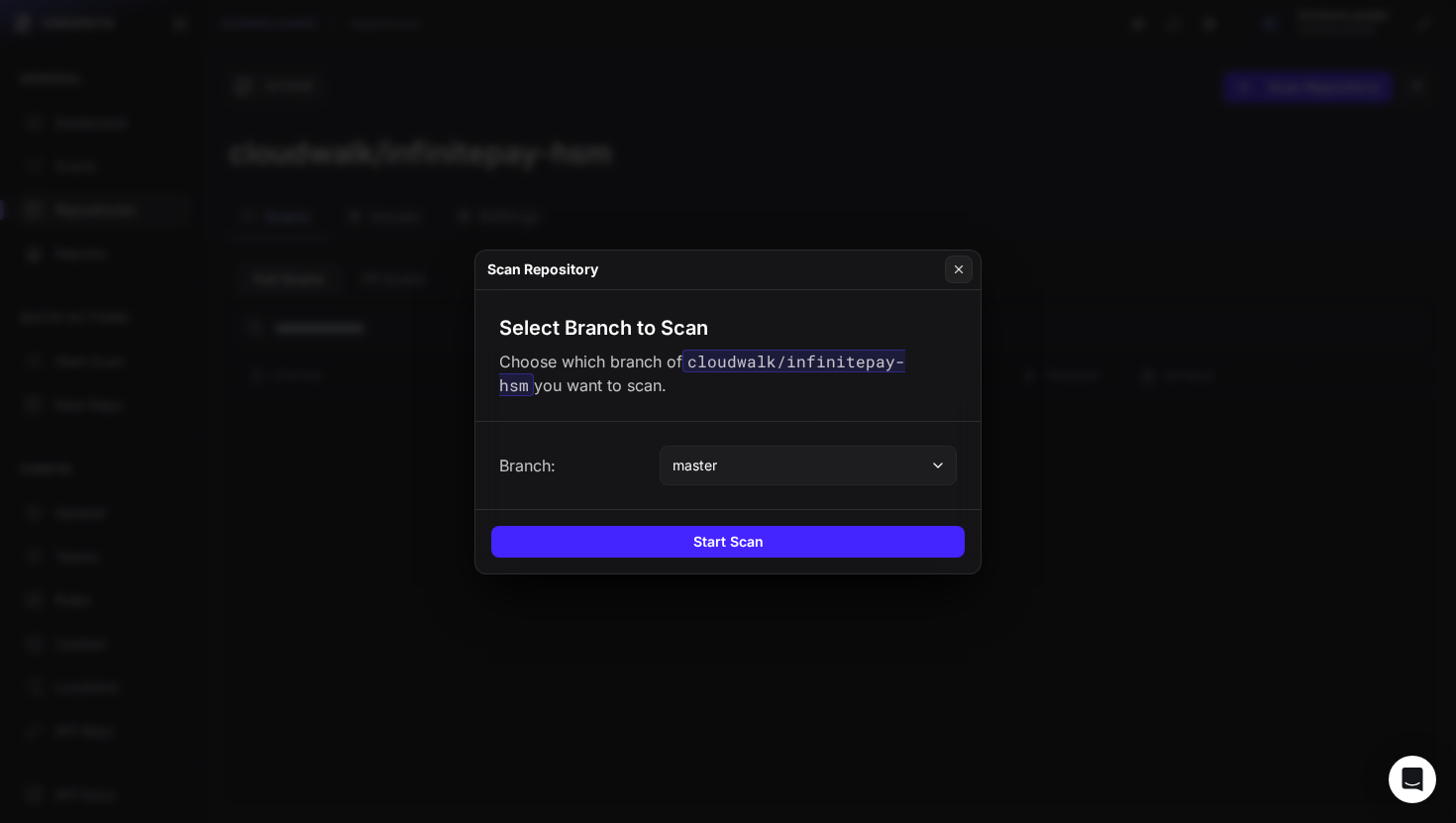 click on "master" at bounding box center (808, 465) 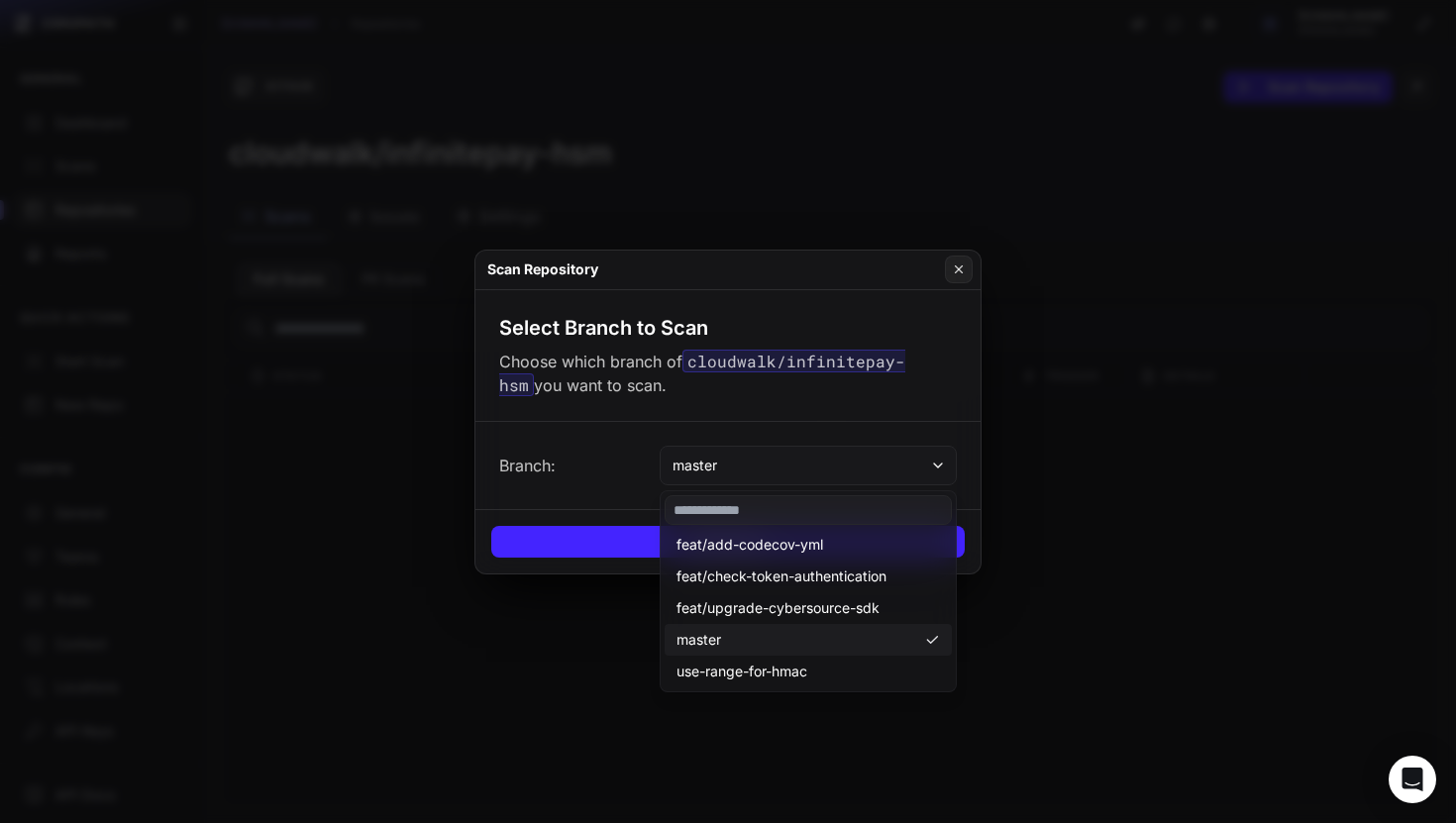 click on "Branch:   master" 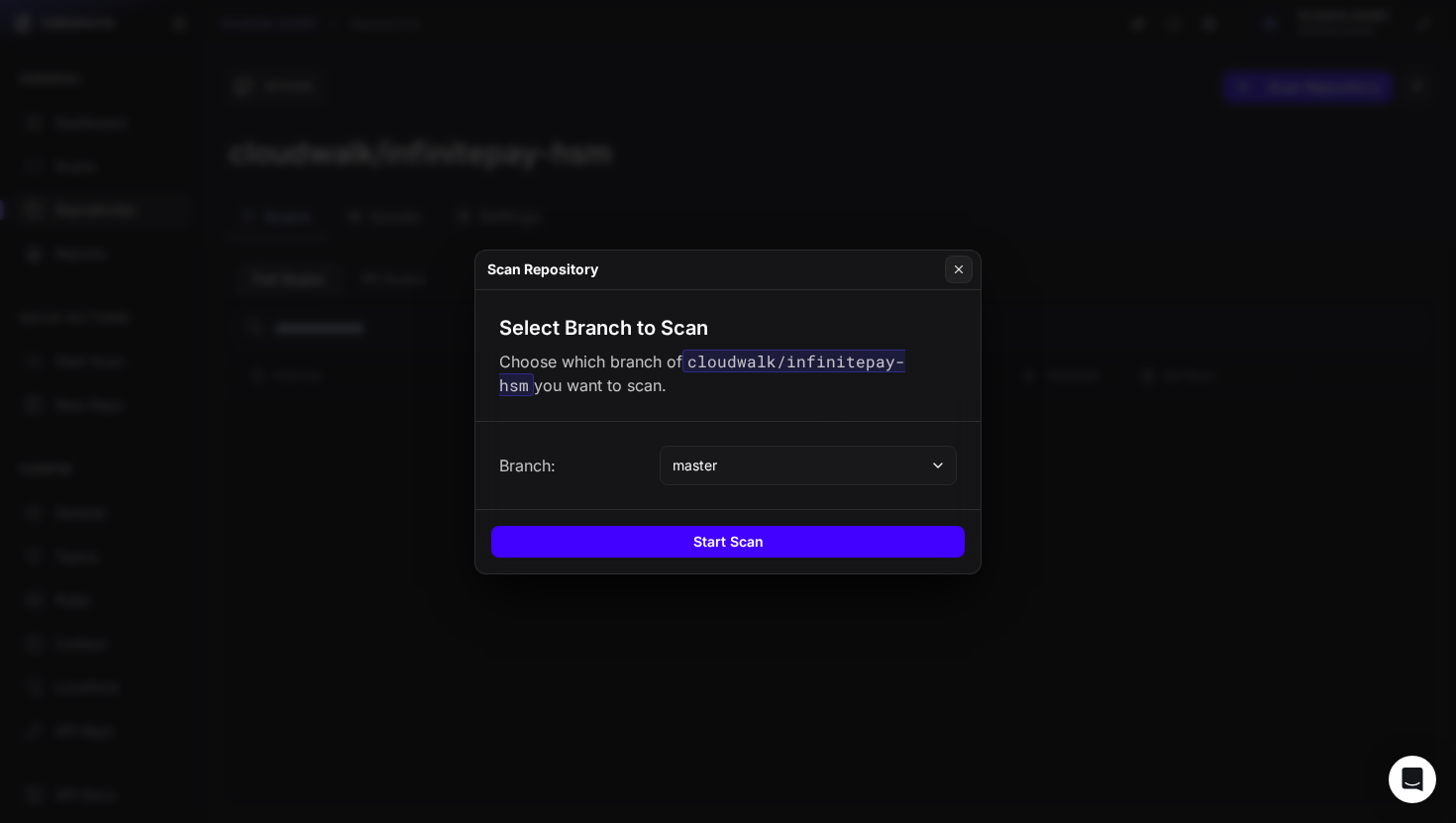 click on "Start Scan" at bounding box center (728, 542) 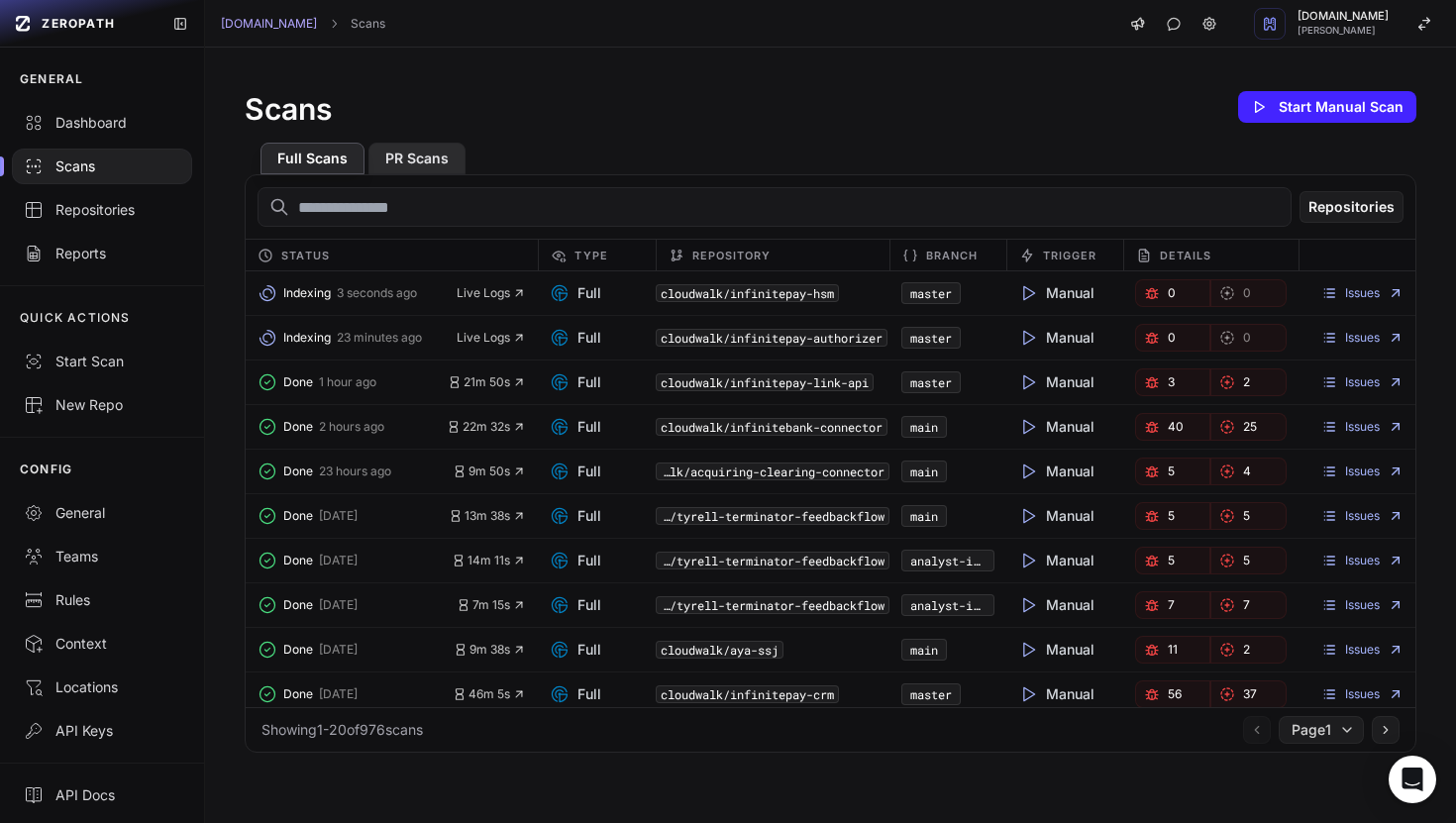 click on "PR Scans" at bounding box center (417, 158) 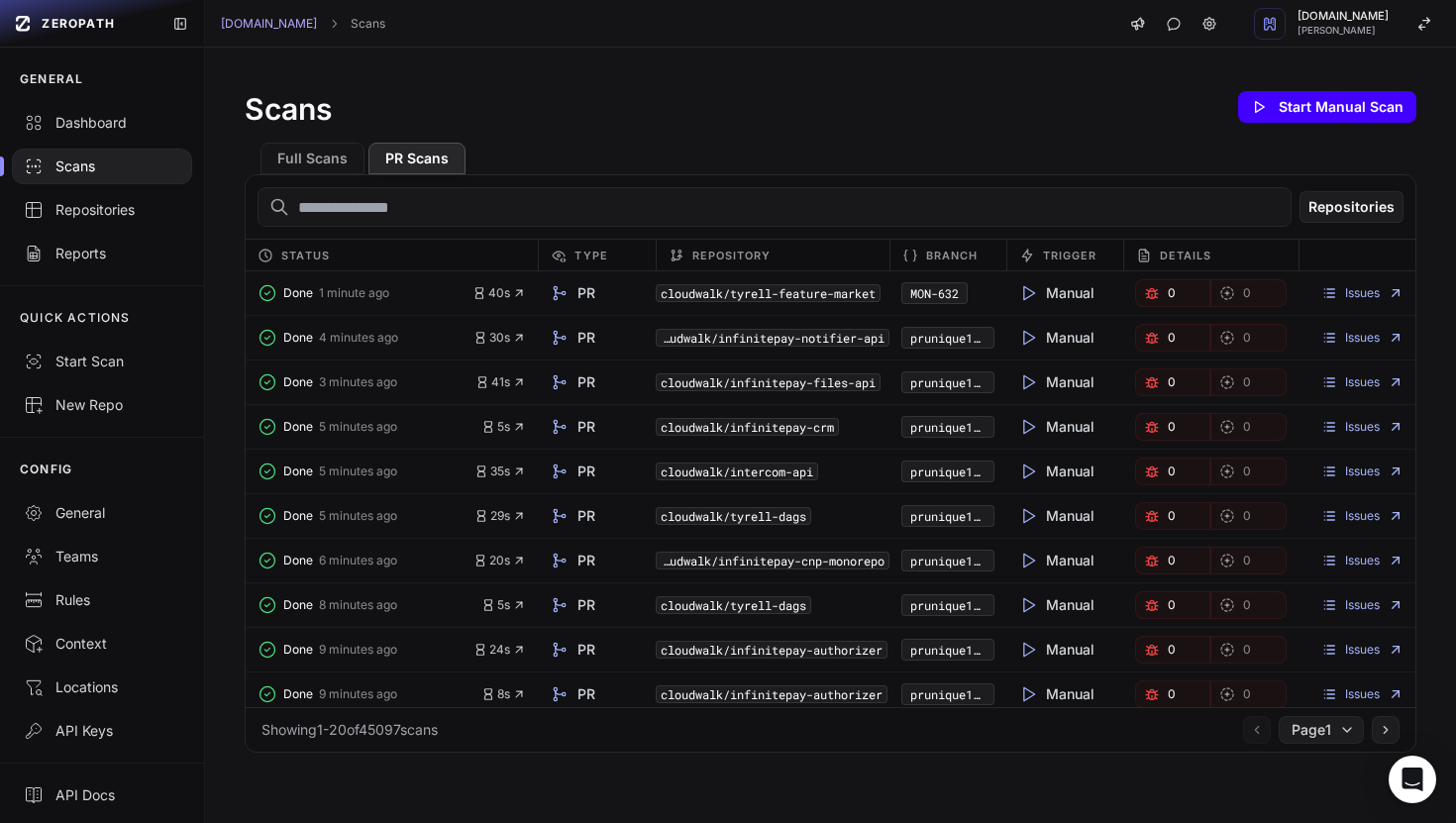 click on "Start Manual Scan" at bounding box center (1327, 107) 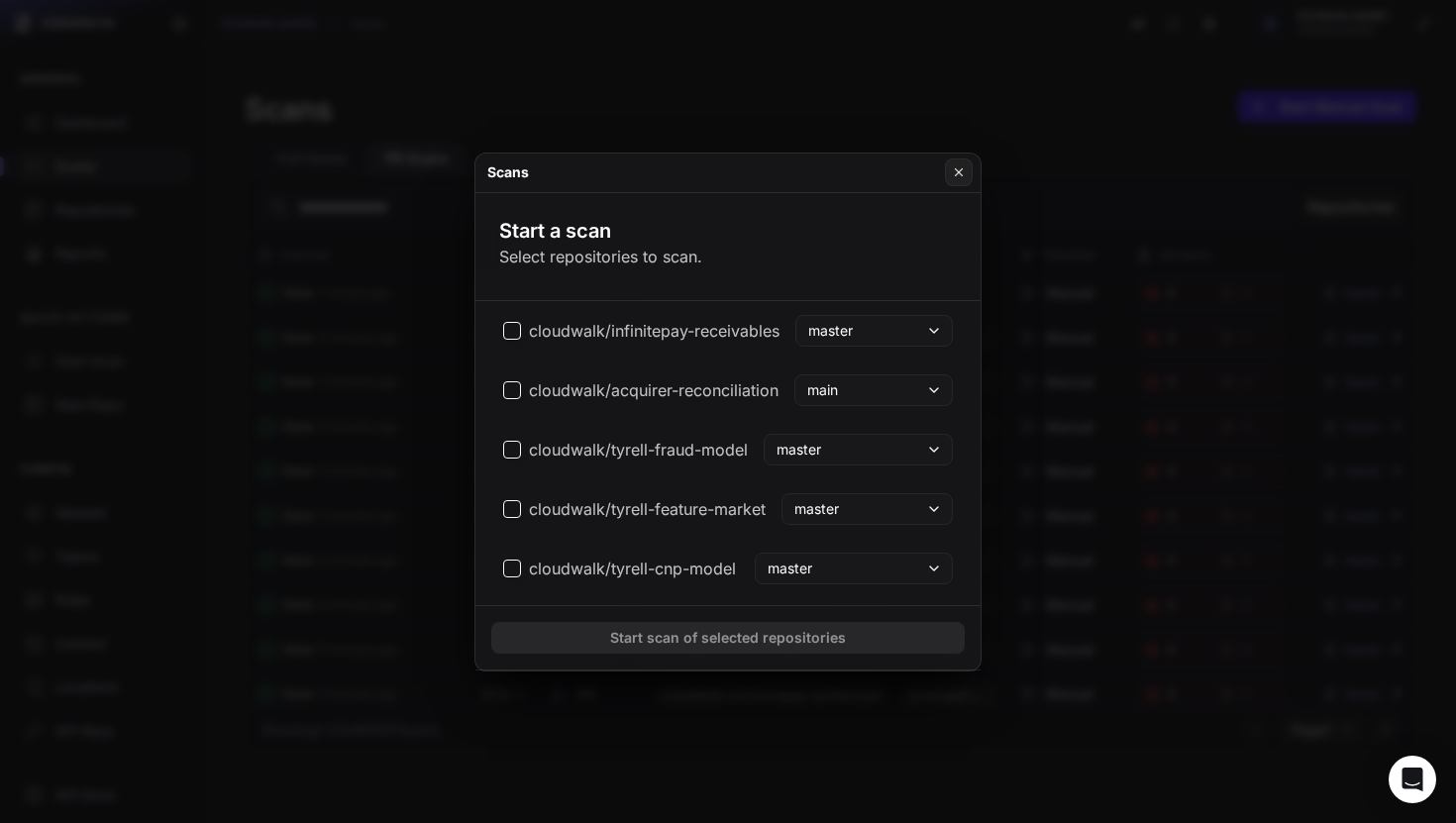 scroll, scrollTop: 0, scrollLeft: 0, axis: both 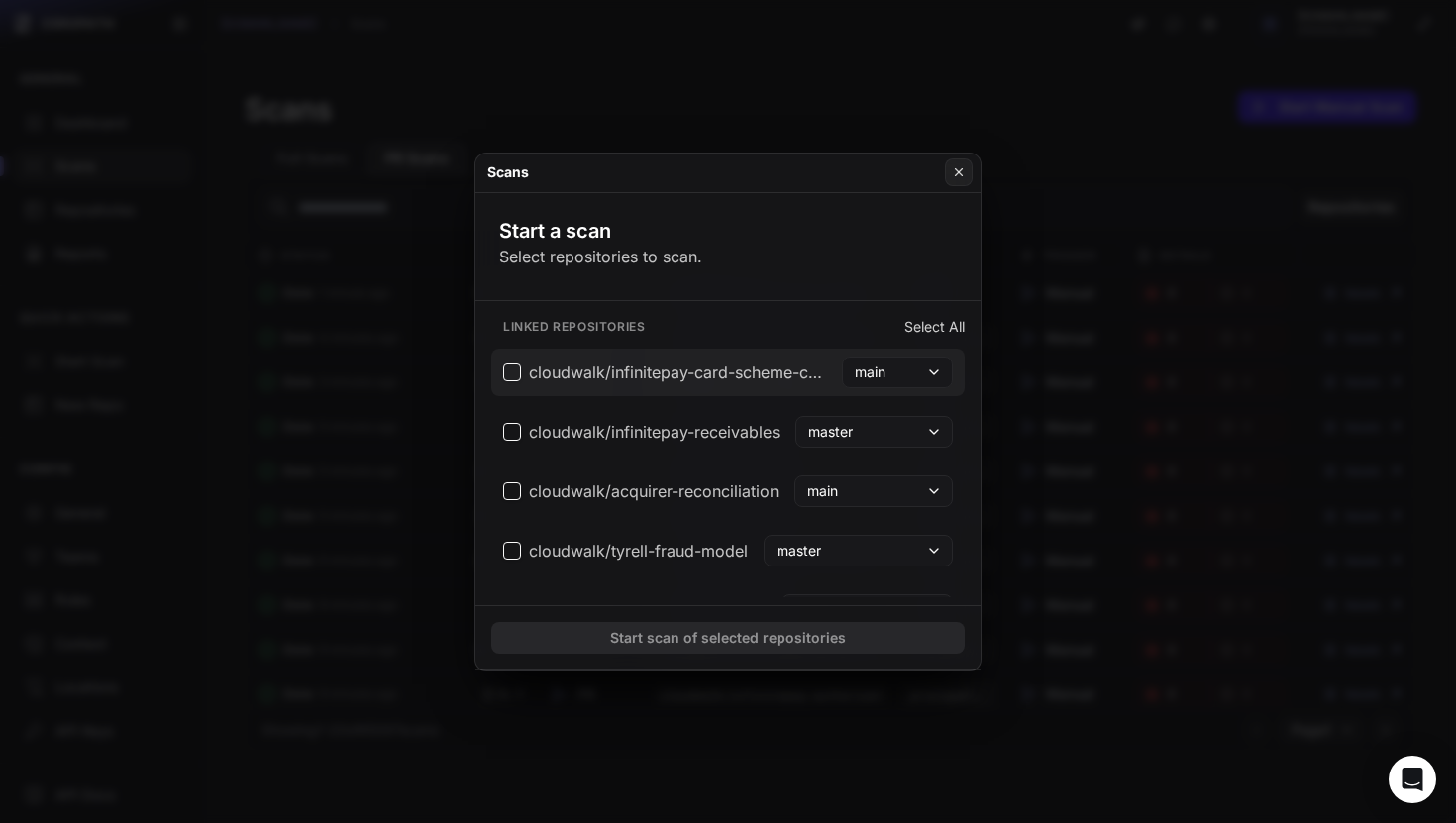click on "main" at bounding box center (897, 372) 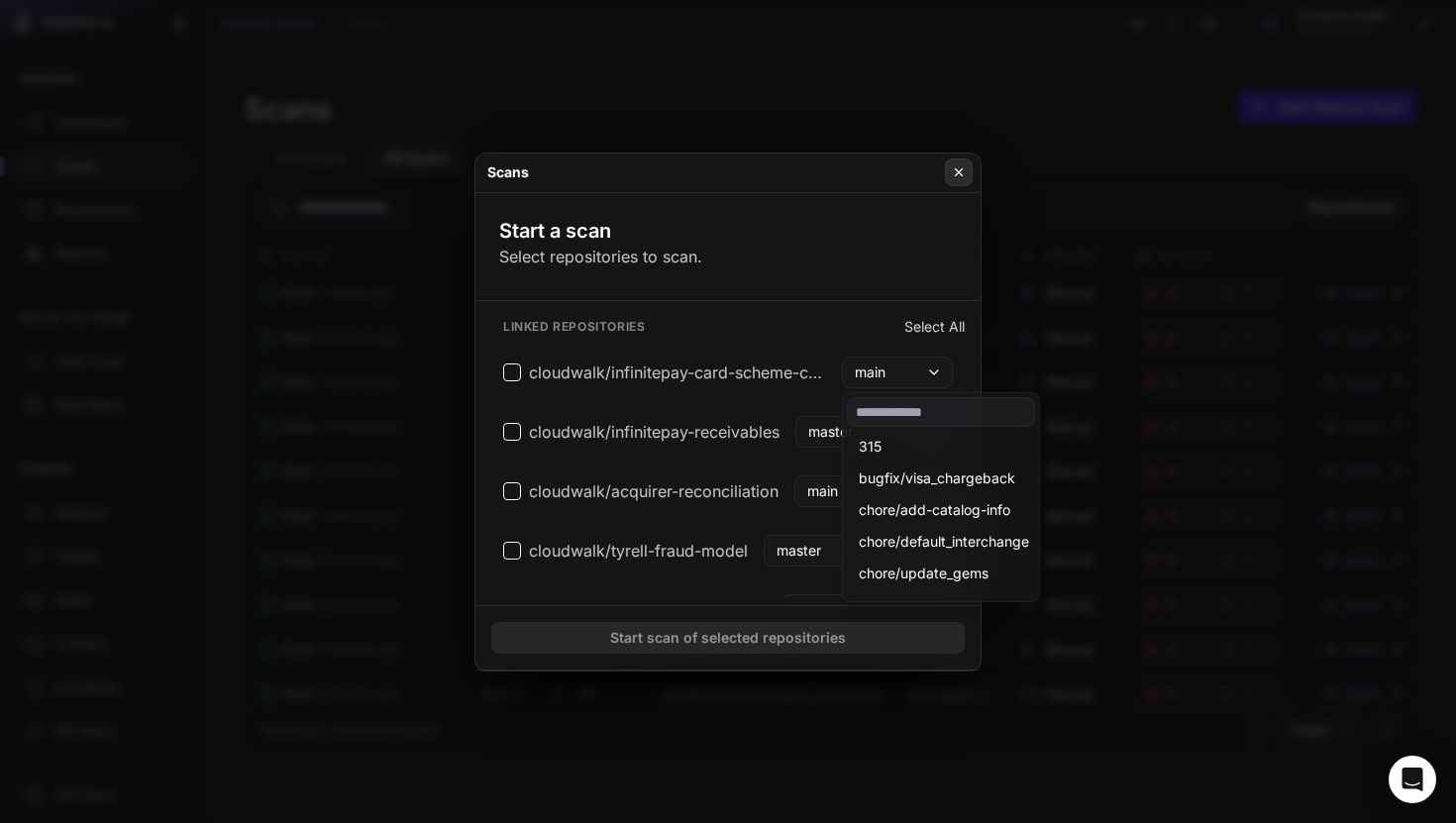 click at bounding box center (959, 172) 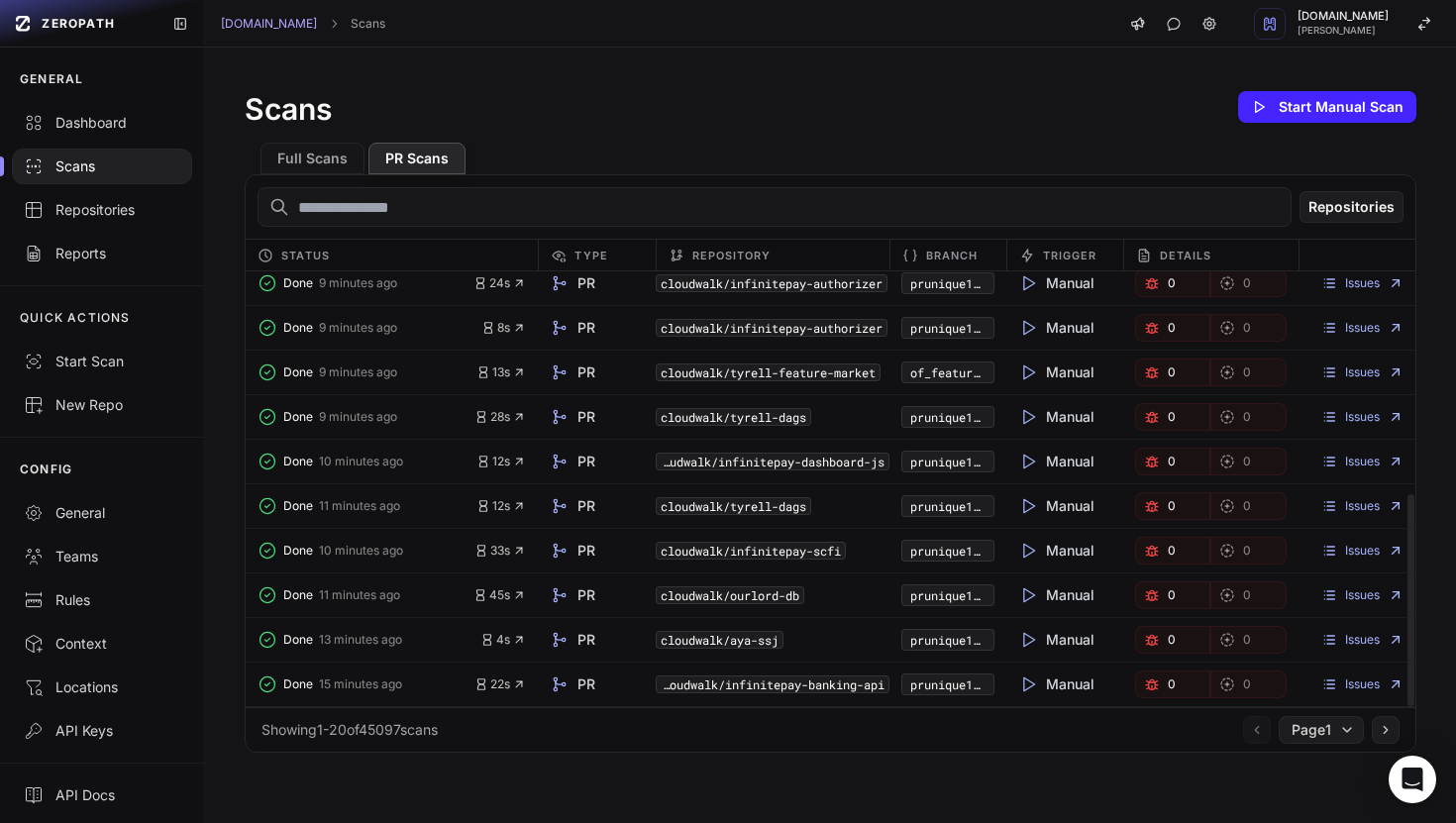 scroll, scrollTop: 456, scrollLeft: 0, axis: vertical 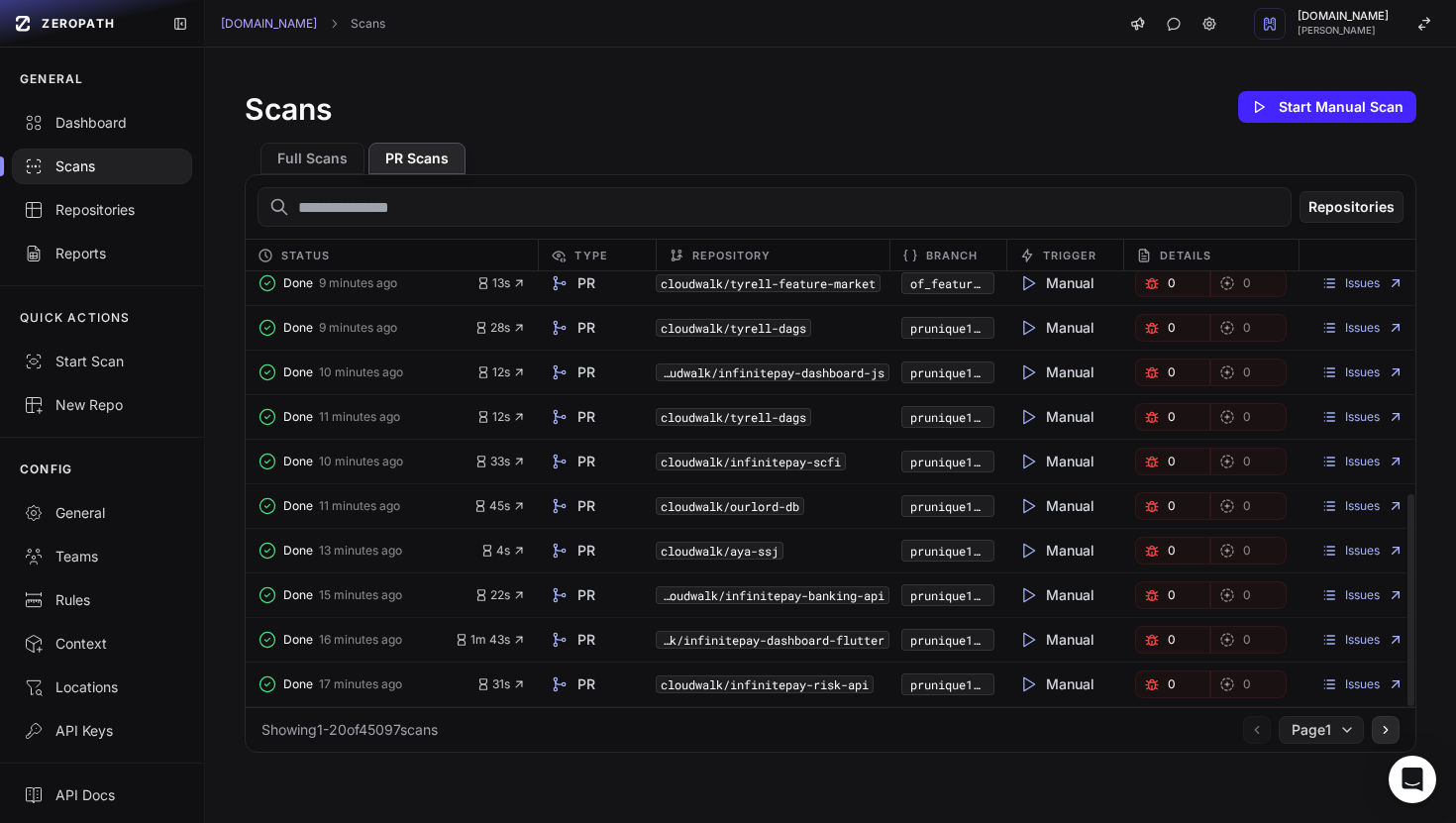 click 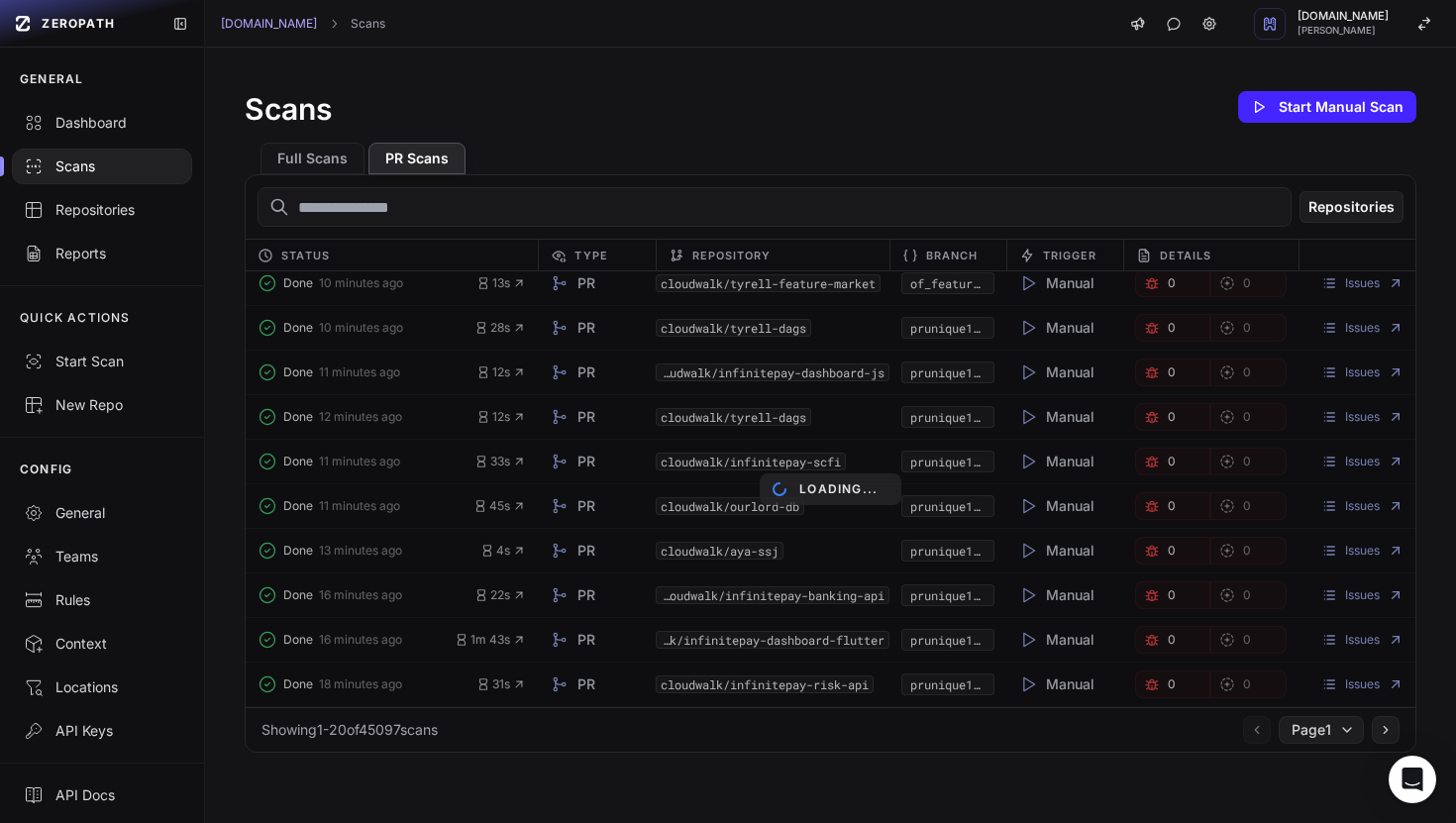 click on "Page  1" at bounding box center [1321, 730] 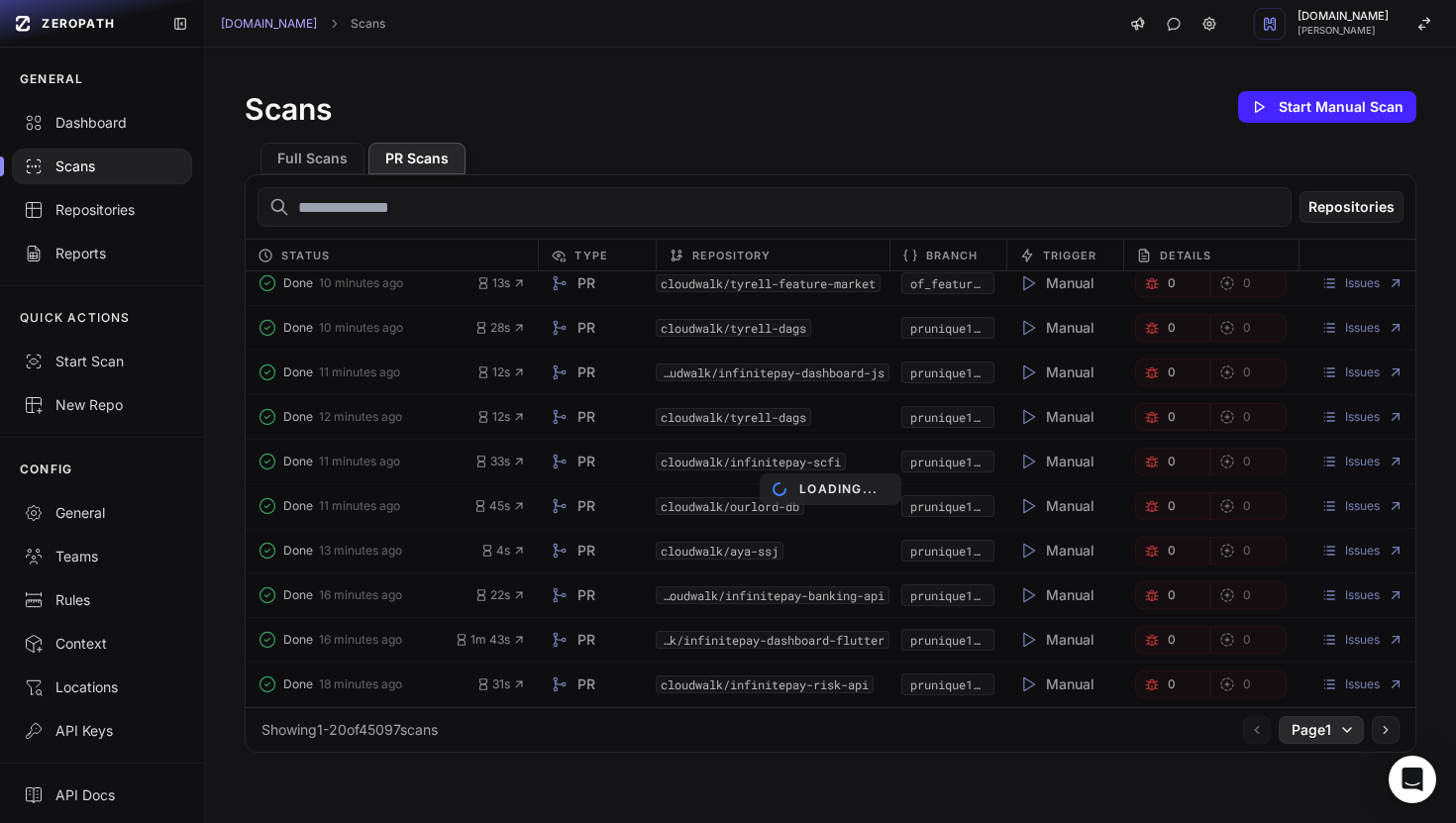 click on "Page  1" at bounding box center (1321, 730) 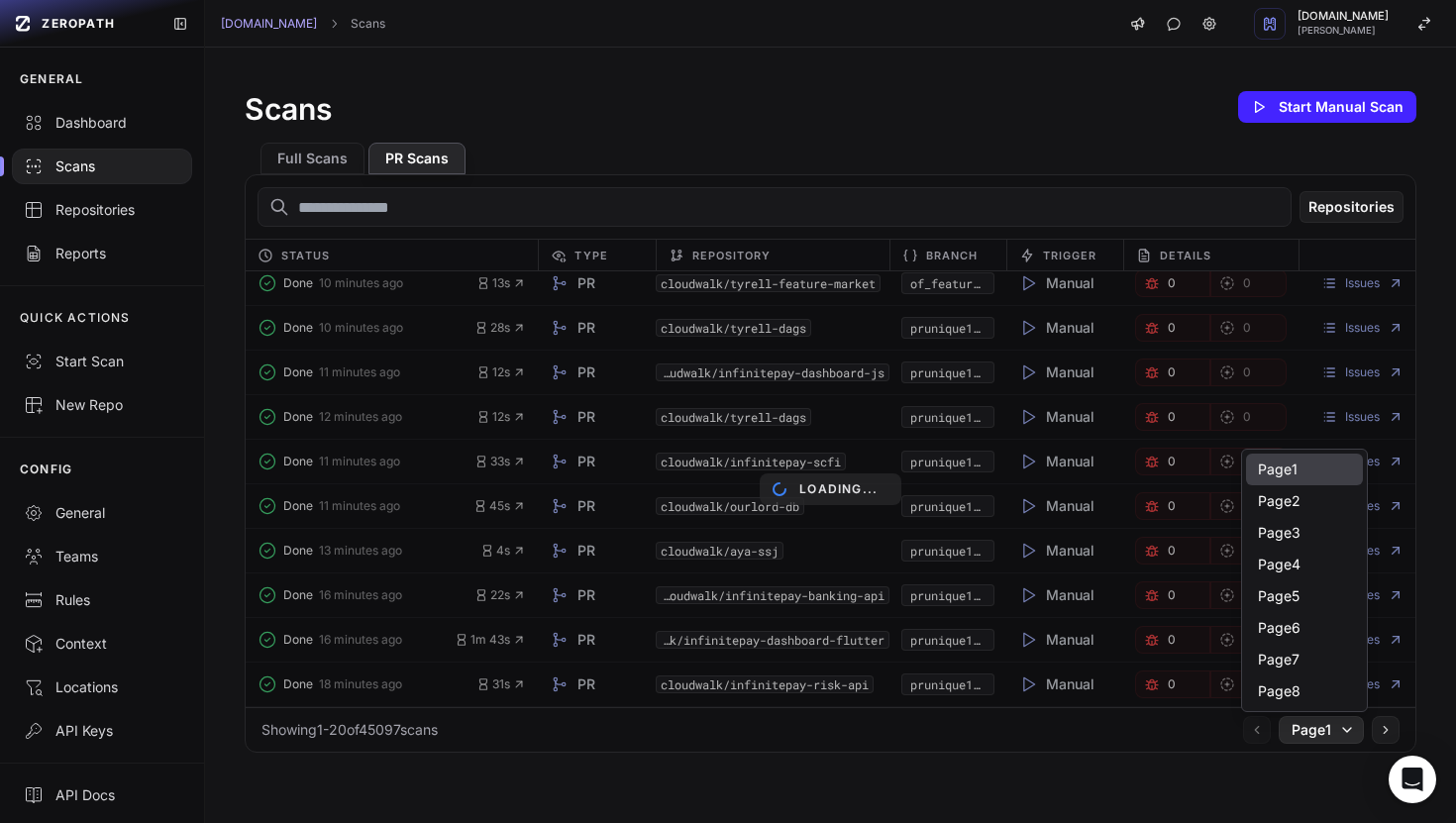 click 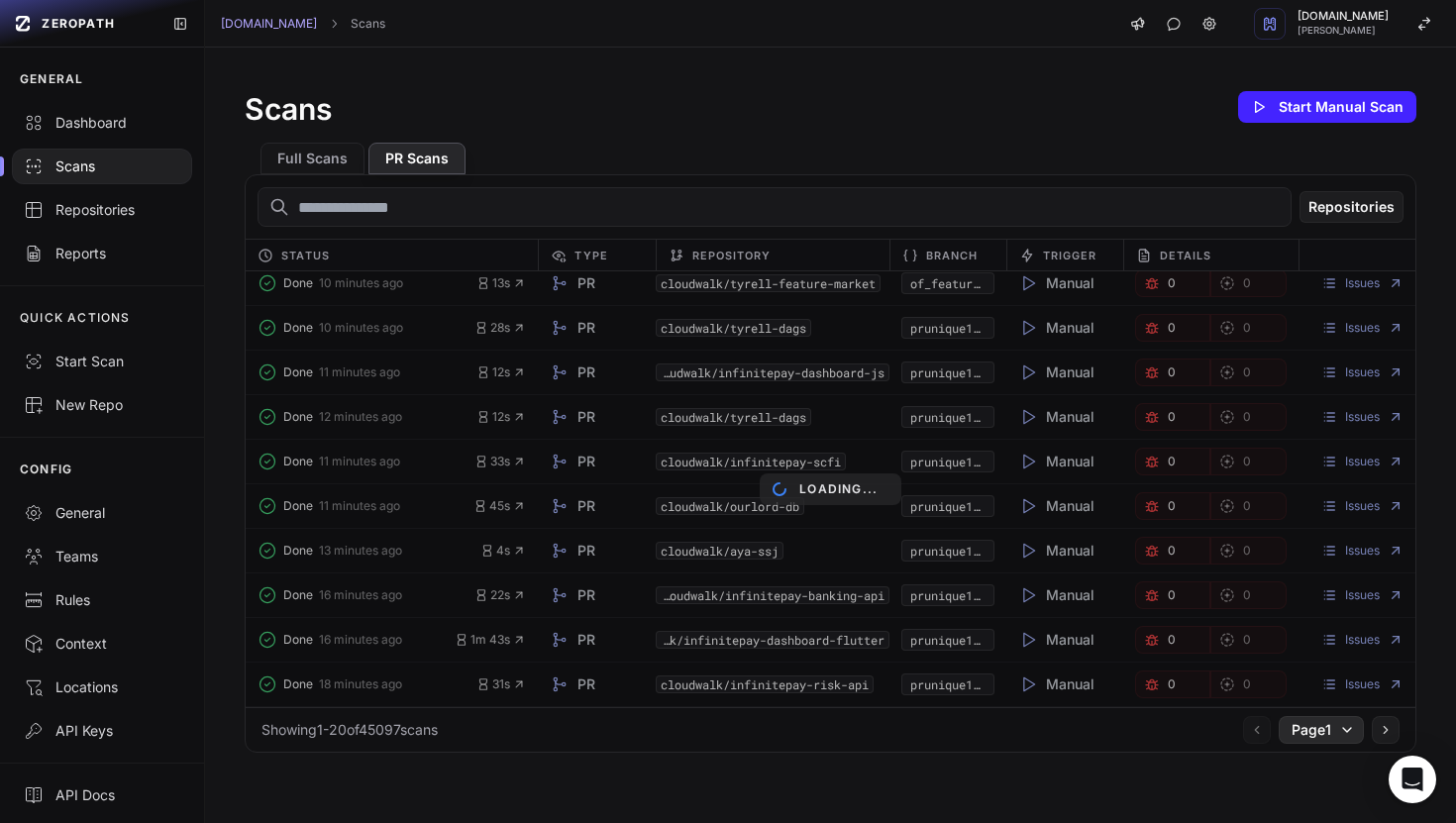 click 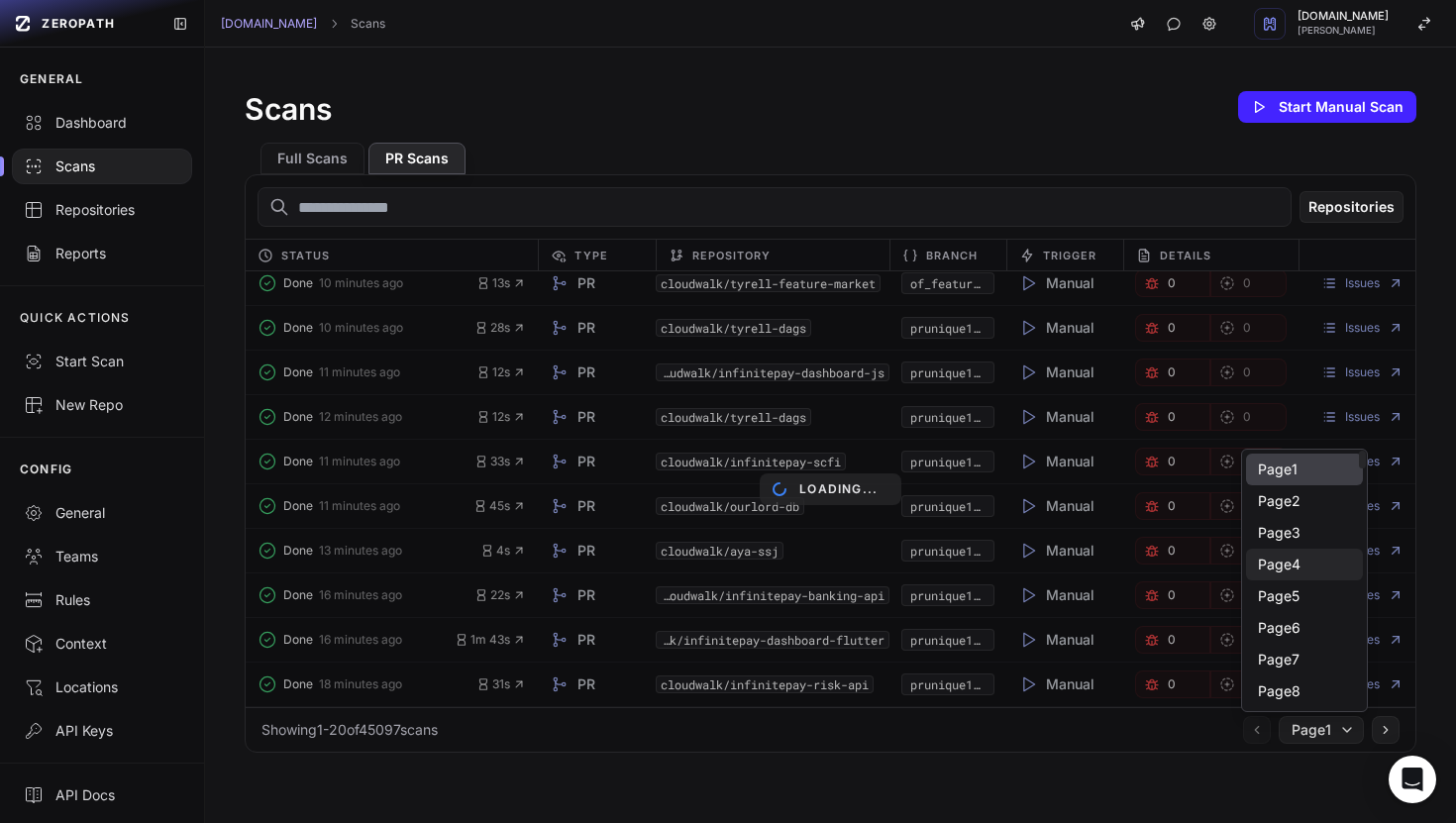 click on "Page  4" 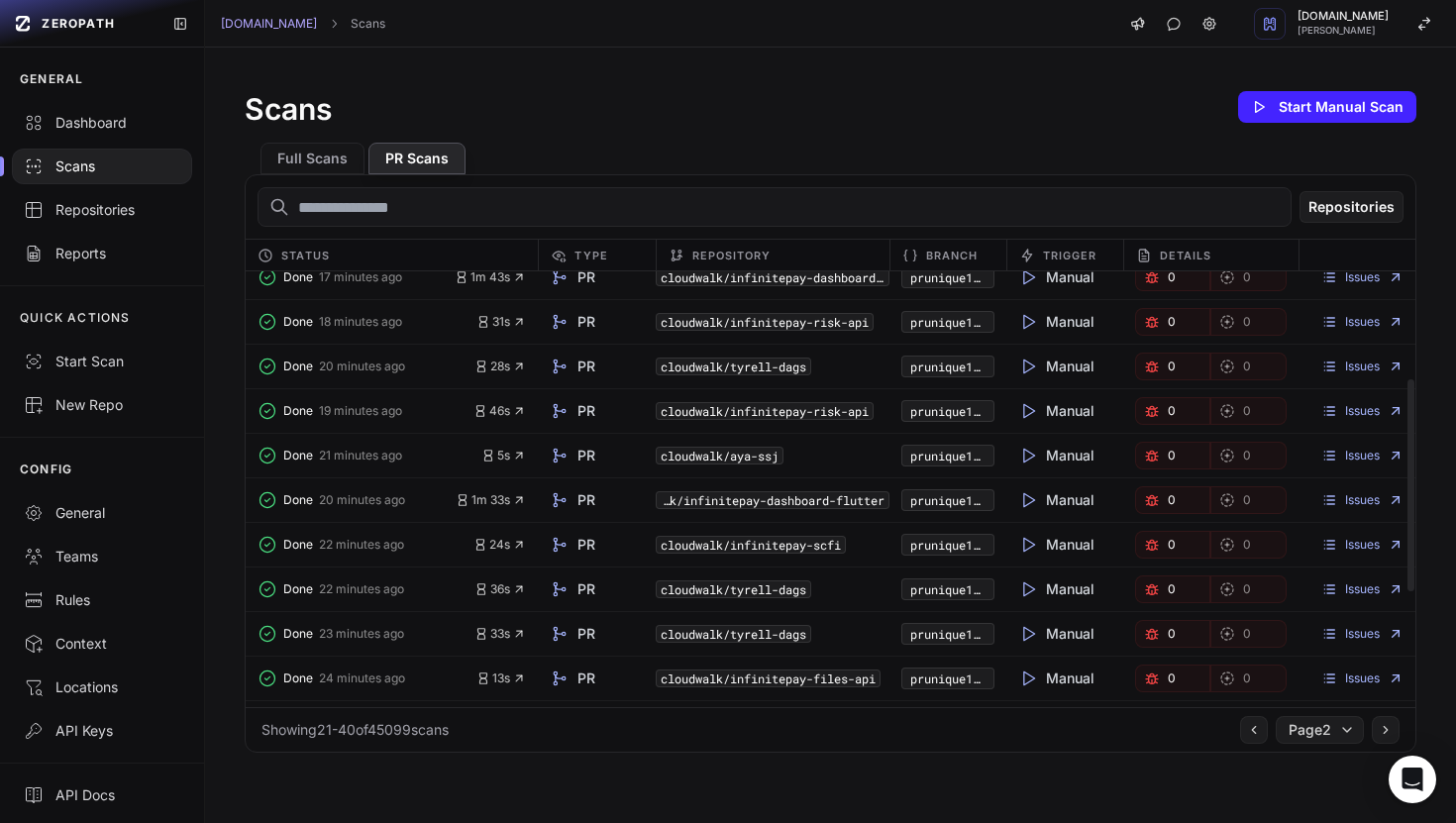 scroll, scrollTop: 456, scrollLeft: 0, axis: vertical 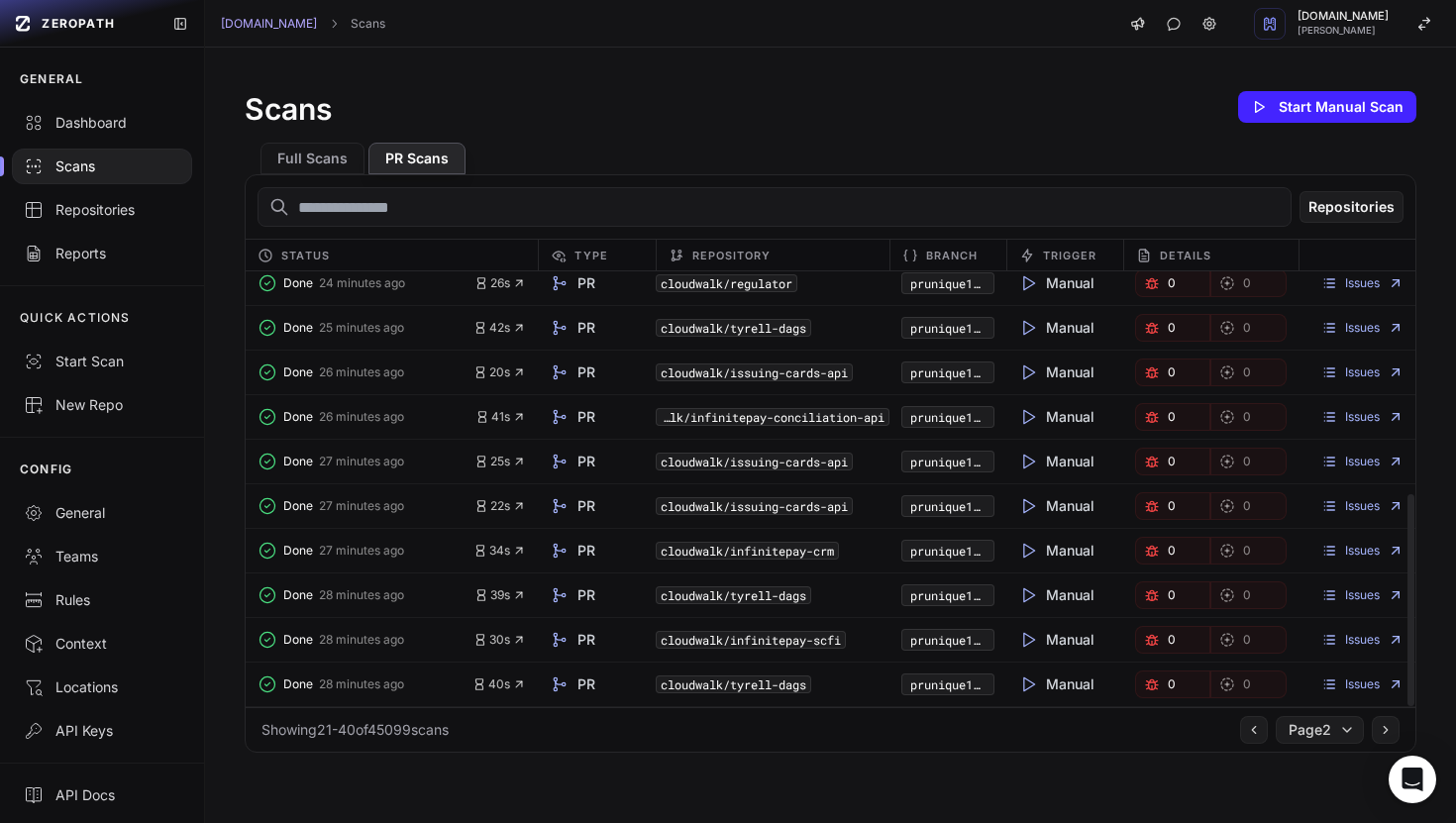 click on "Showing  21  -  40  of  45099  scans     Page  2" at bounding box center (830, 729) 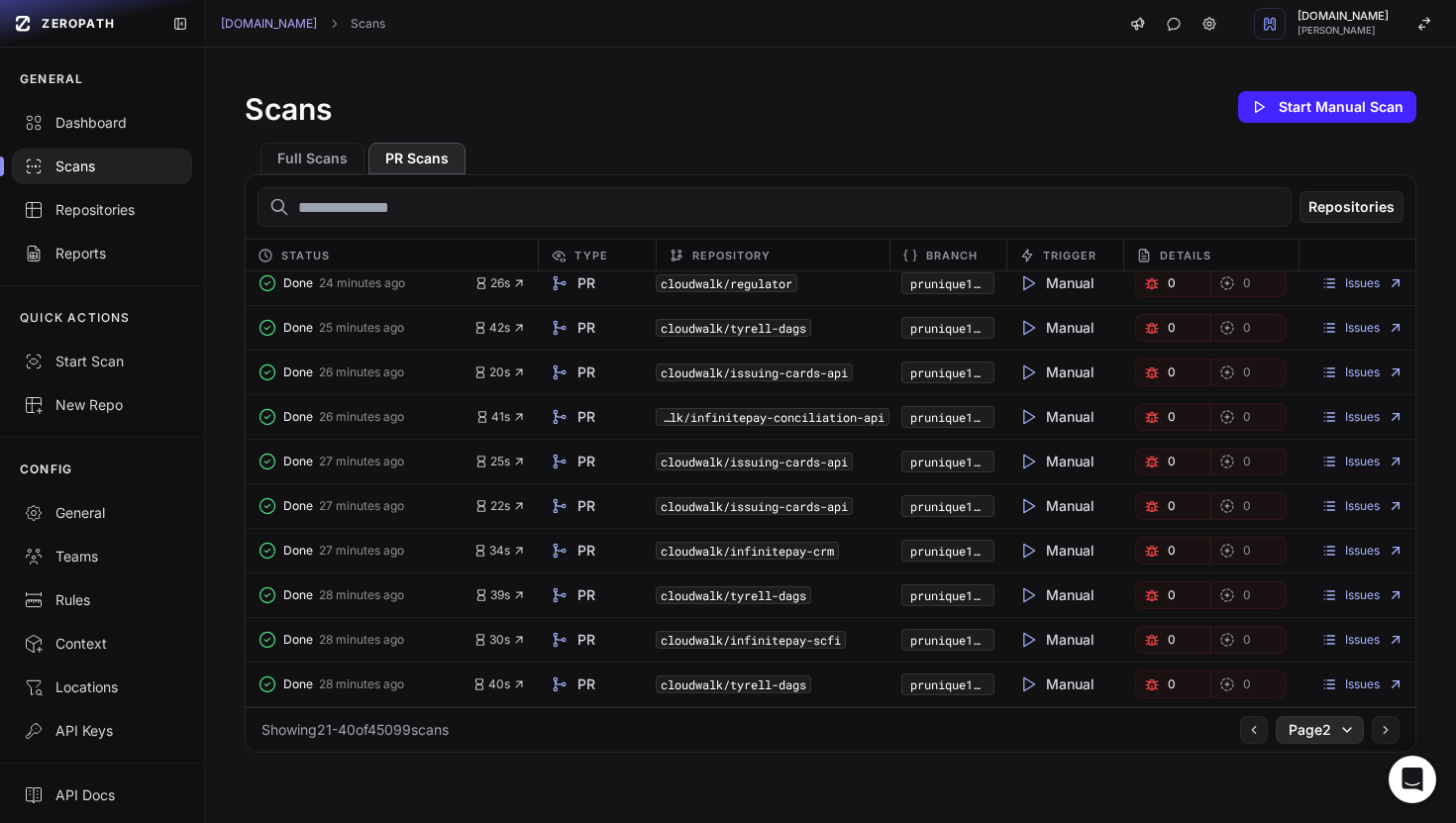 click on "Page  2" at bounding box center (1319, 730) 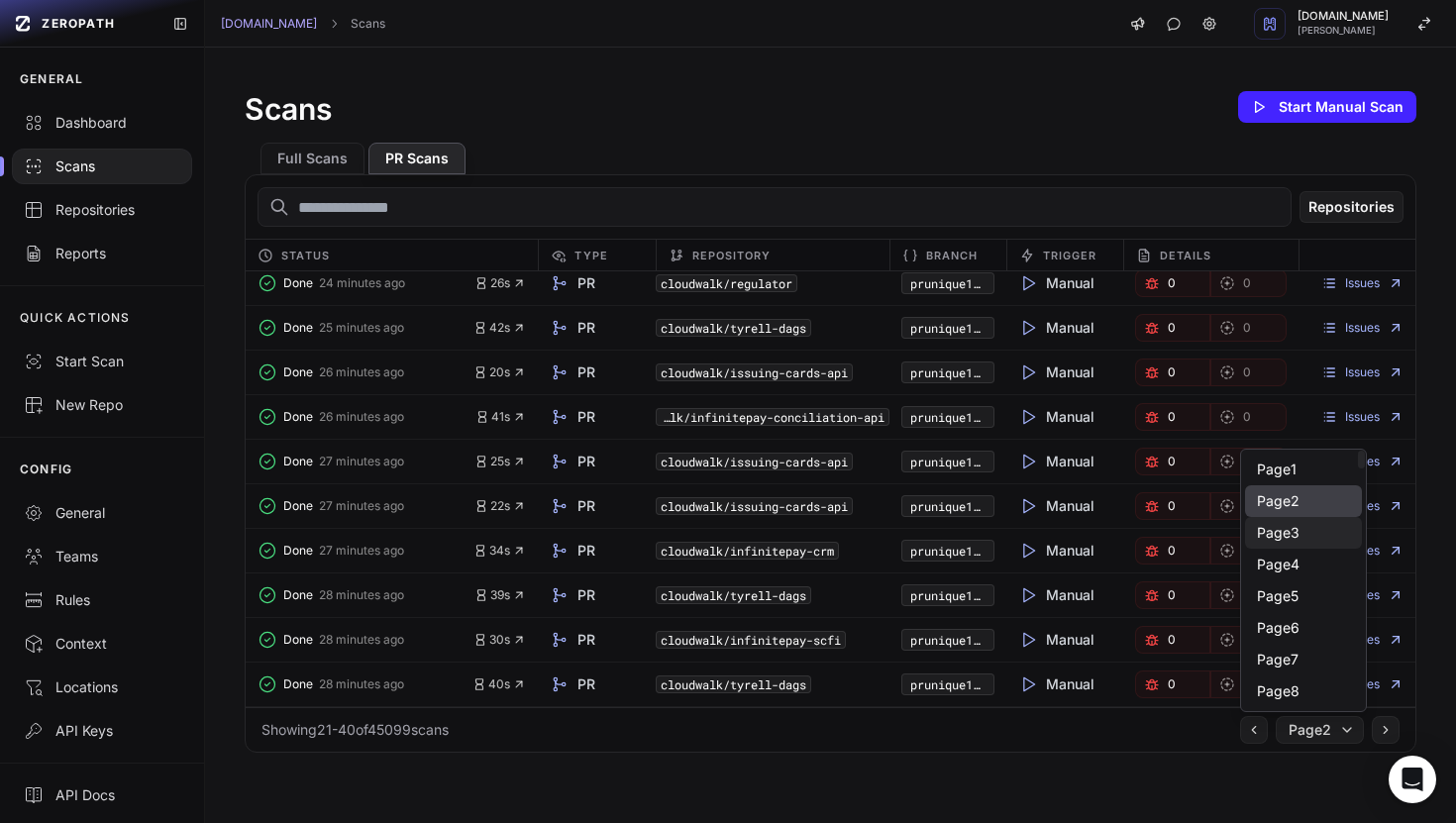 click on "Page  3" 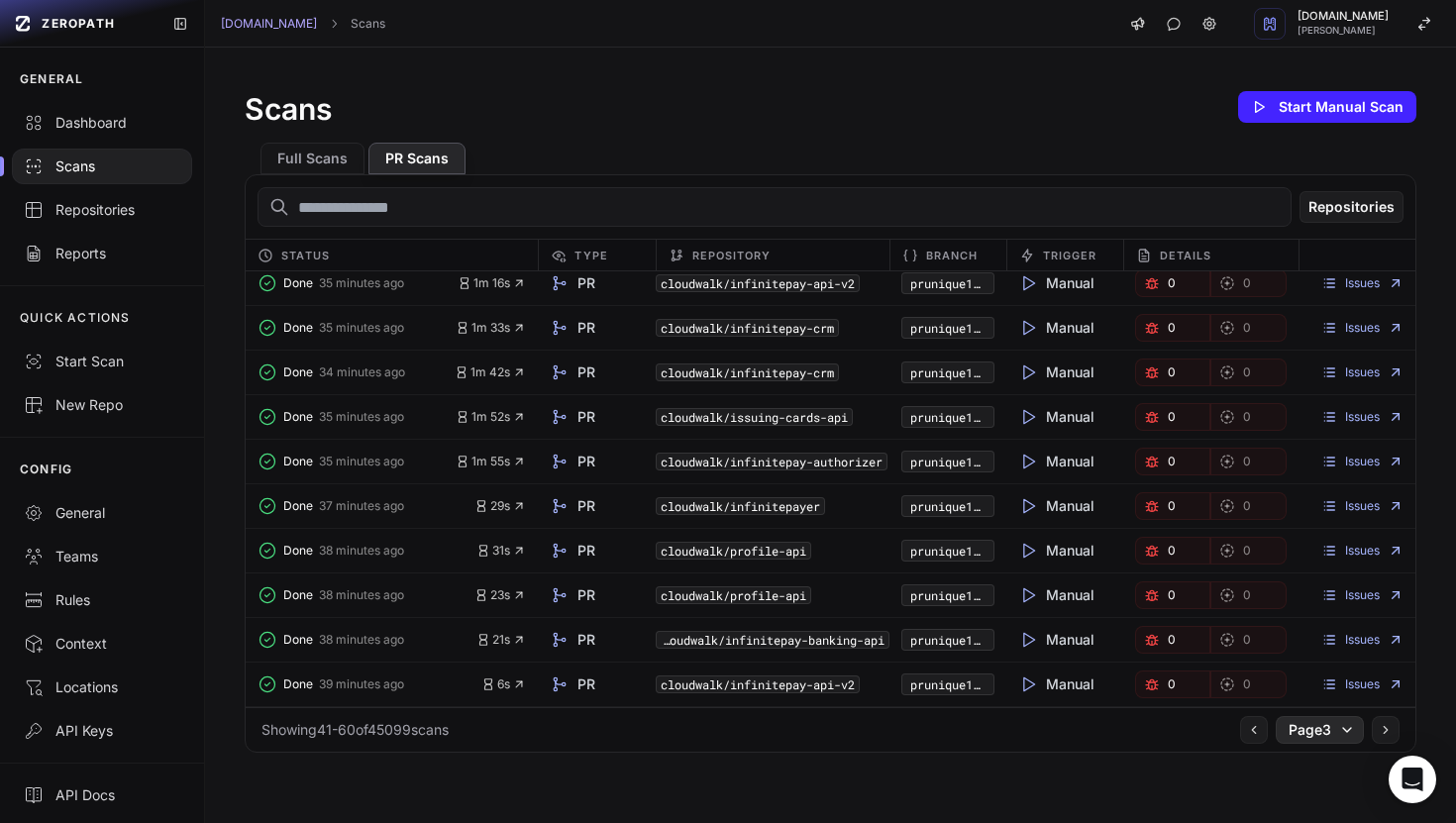 click on "Page  3" at bounding box center (1319, 730) 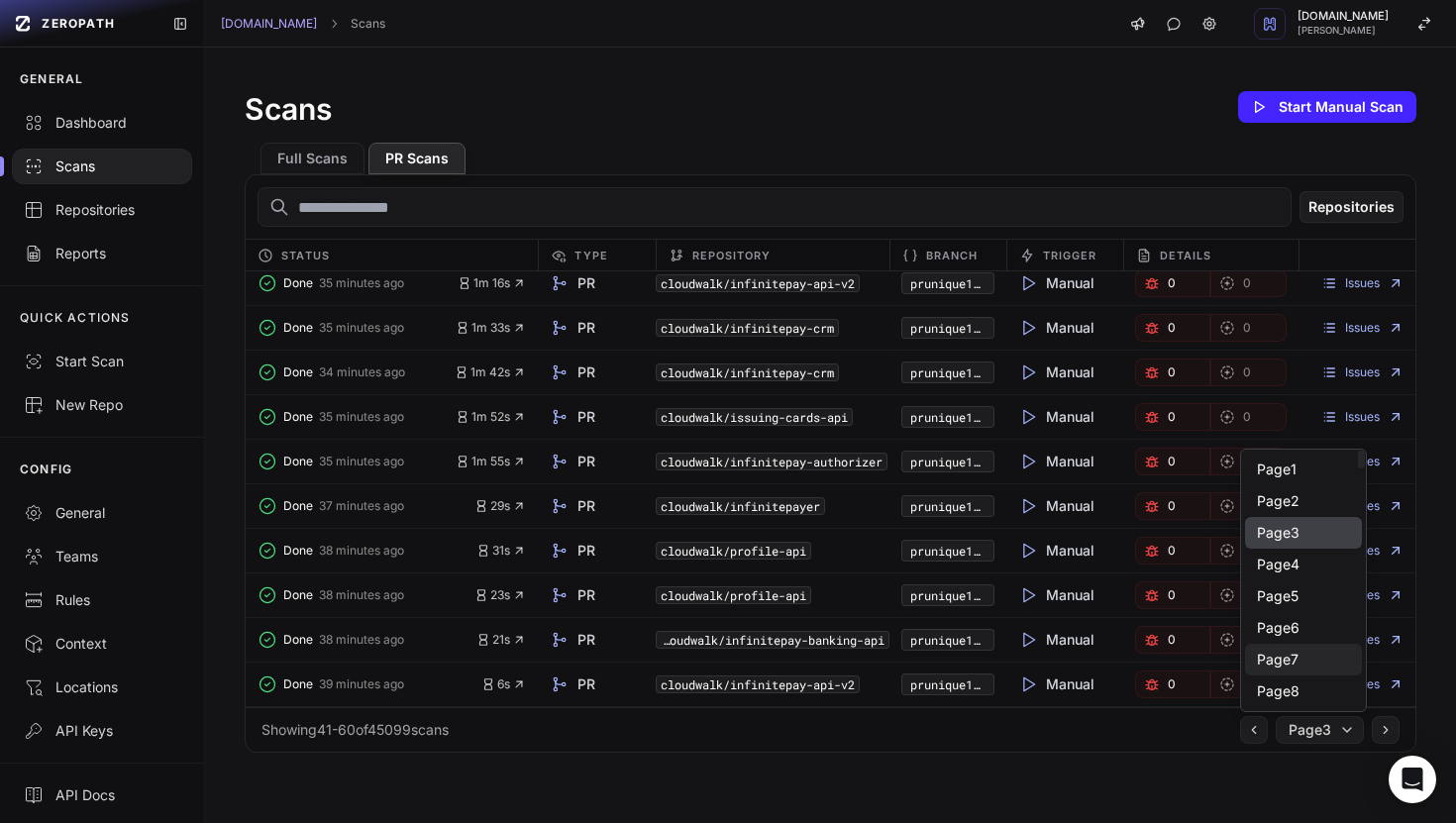 click on "Page  7" 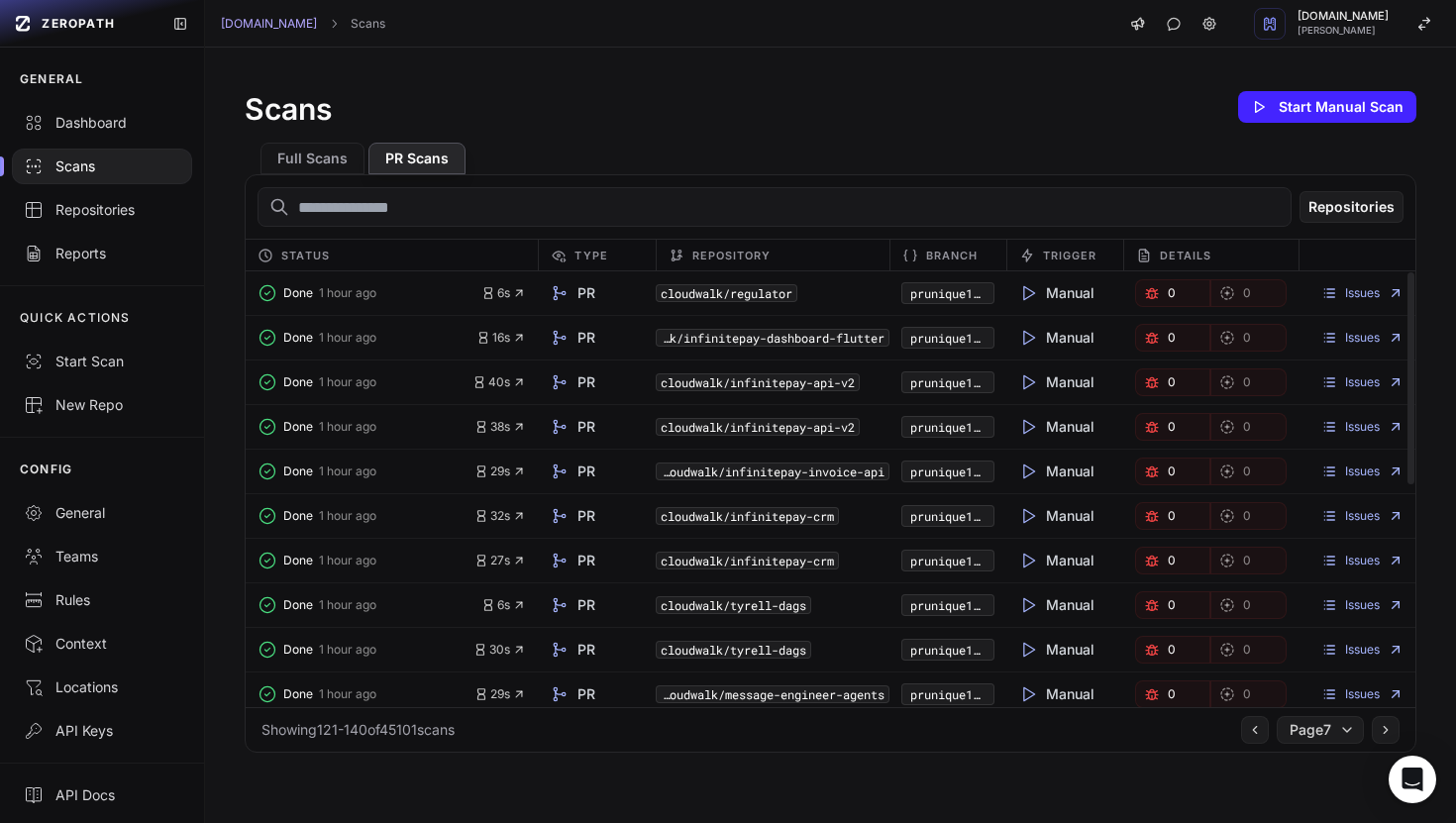 scroll, scrollTop: 456, scrollLeft: 0, axis: vertical 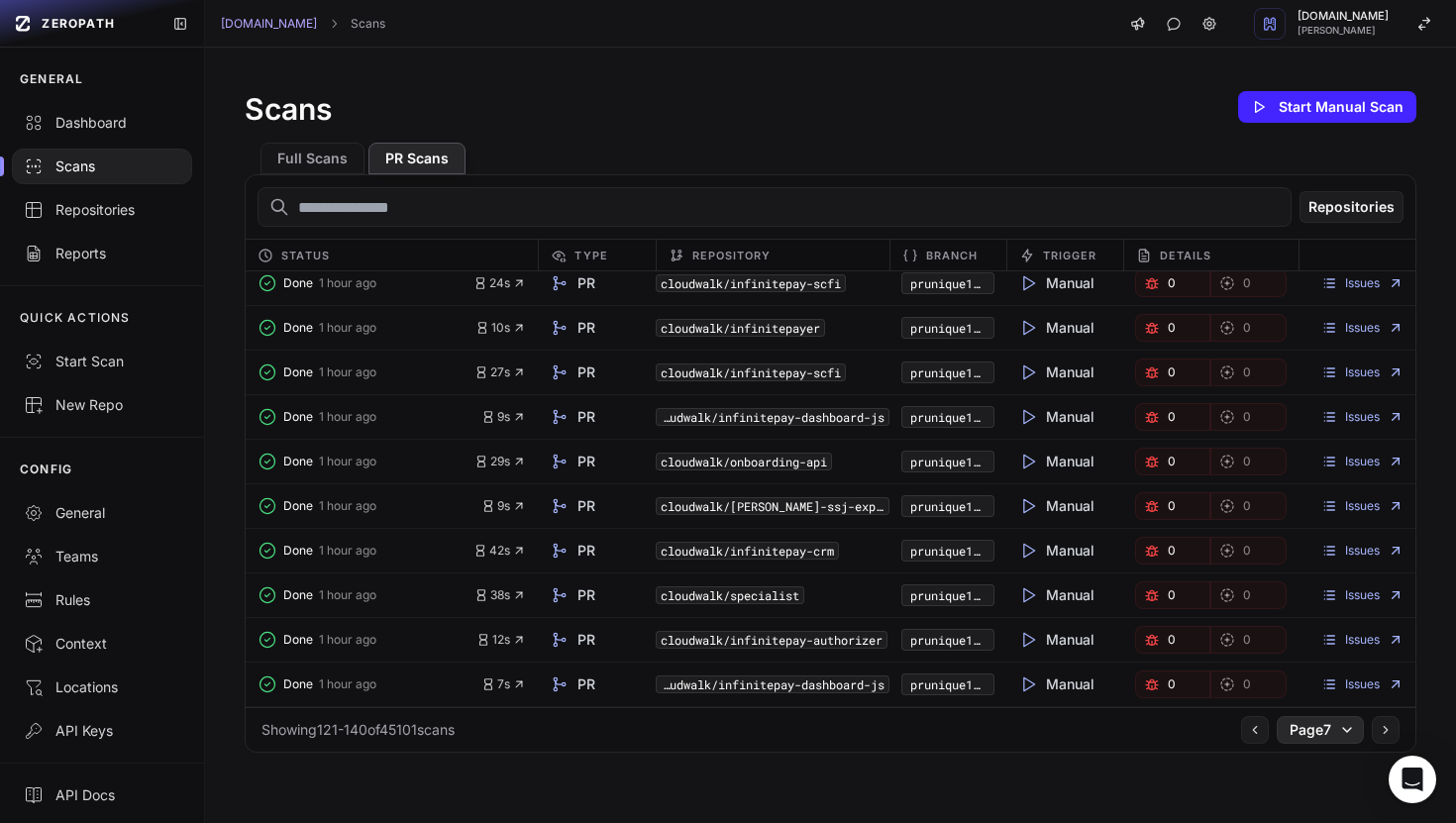 click on "Page  7" at bounding box center [1310, 730] 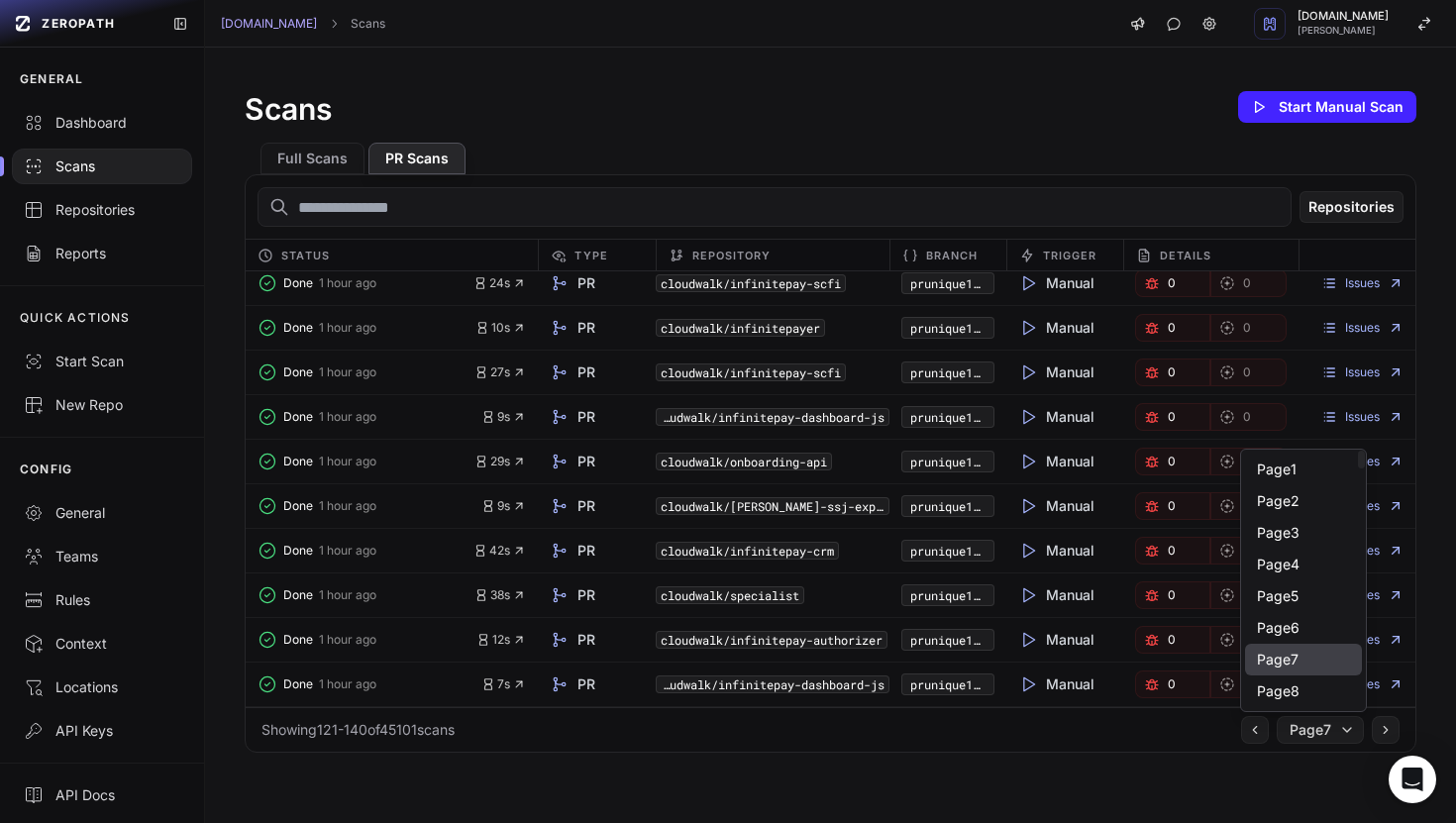 scroll, scrollTop: 158, scrollLeft: 0, axis: vertical 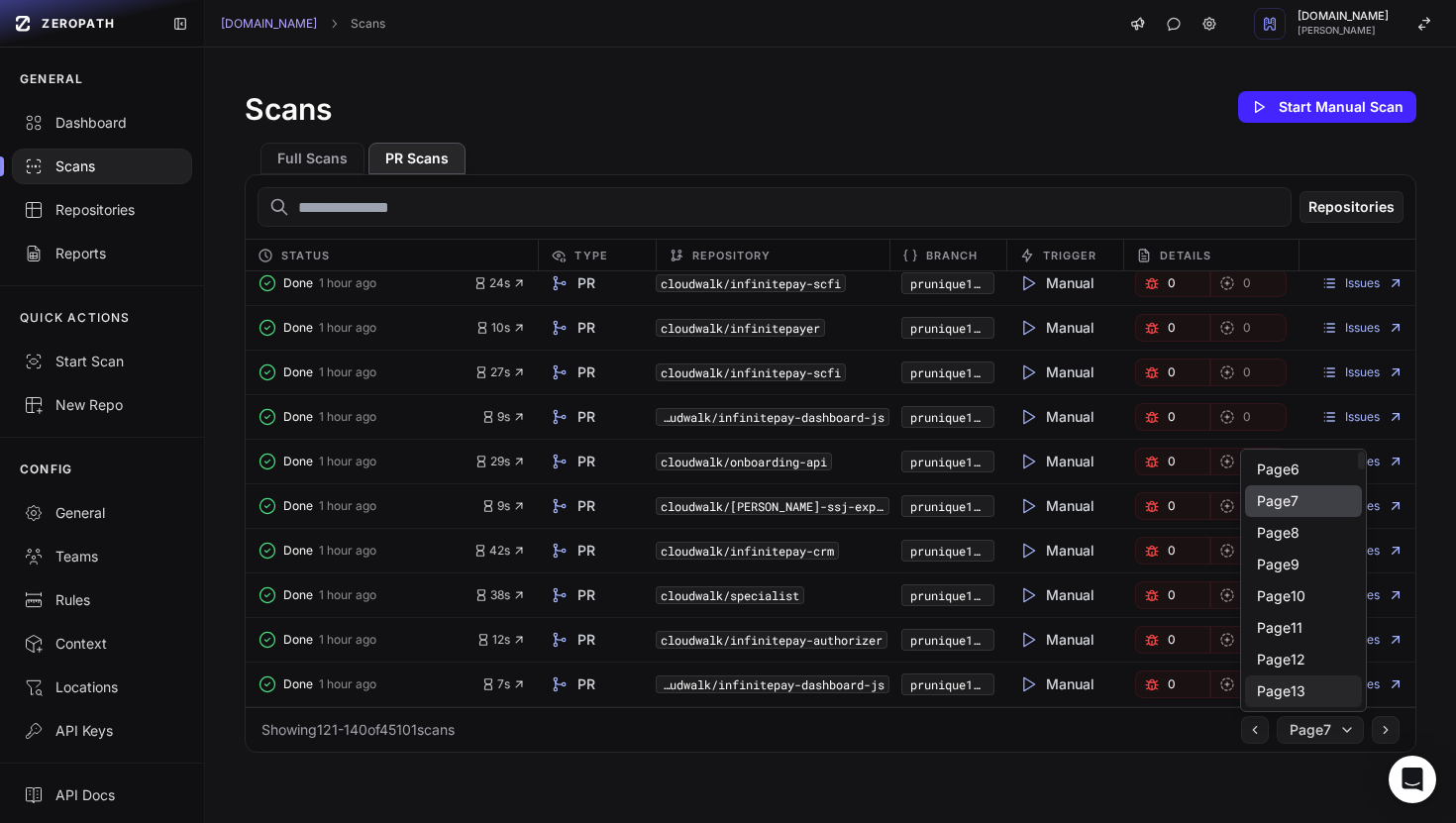 click on "Page  13" 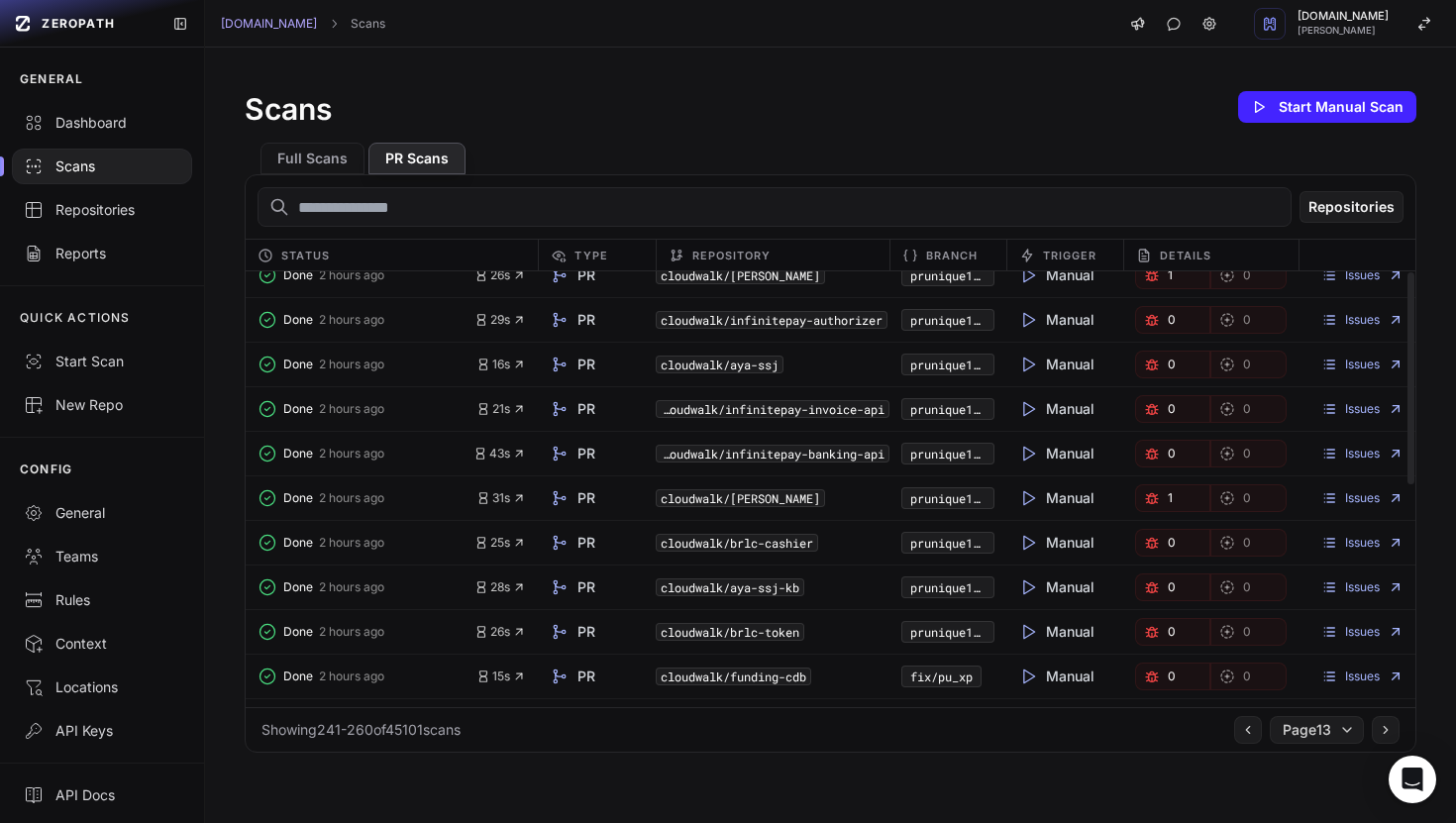 scroll, scrollTop: 0, scrollLeft: 0, axis: both 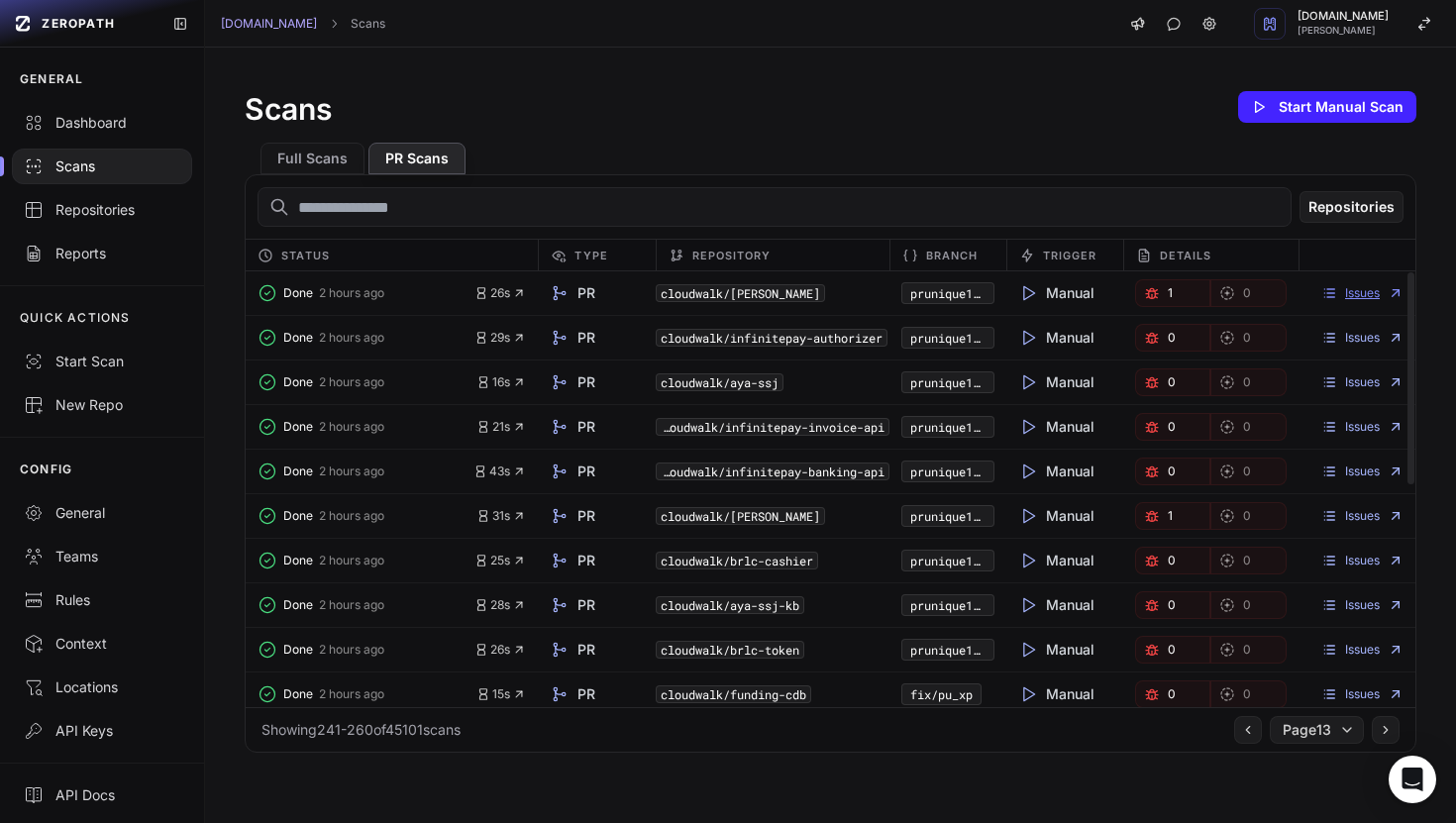 click on "Issues" at bounding box center [1362, 293] 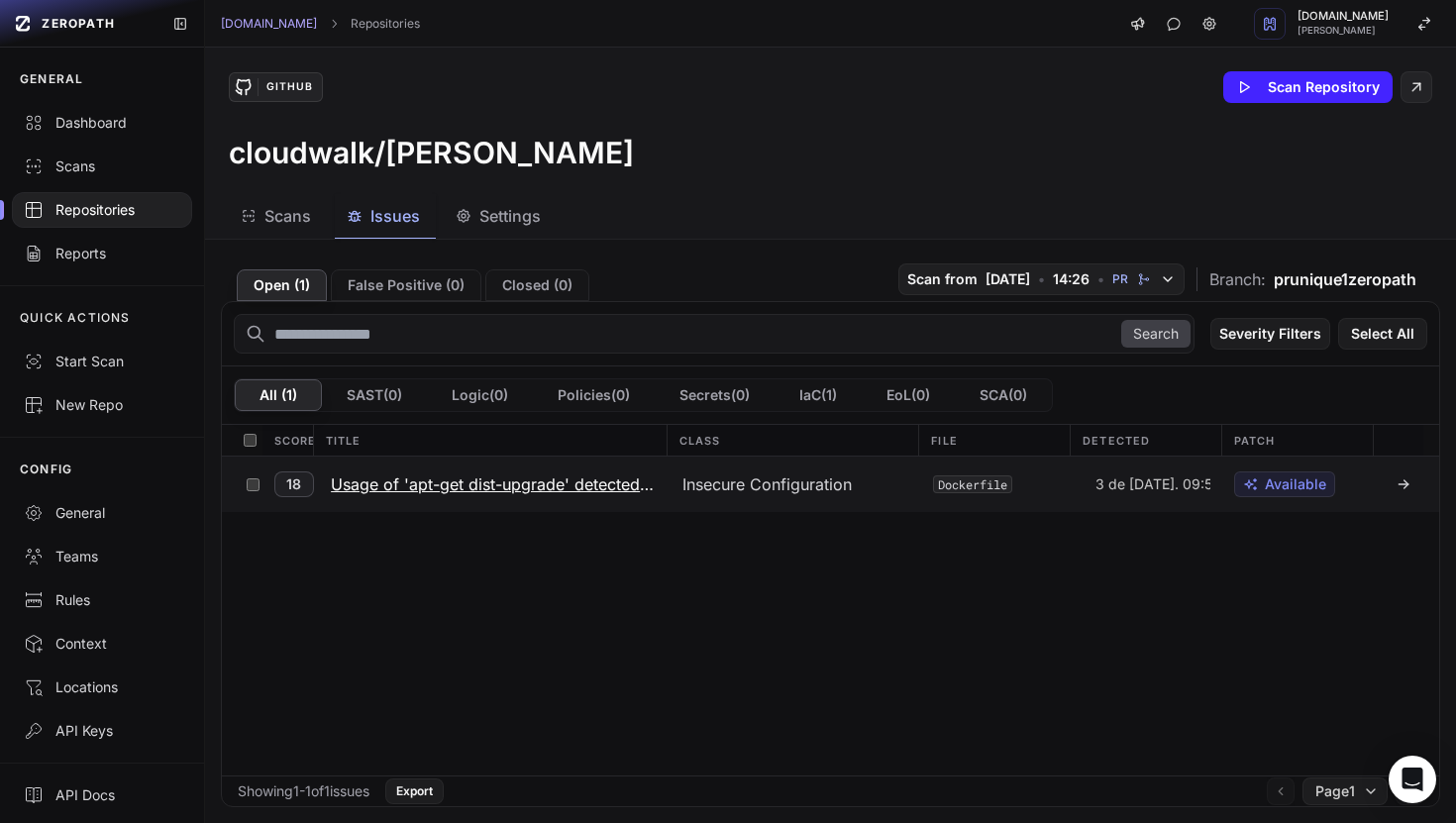 click on "Usage of 'apt-get dist-upgrade' detected in Dockerfile on line 5" at bounding box center (494, 484) 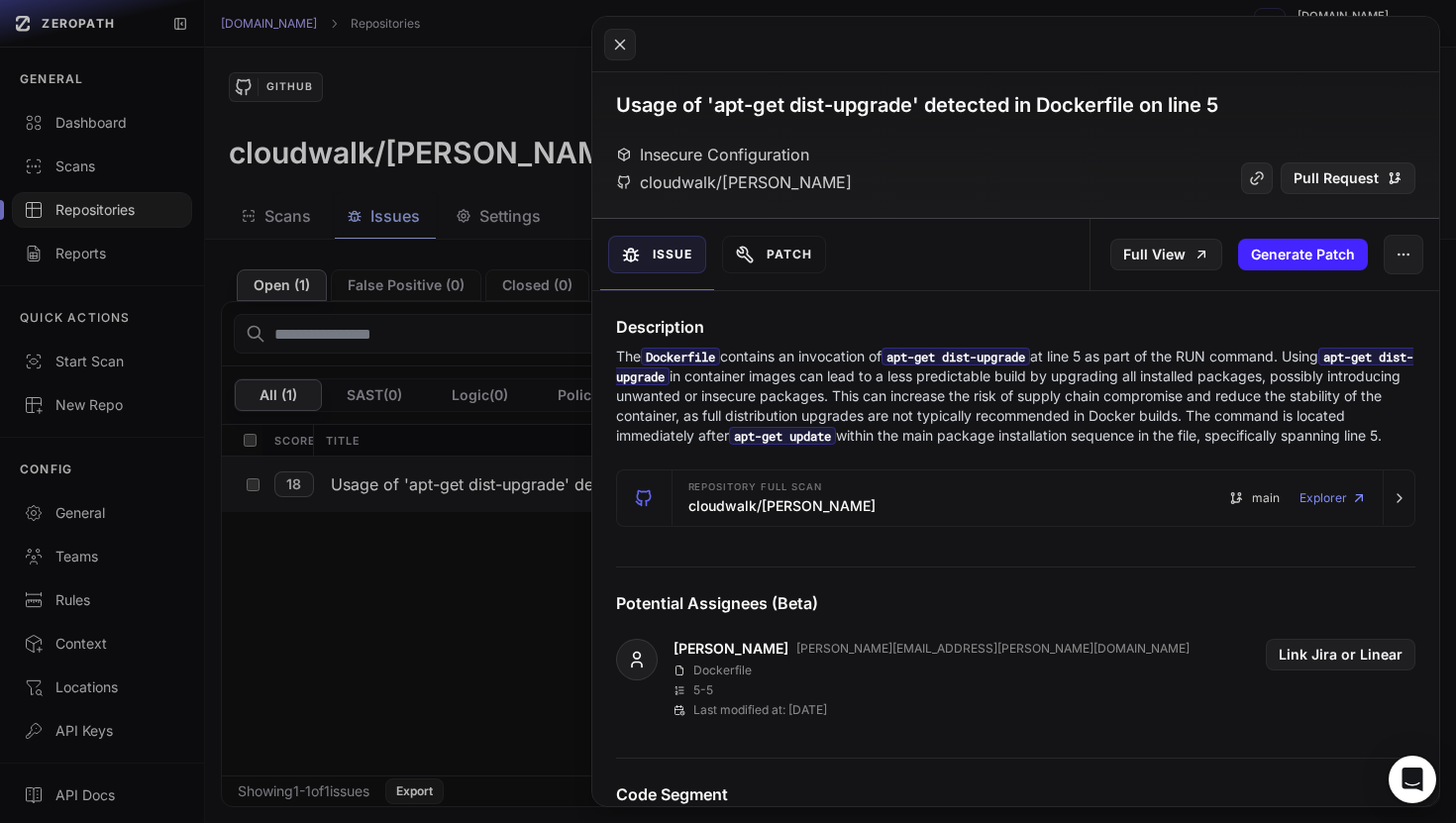 scroll, scrollTop: 0, scrollLeft: 0, axis: both 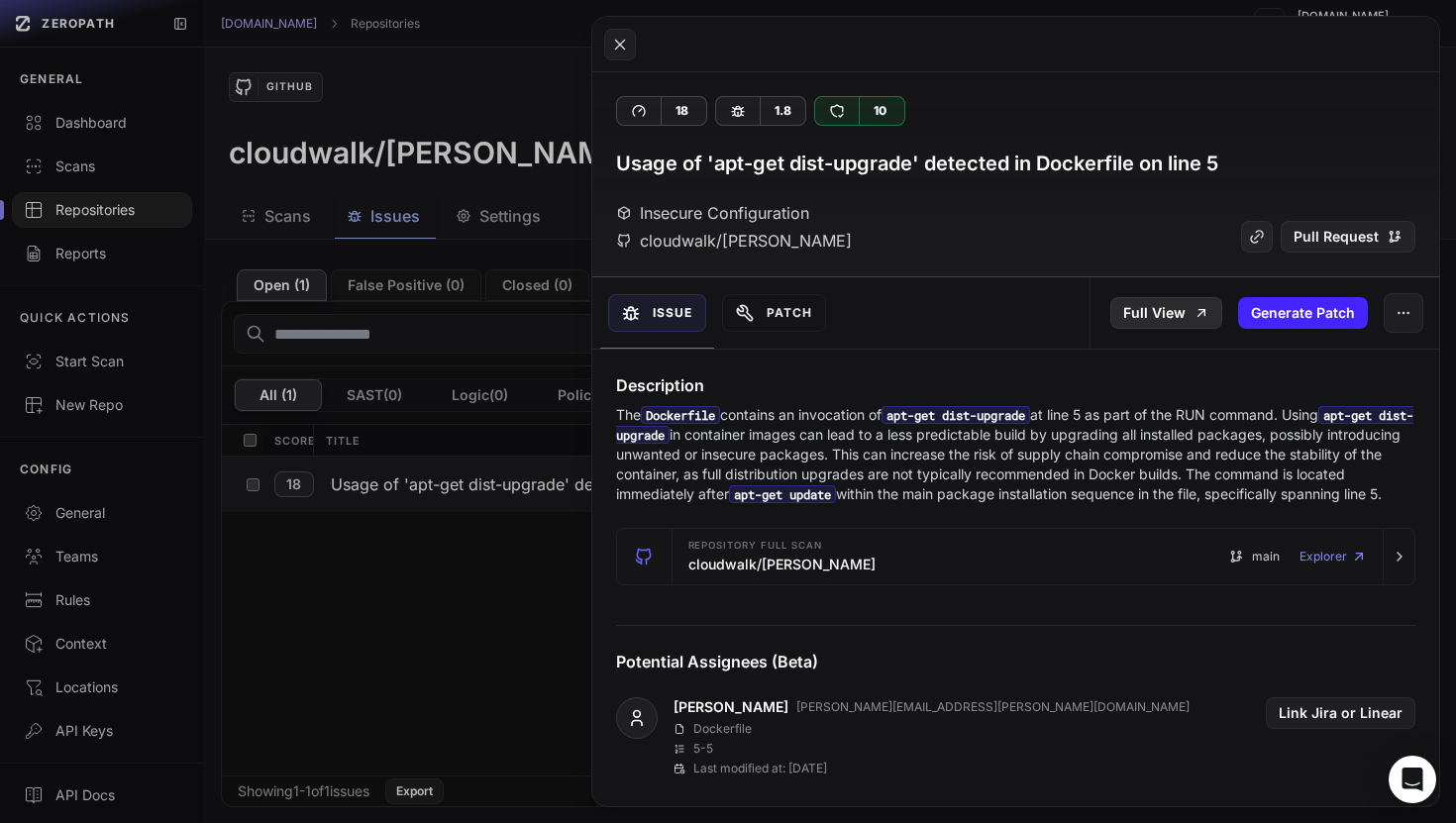 click on "Full View" at bounding box center (1166, 313) 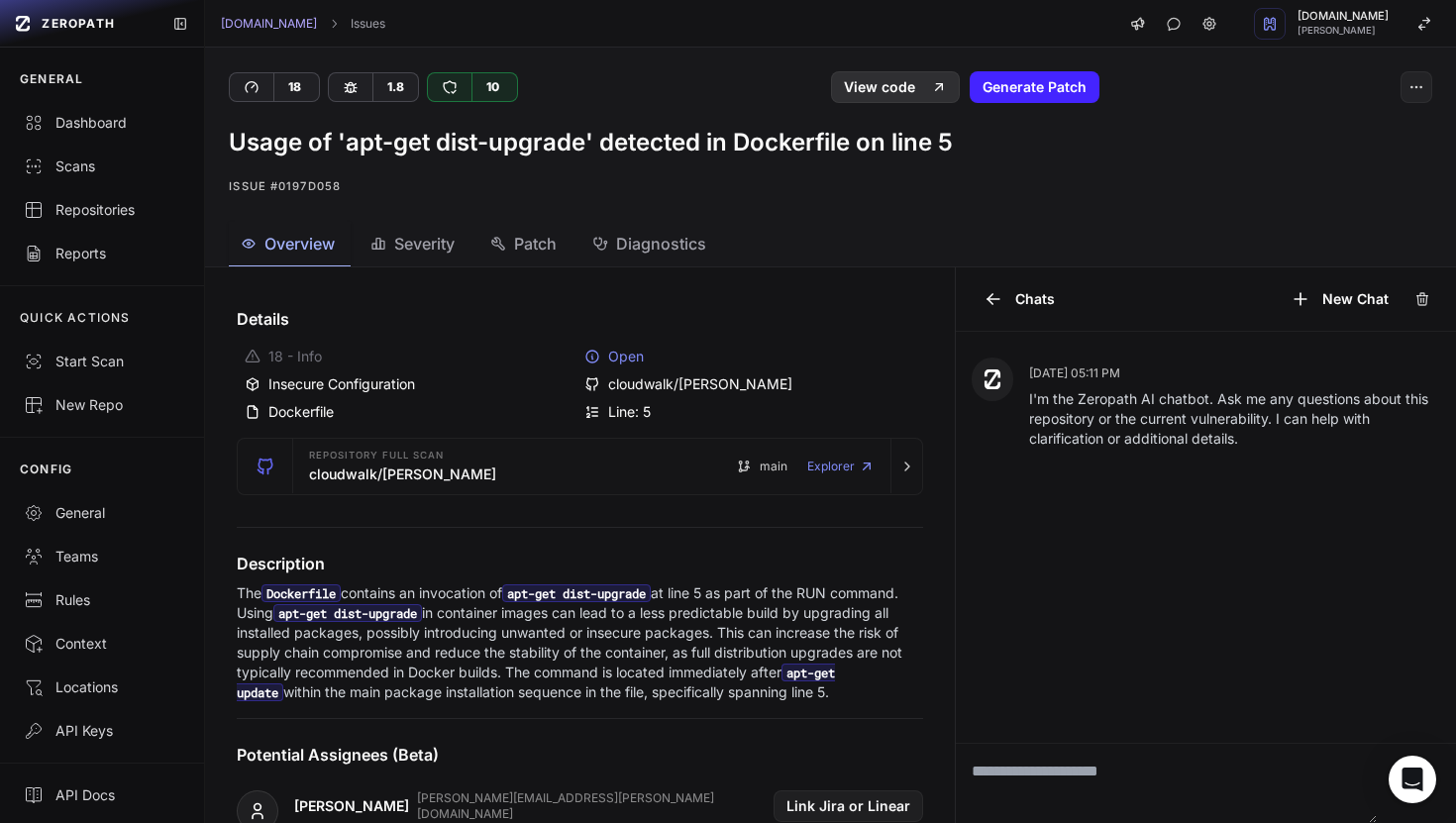 click on "View code" at bounding box center (895, 87) 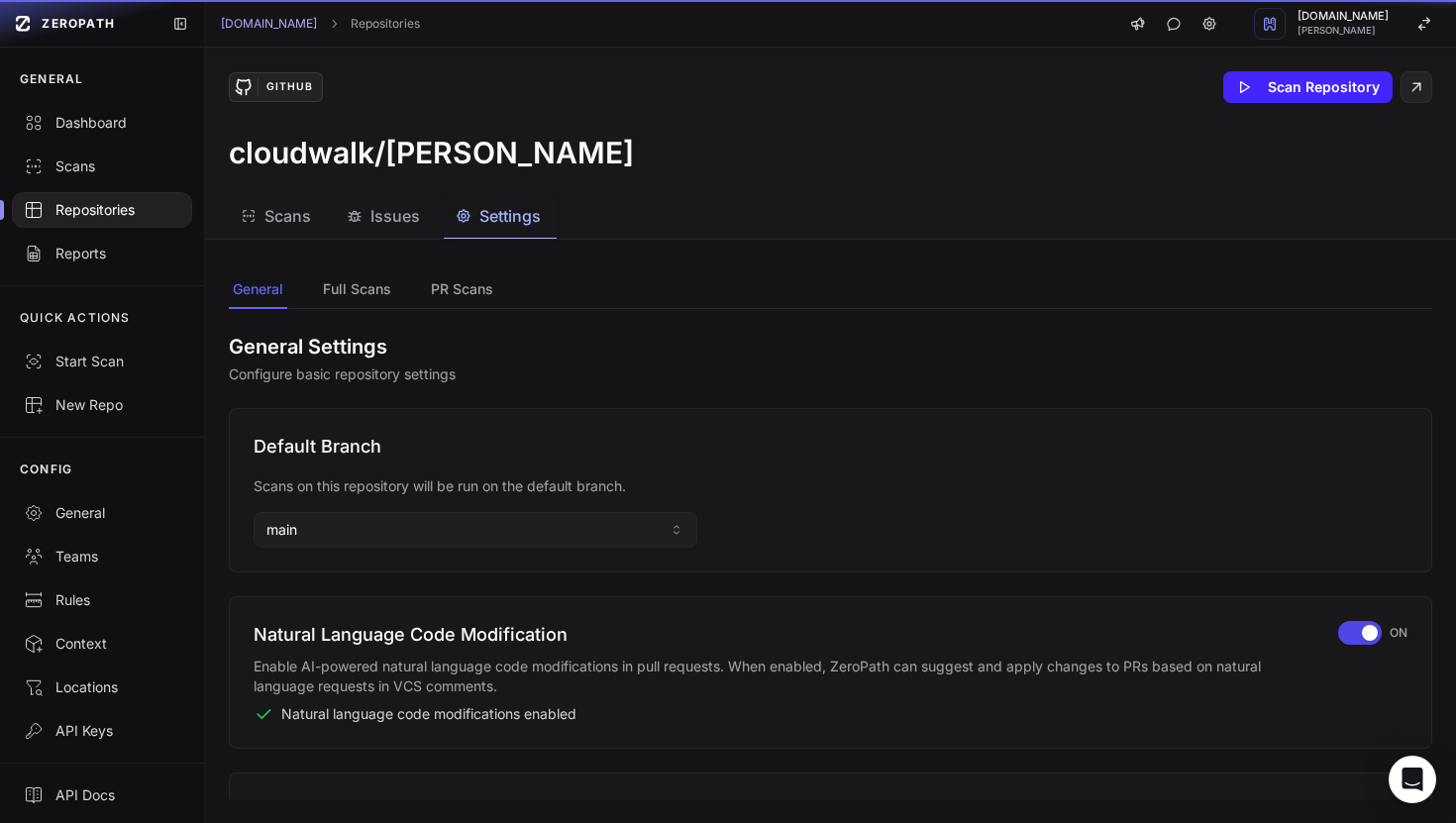 click on "Settings" at bounding box center (510, 216) 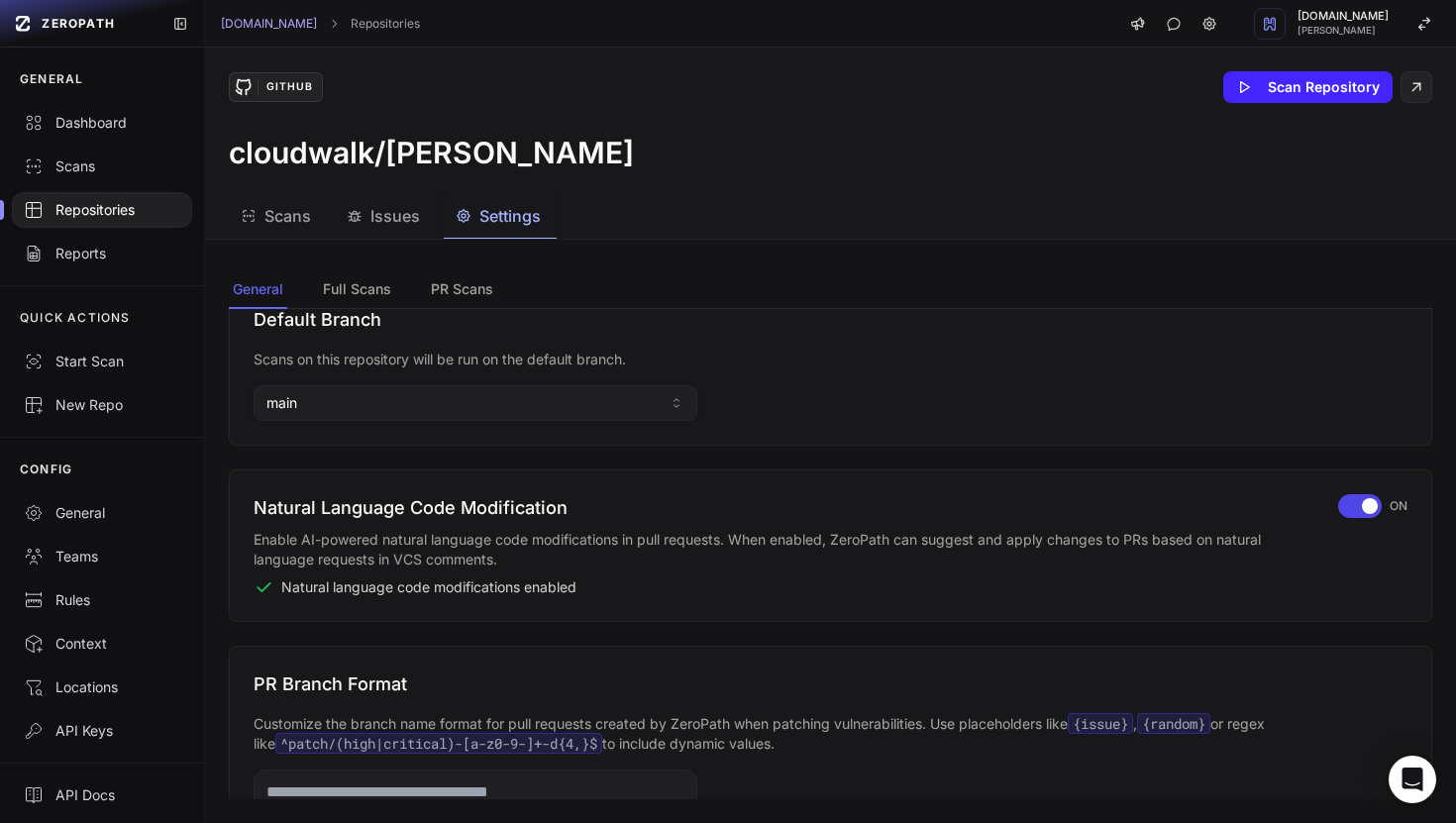 scroll, scrollTop: 222, scrollLeft: 0, axis: vertical 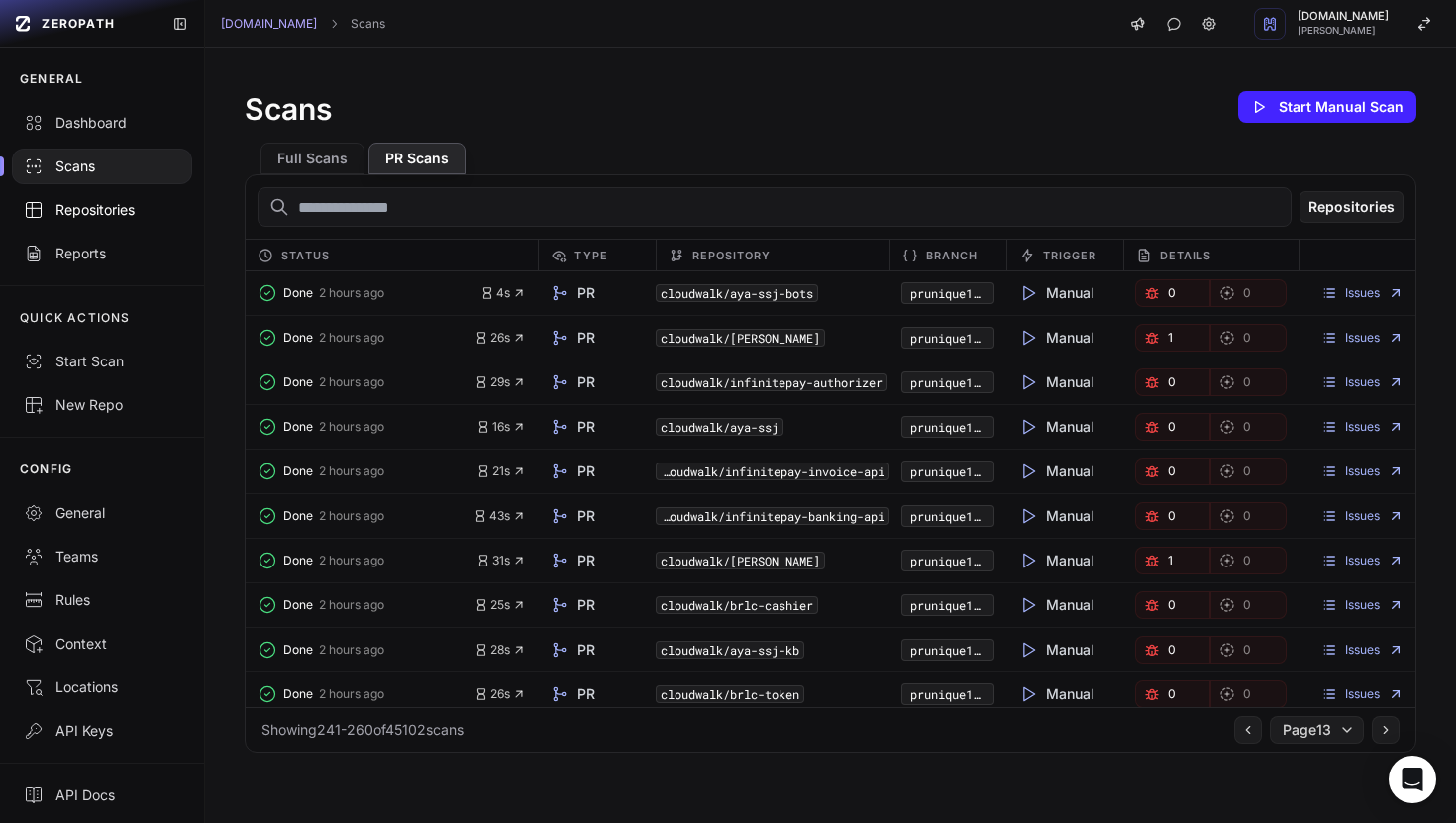 click on "Repositories" at bounding box center [102, 210] 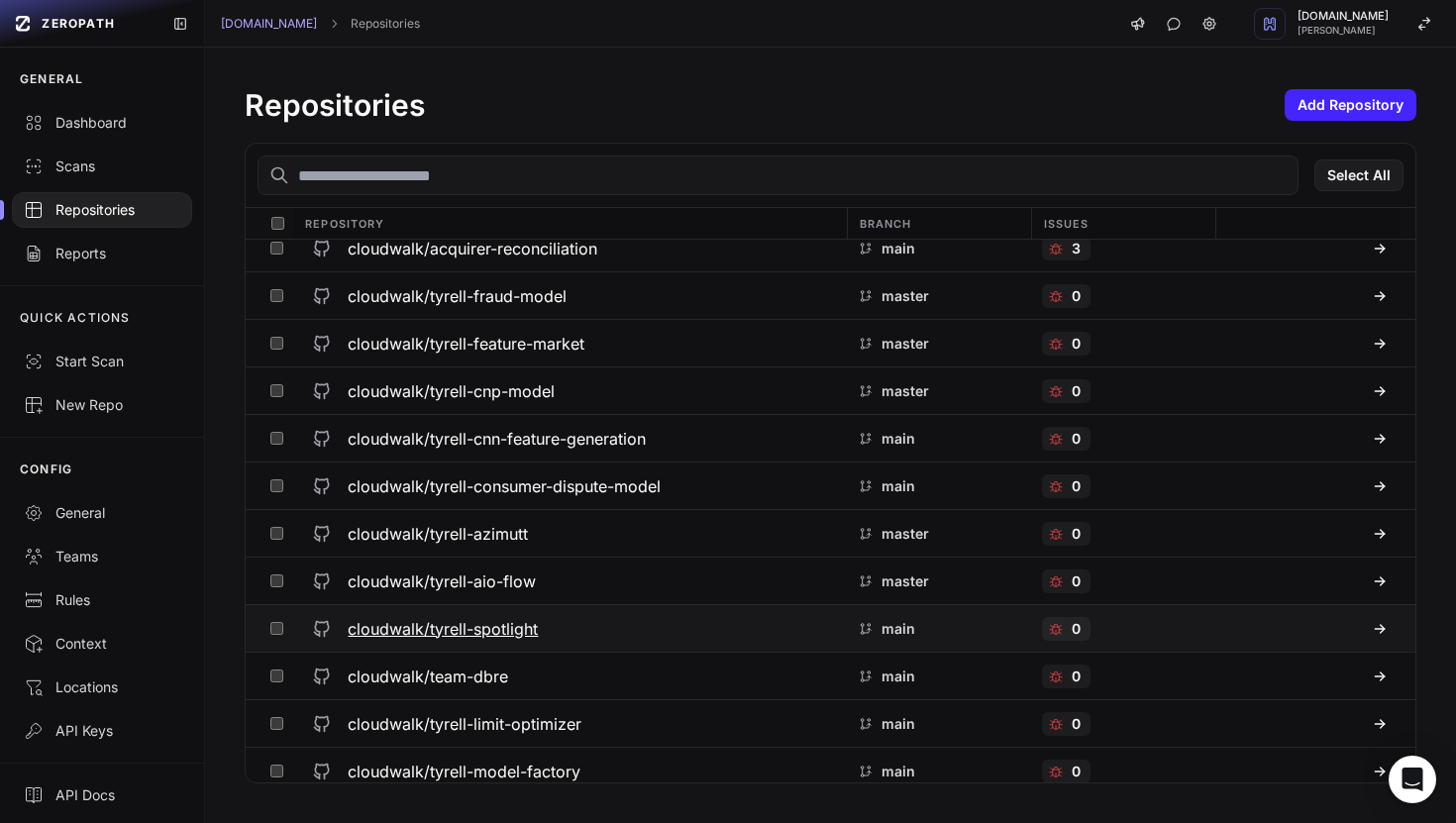 scroll, scrollTop: 0, scrollLeft: 0, axis: both 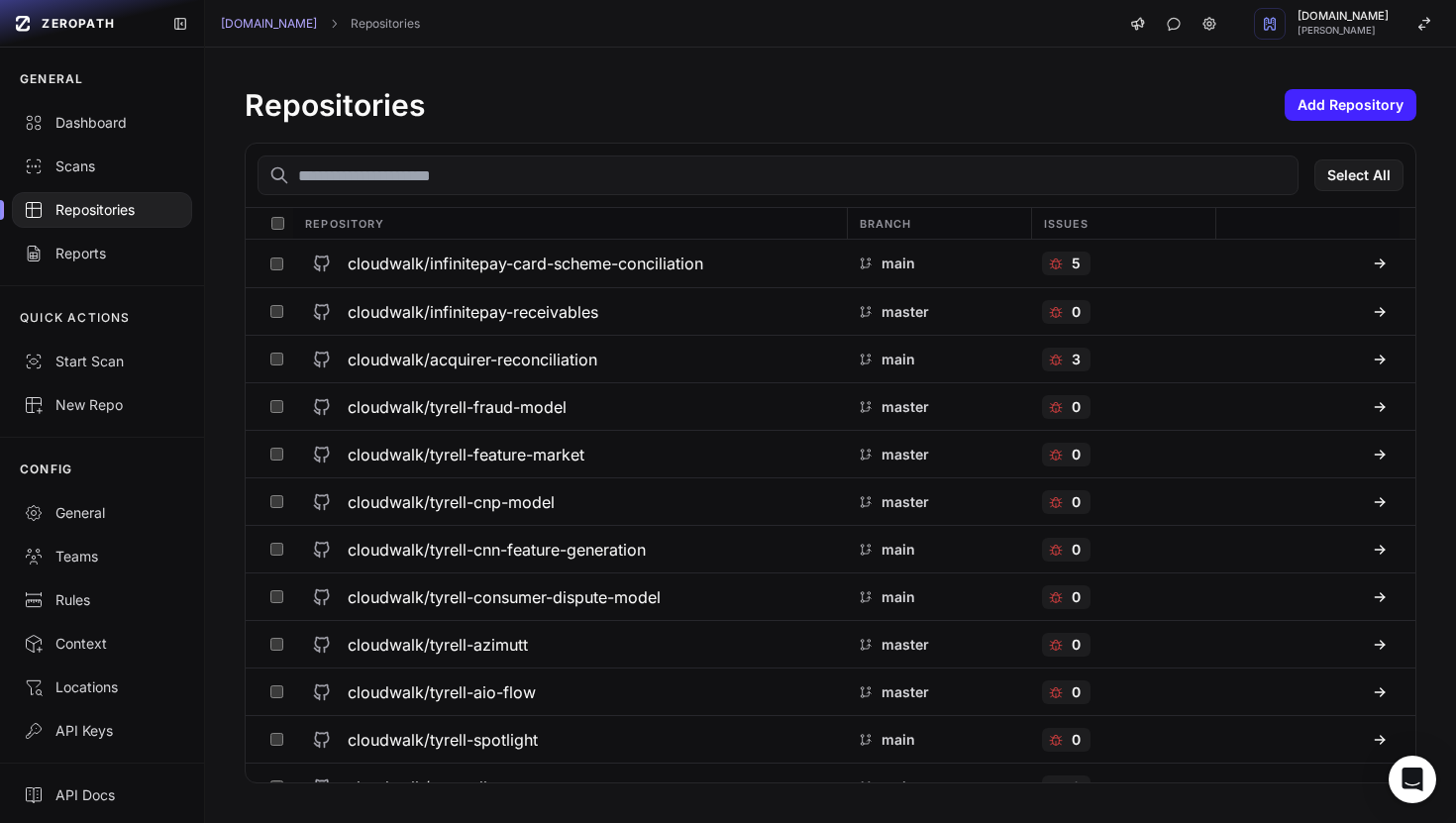 click at bounding box center (778, 175) 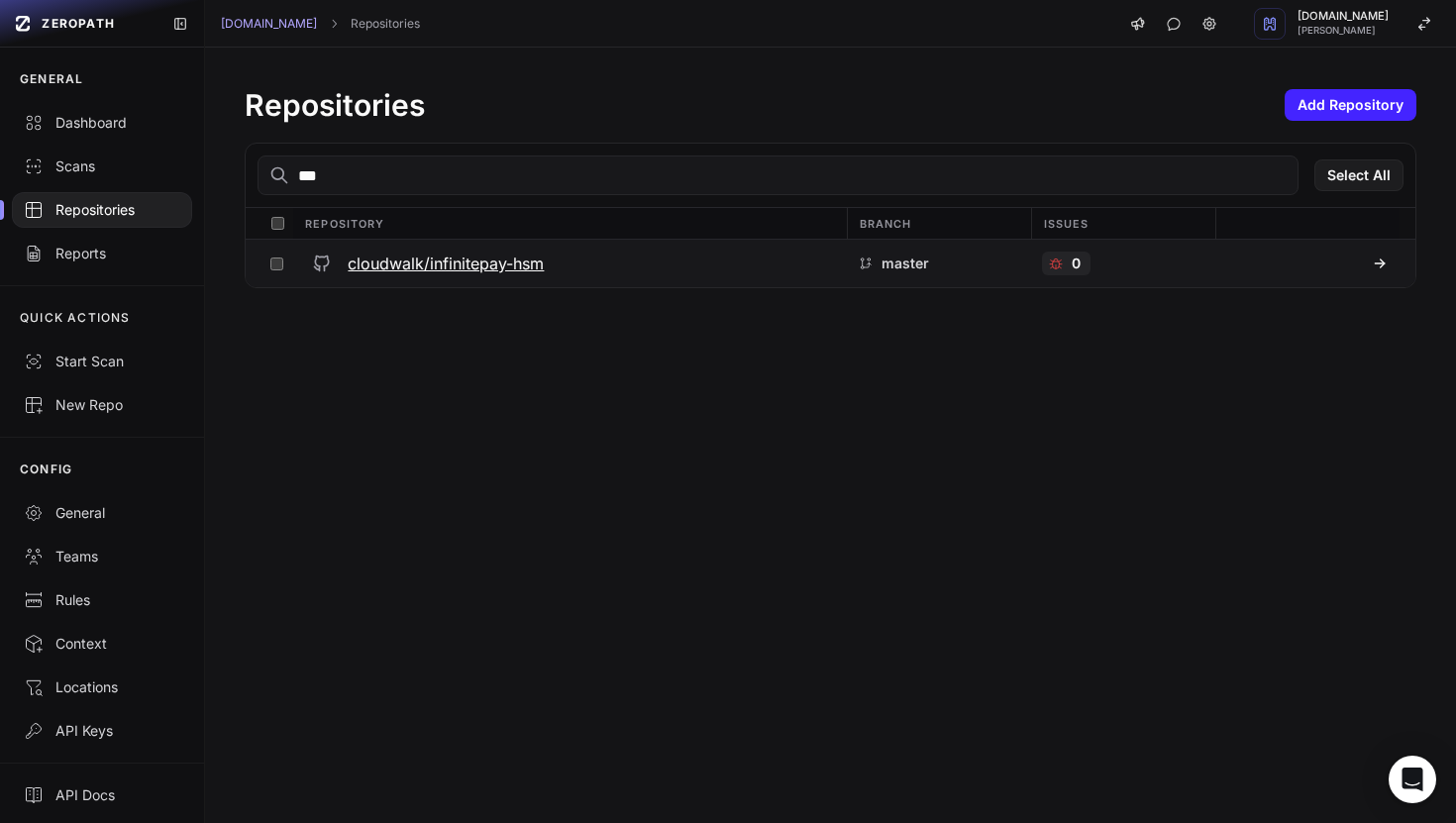 type on "***" 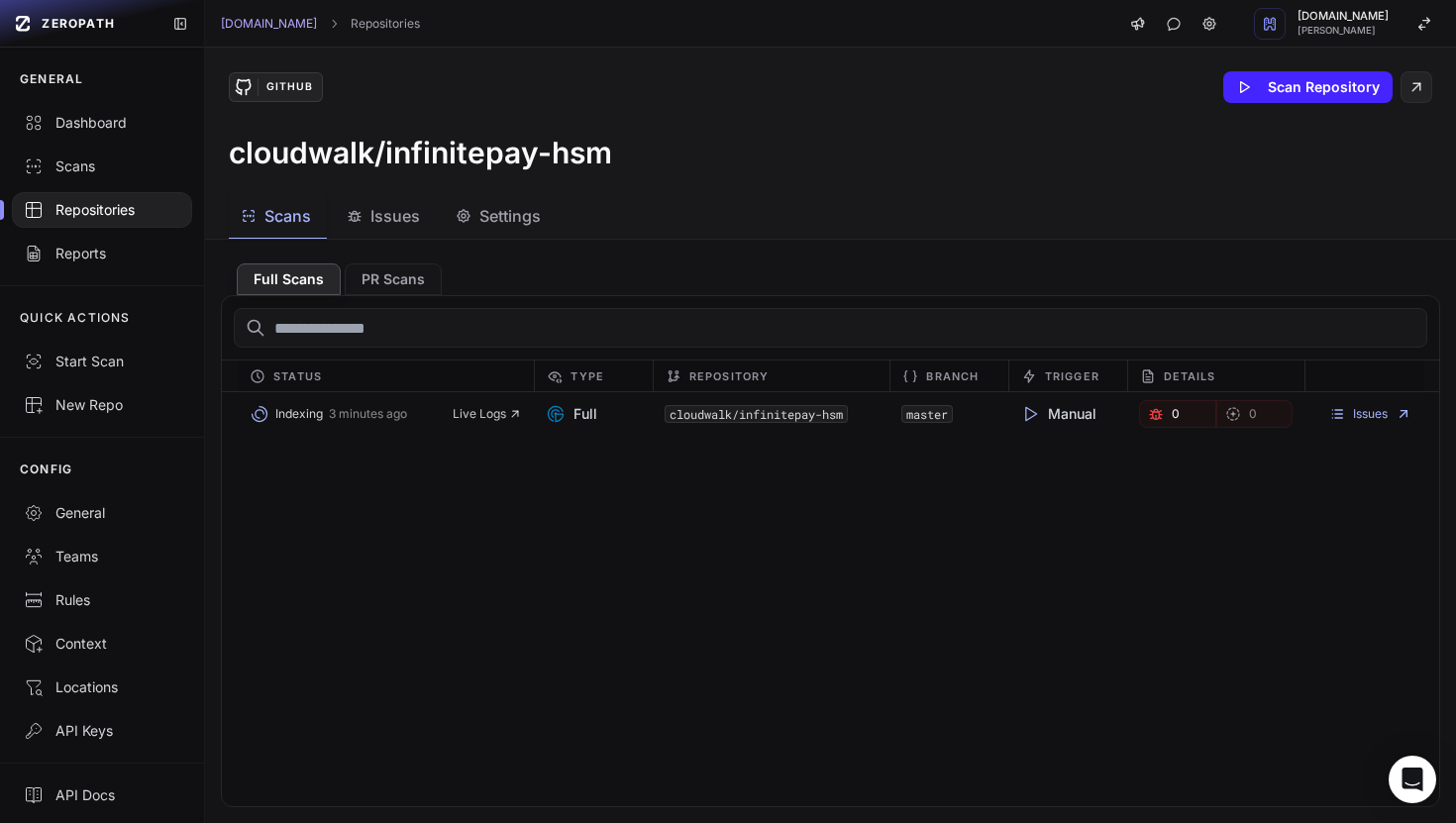 click on "Issues" at bounding box center (395, 216) 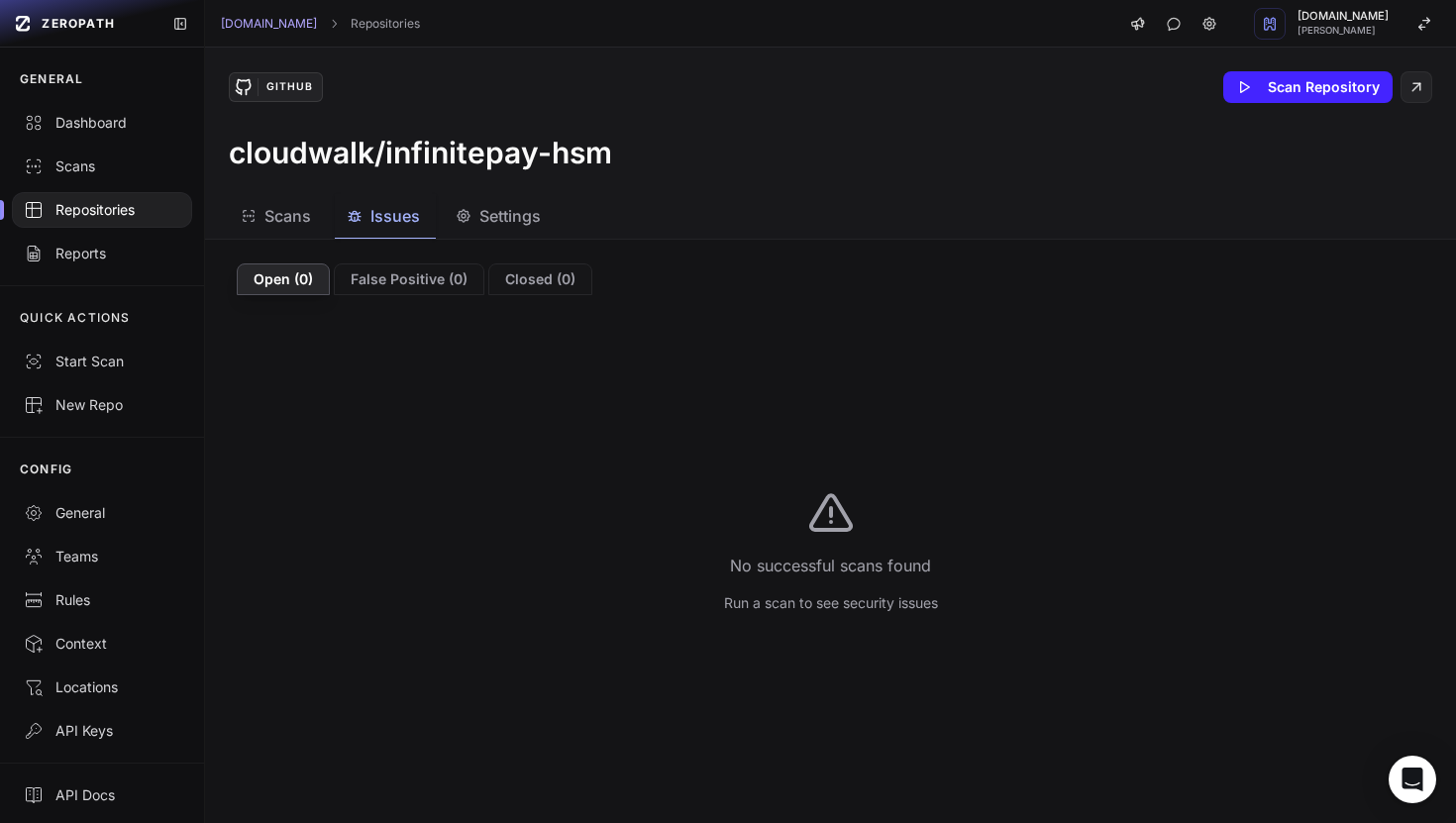 click on "Scans" at bounding box center [287, 216] 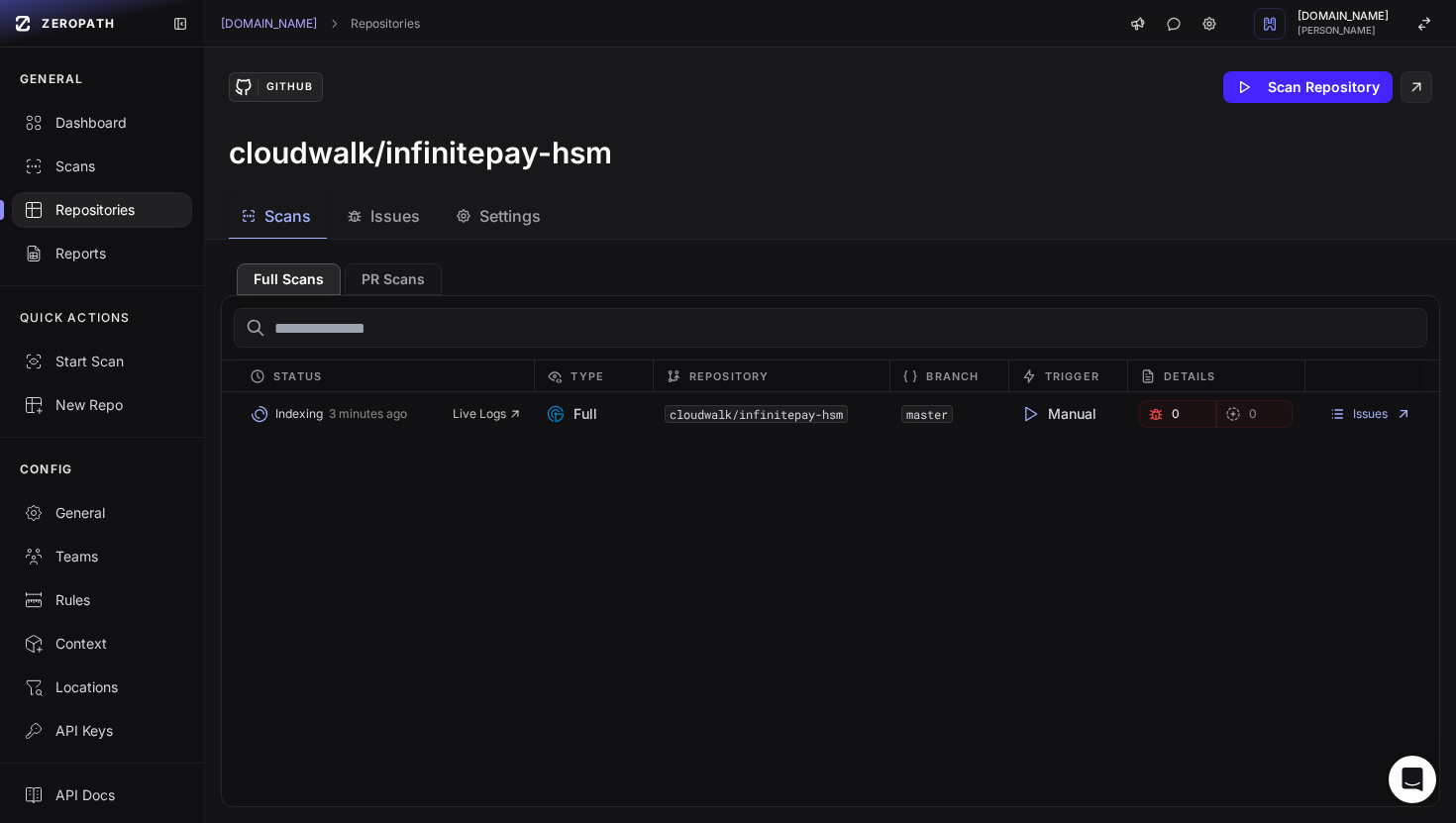 click on "Repositories" at bounding box center (102, 210) 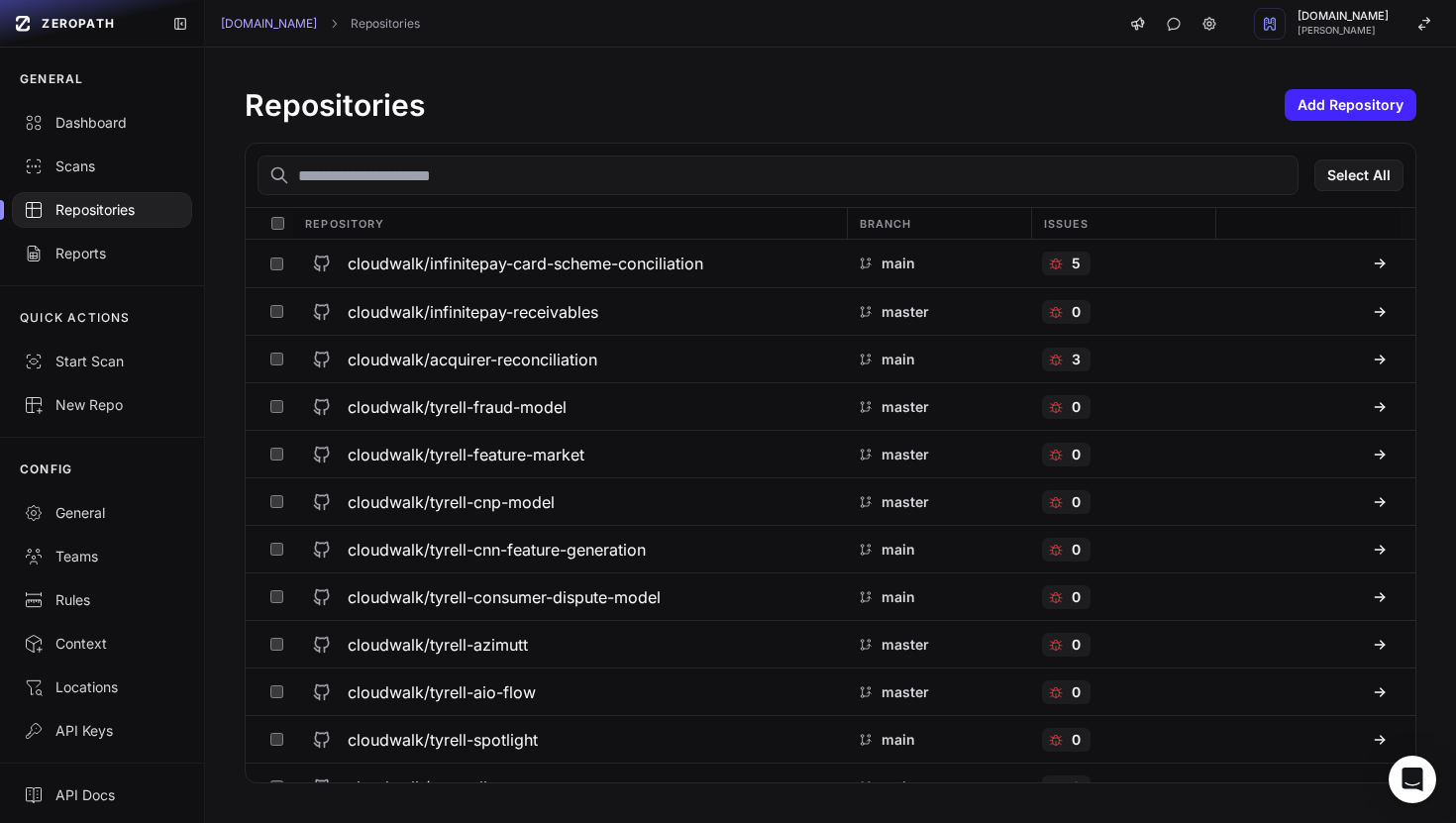 click at bounding box center [778, 175] 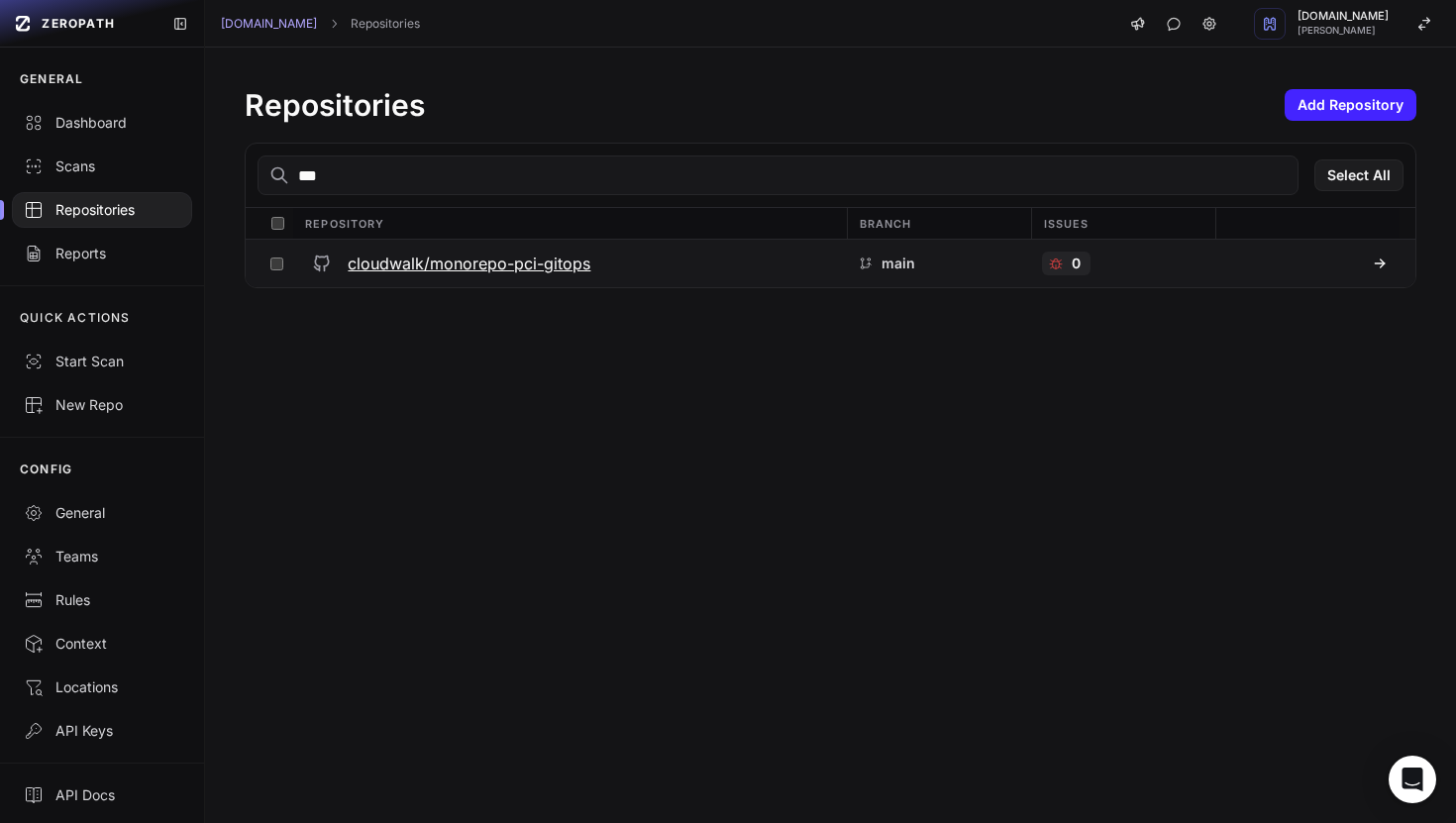 type on "***" 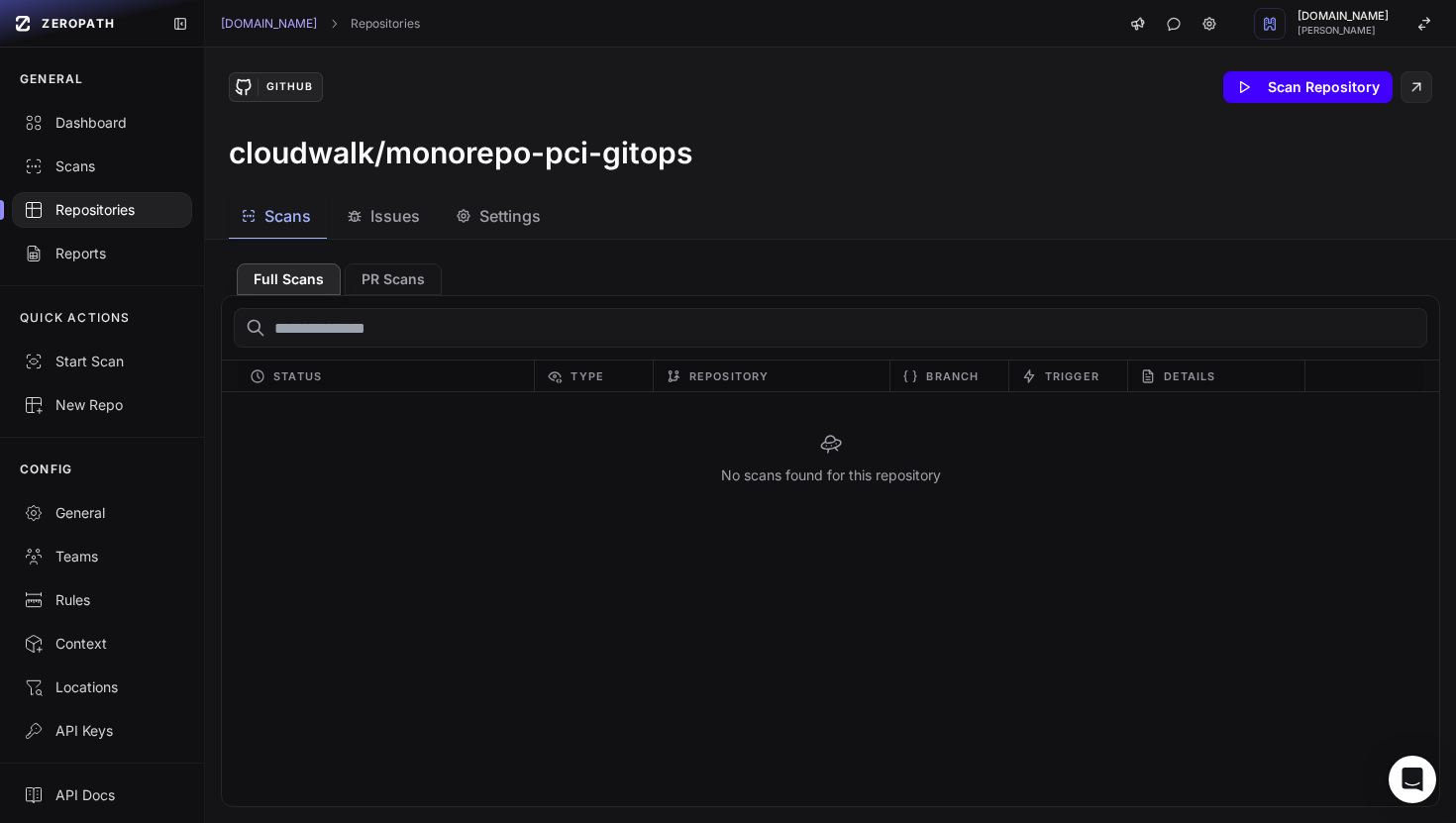 click on "Scan Repository" at bounding box center (1307, 87) 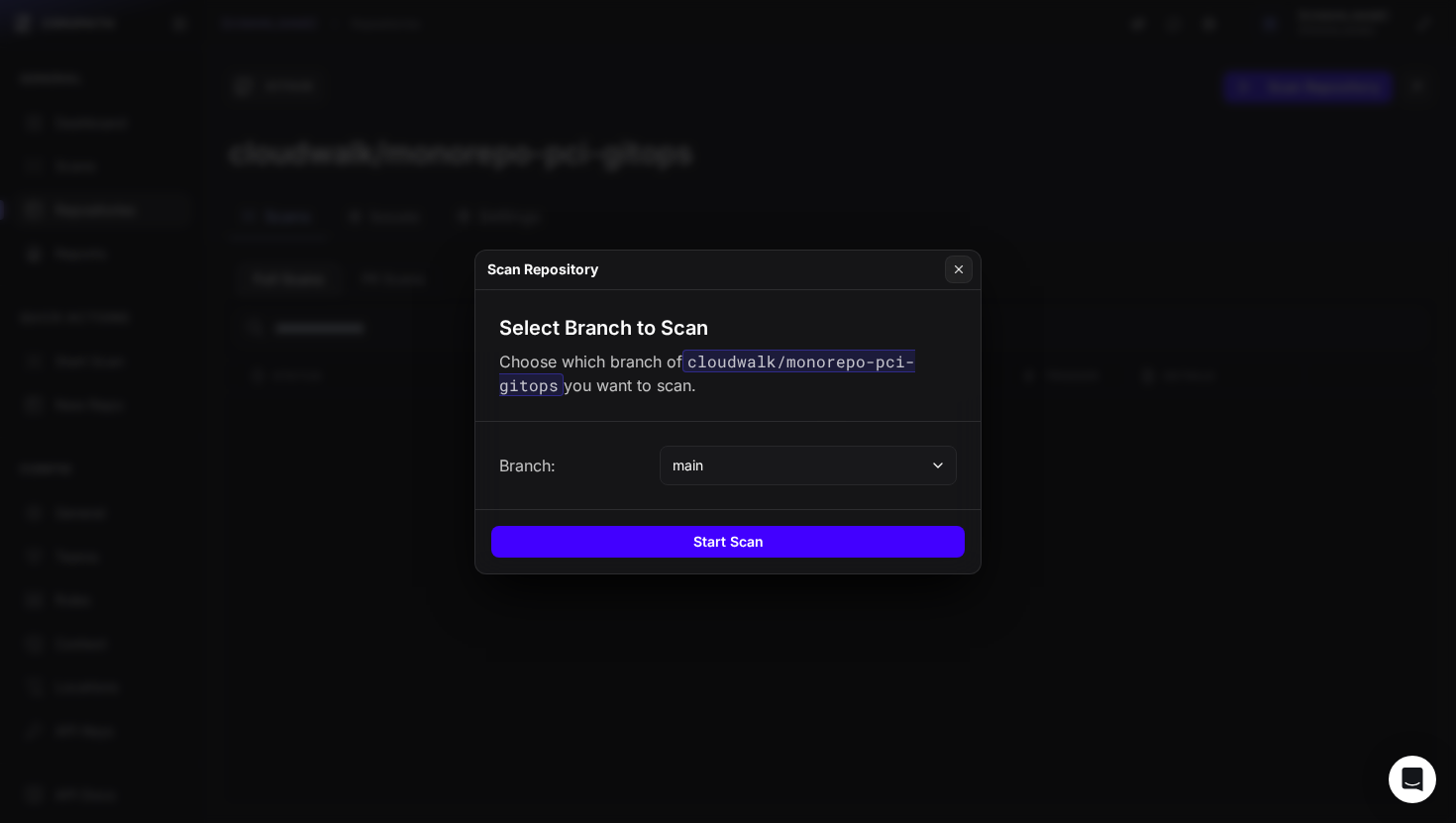 click on "Start Scan" at bounding box center (728, 542) 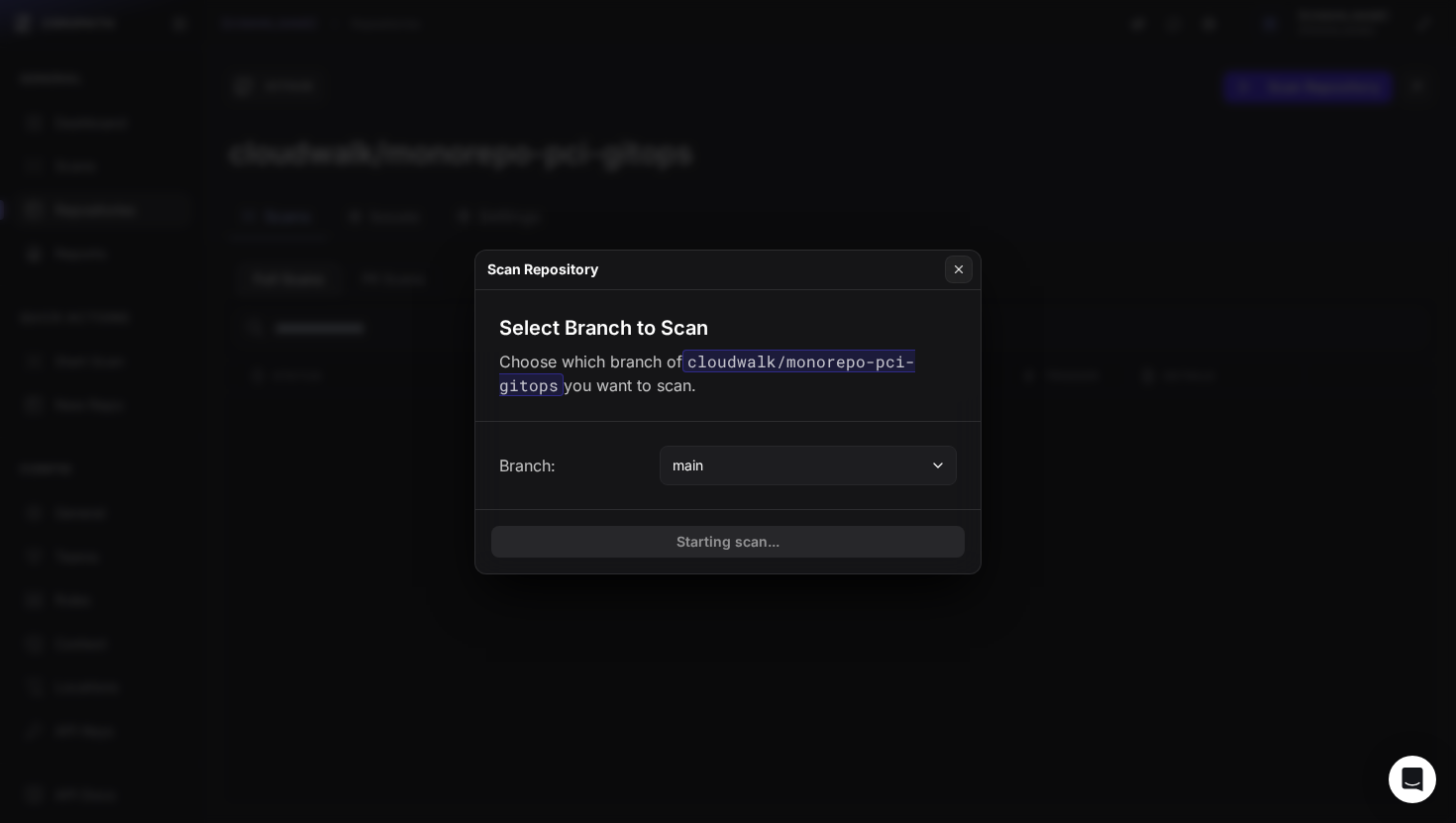 click on "main" at bounding box center (808, 465) 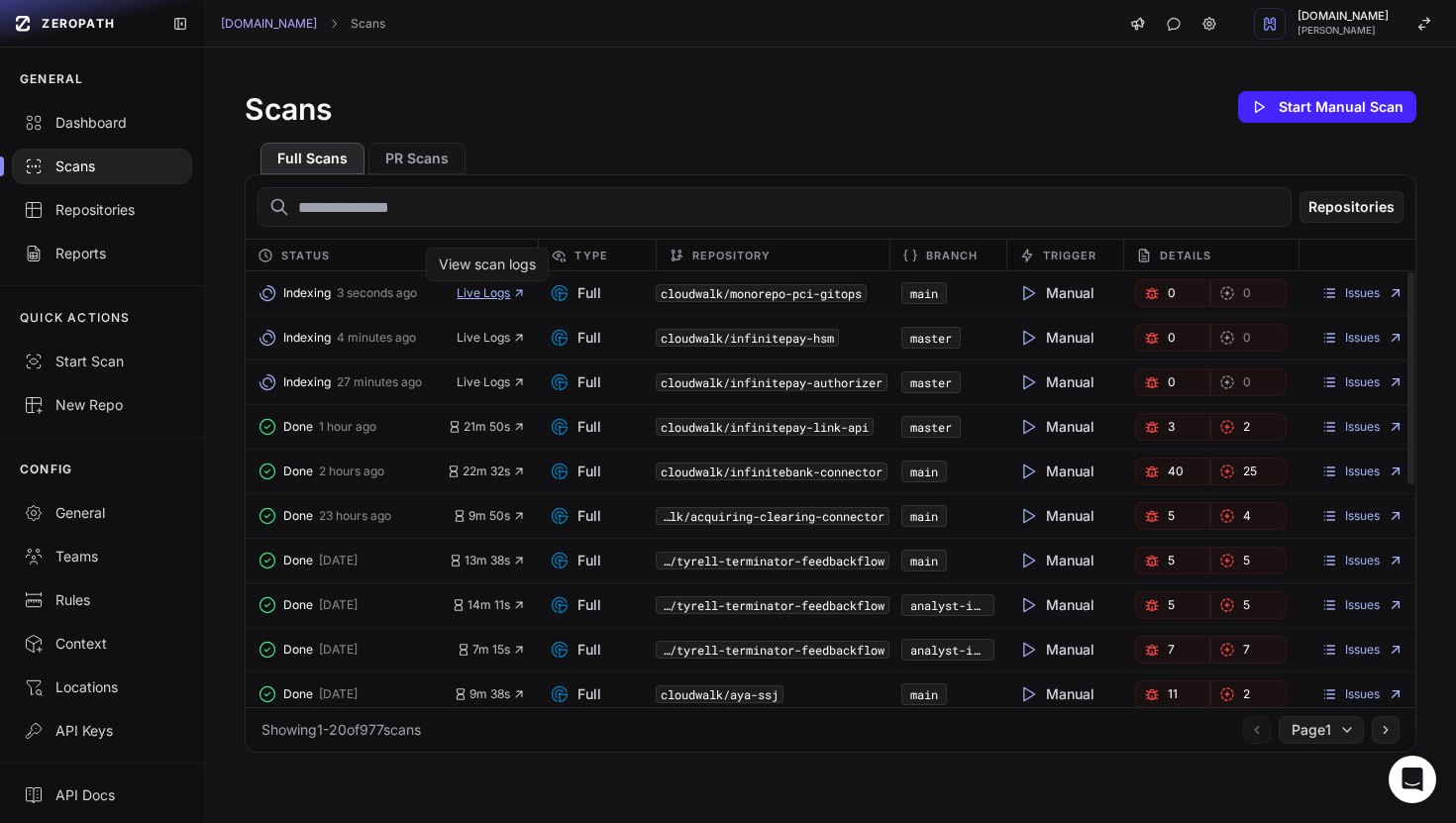 click on "Live Logs" at bounding box center (491, 293) 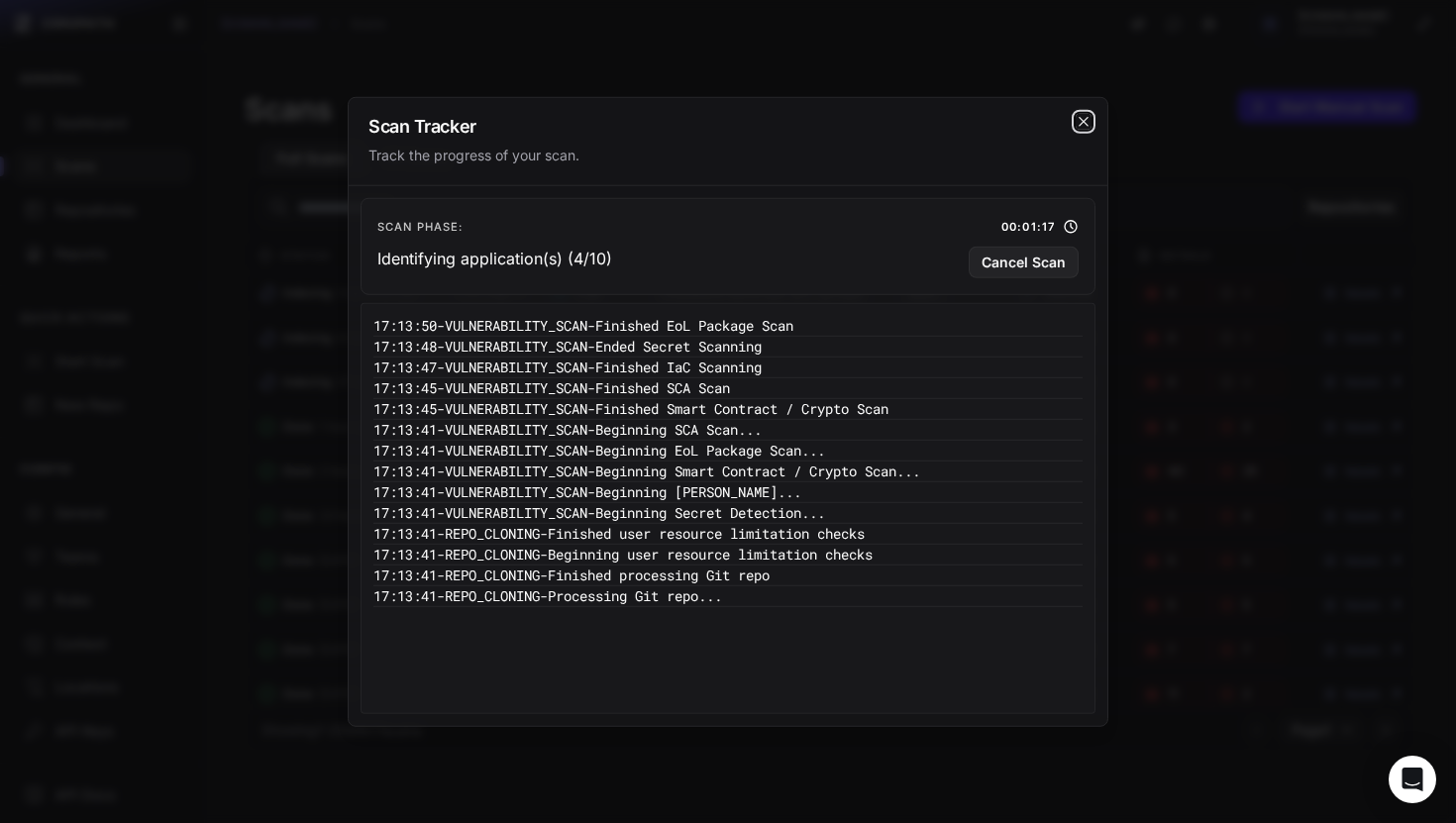 click 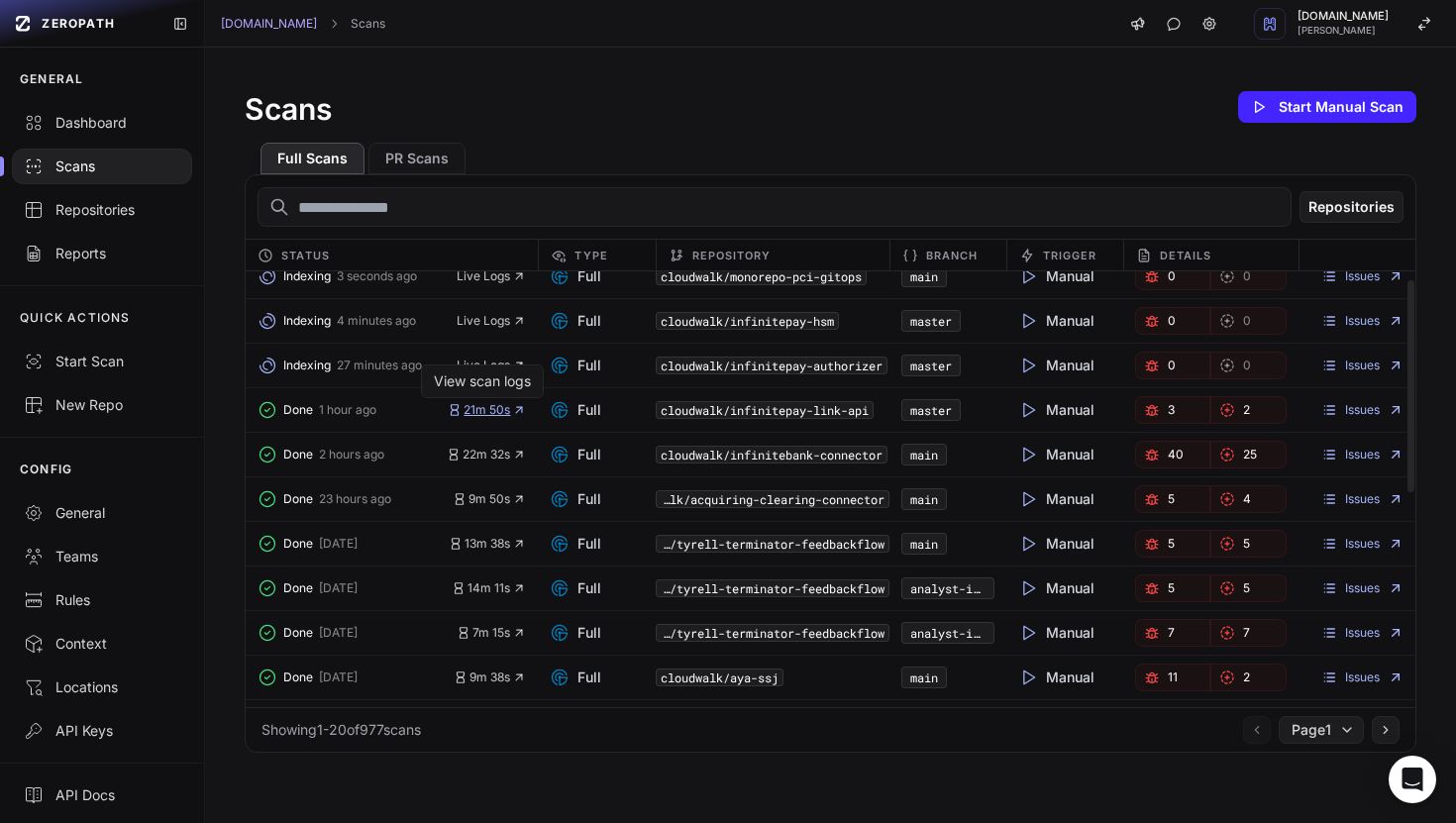 scroll, scrollTop: 0, scrollLeft: 0, axis: both 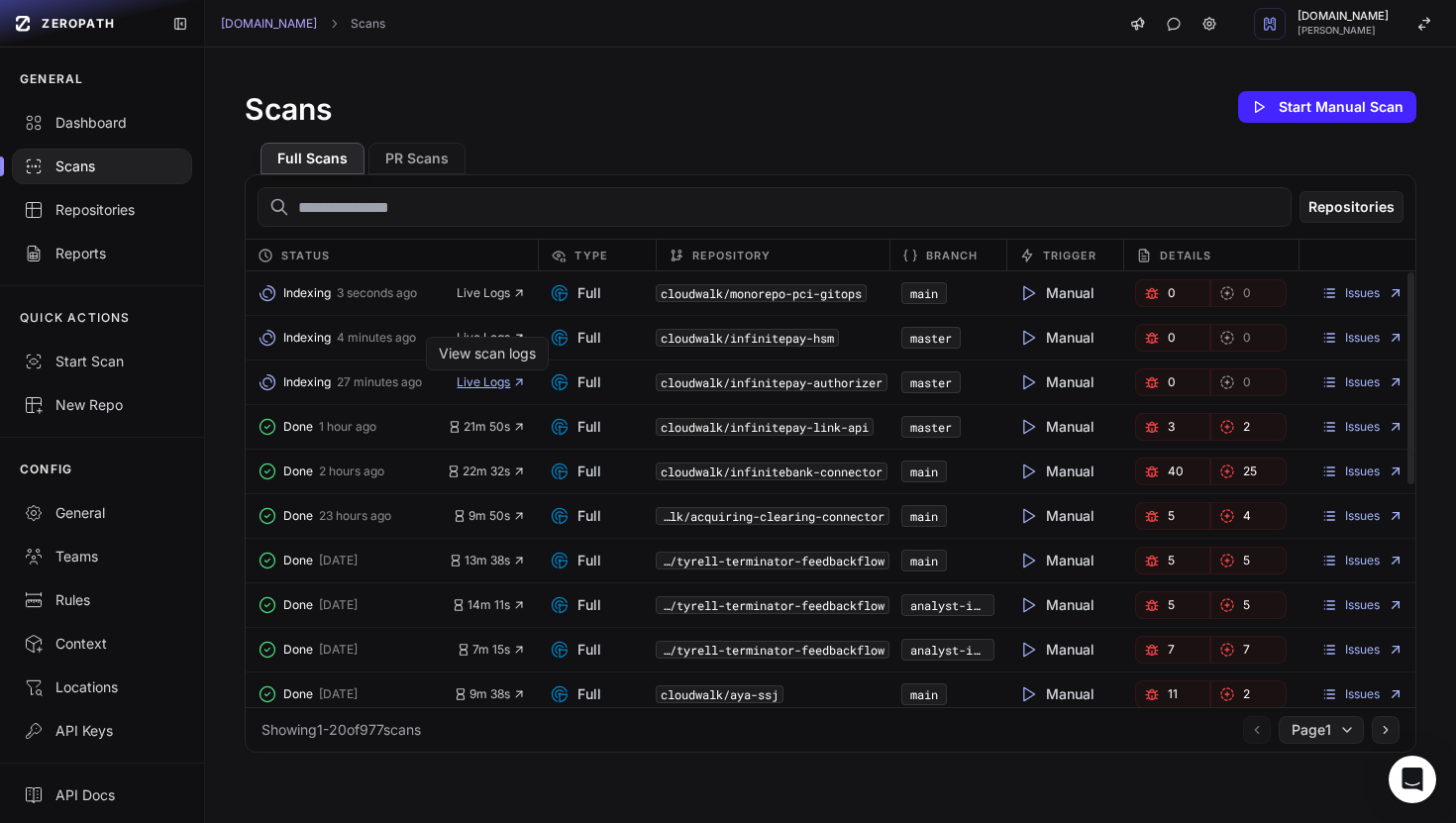 click on "Live Logs" at bounding box center (491, 382) 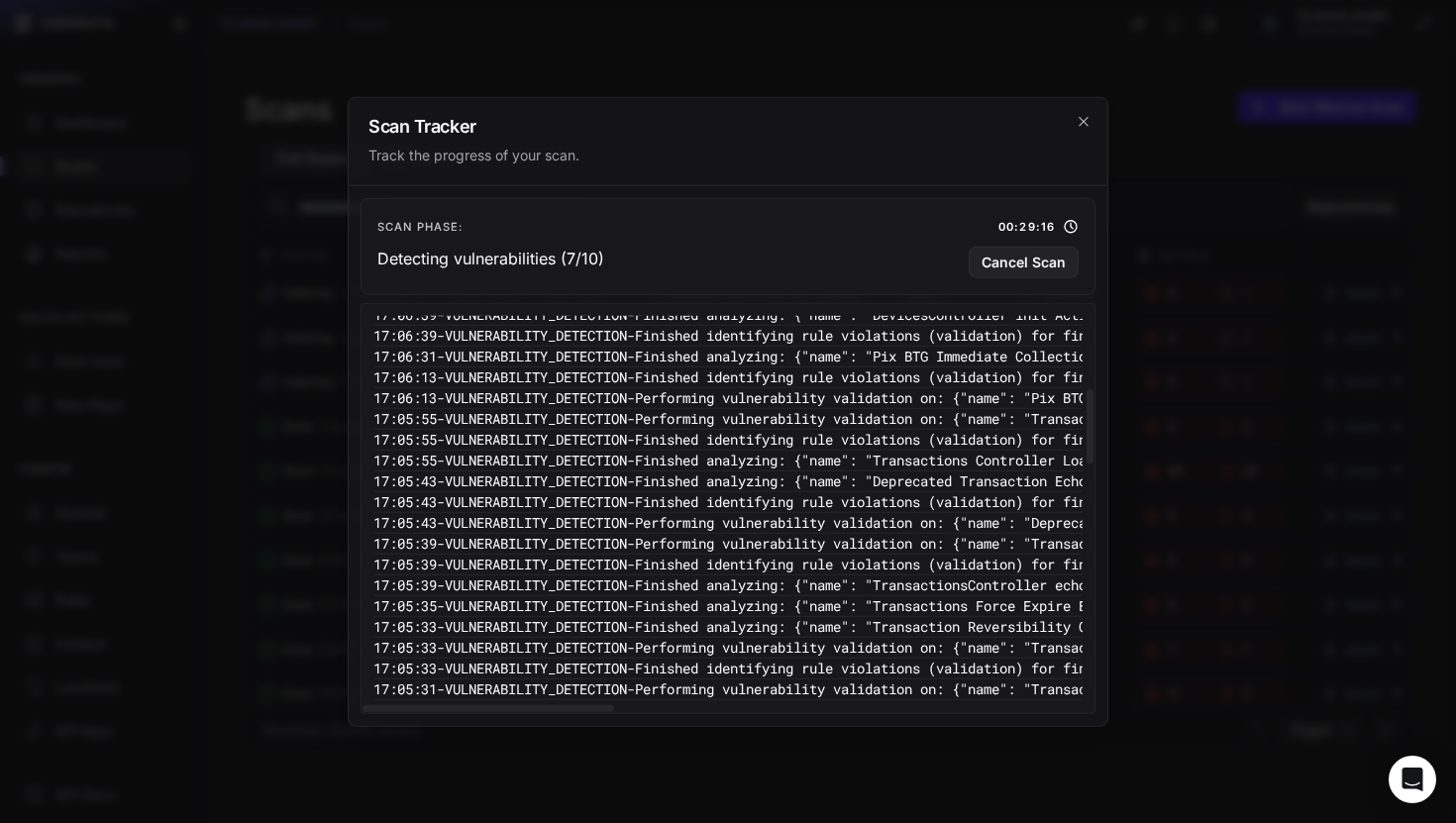 scroll, scrollTop: 1694, scrollLeft: 0, axis: vertical 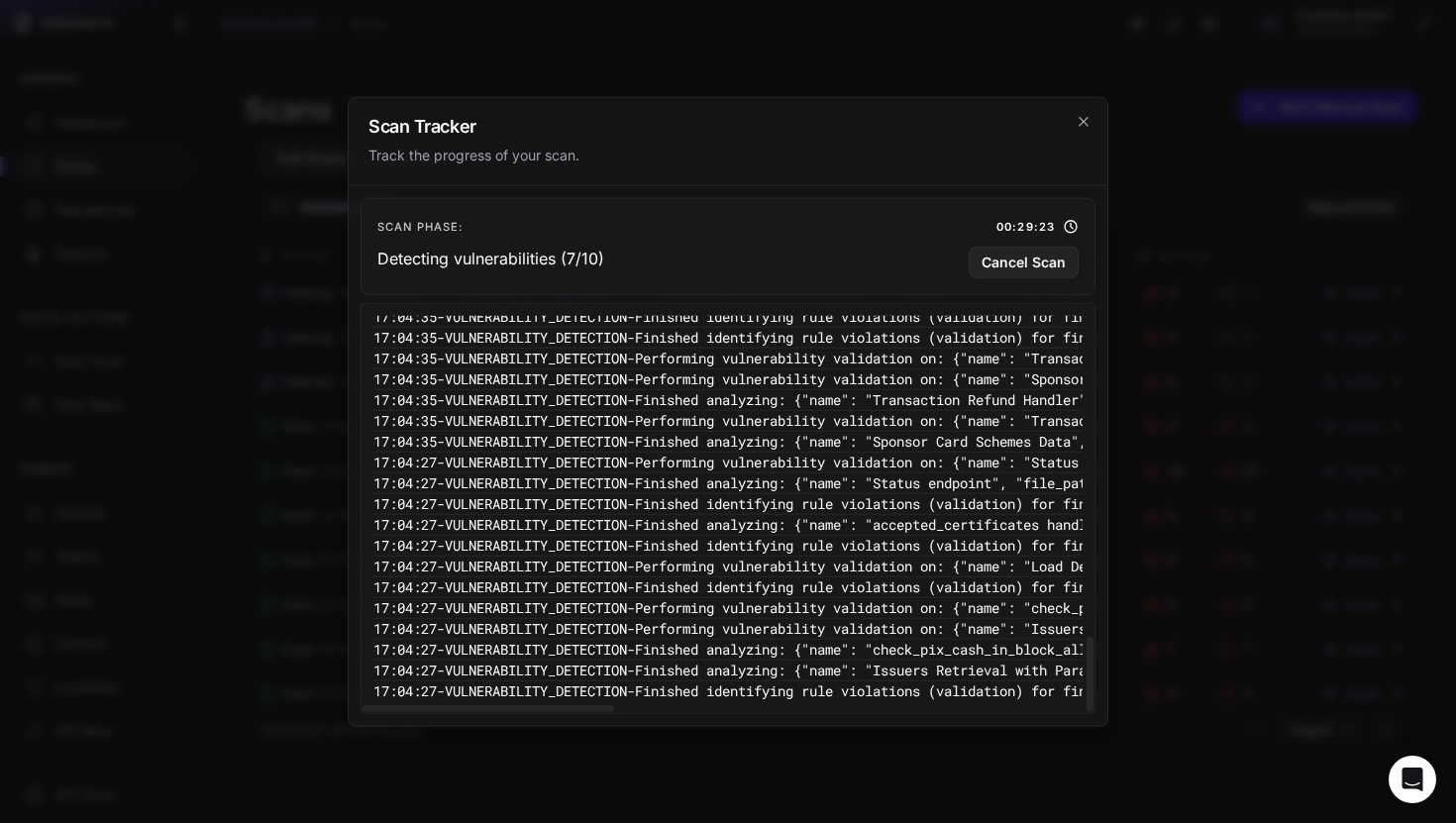 drag, startPoint x: 572, startPoint y: 708, endPoint x: 543, endPoint y: 689, distance: 34.669872 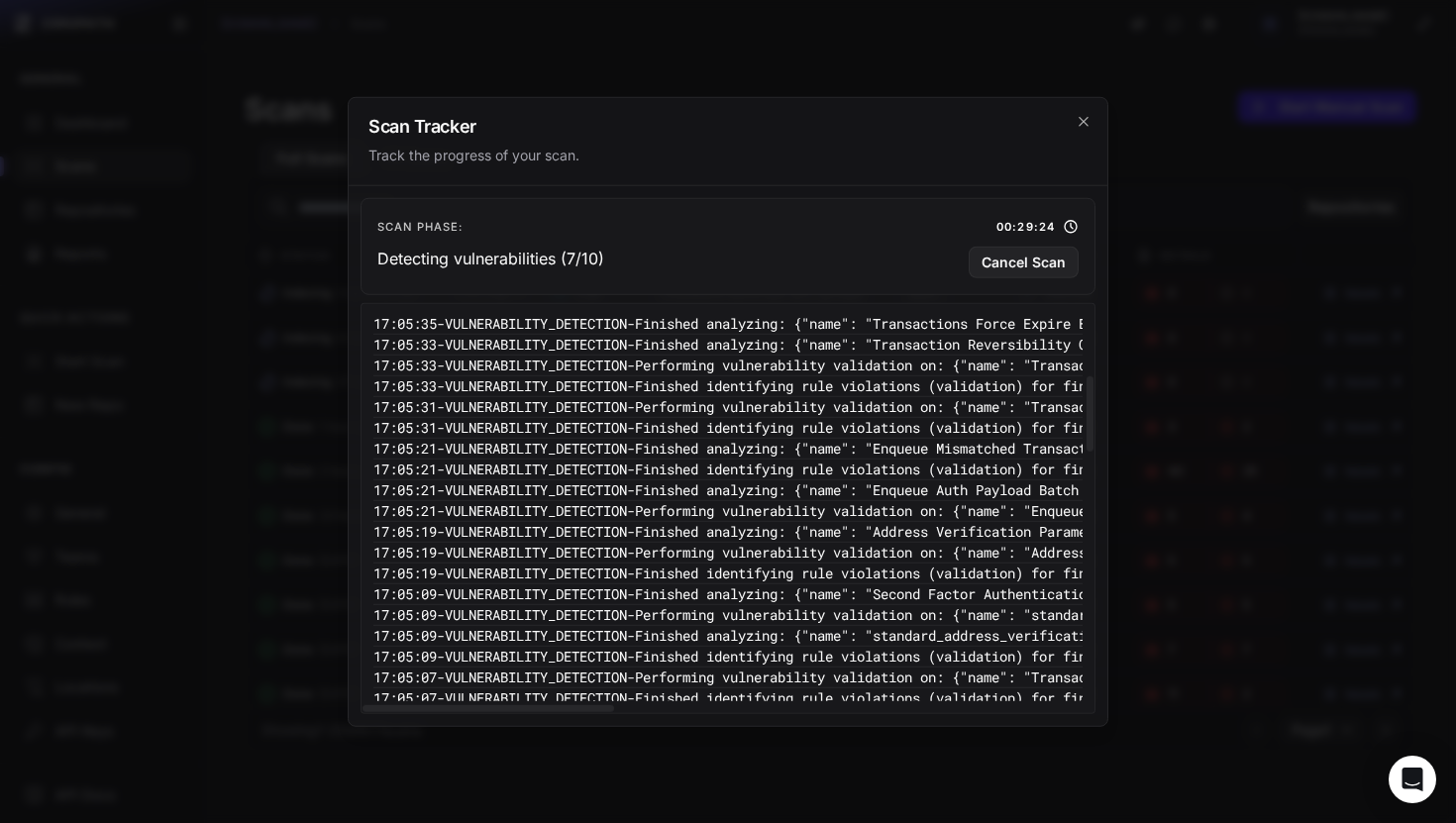 scroll, scrollTop: 0, scrollLeft: 0, axis: both 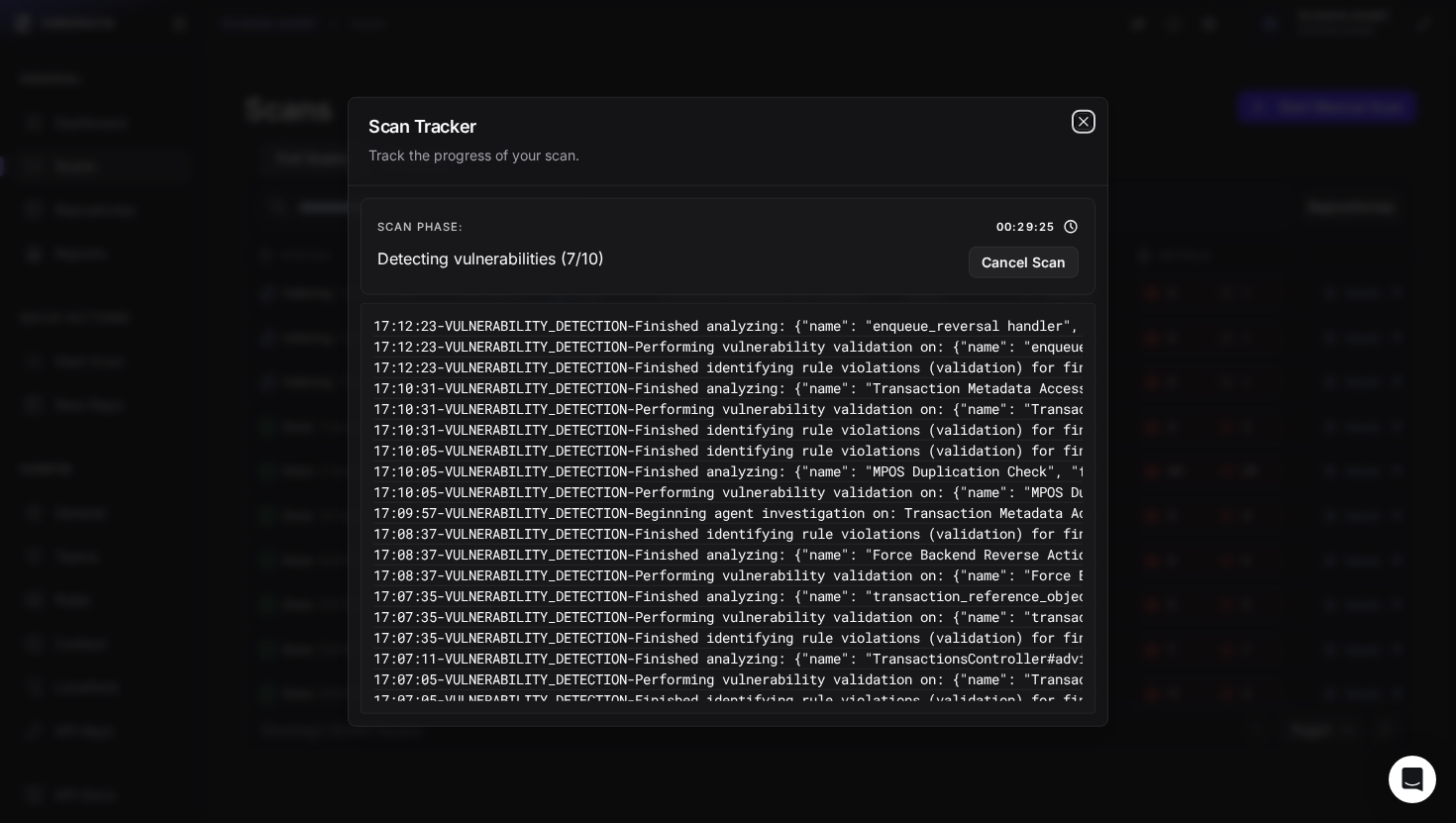 click 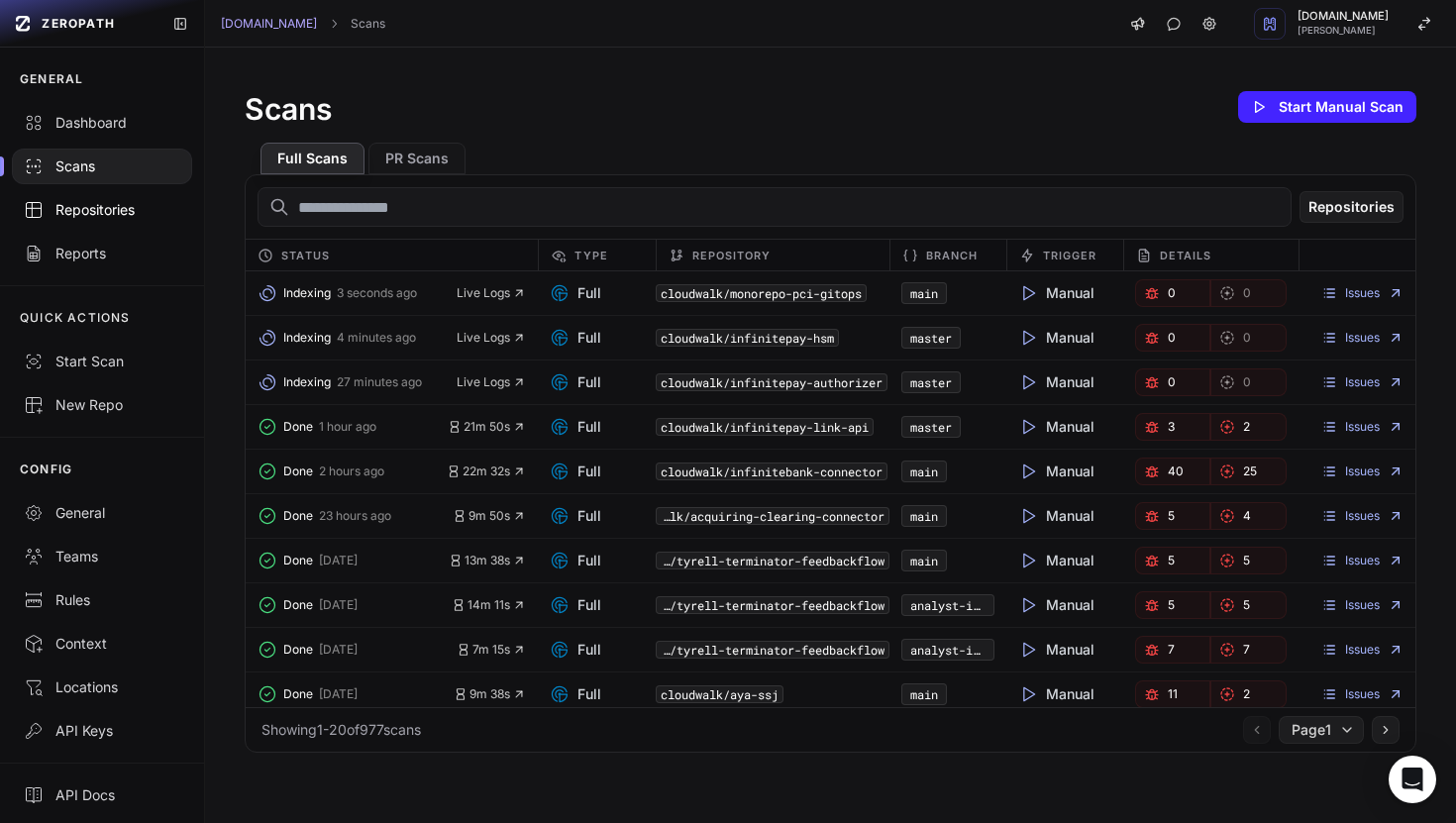 click on "Repositories" at bounding box center [102, 210] 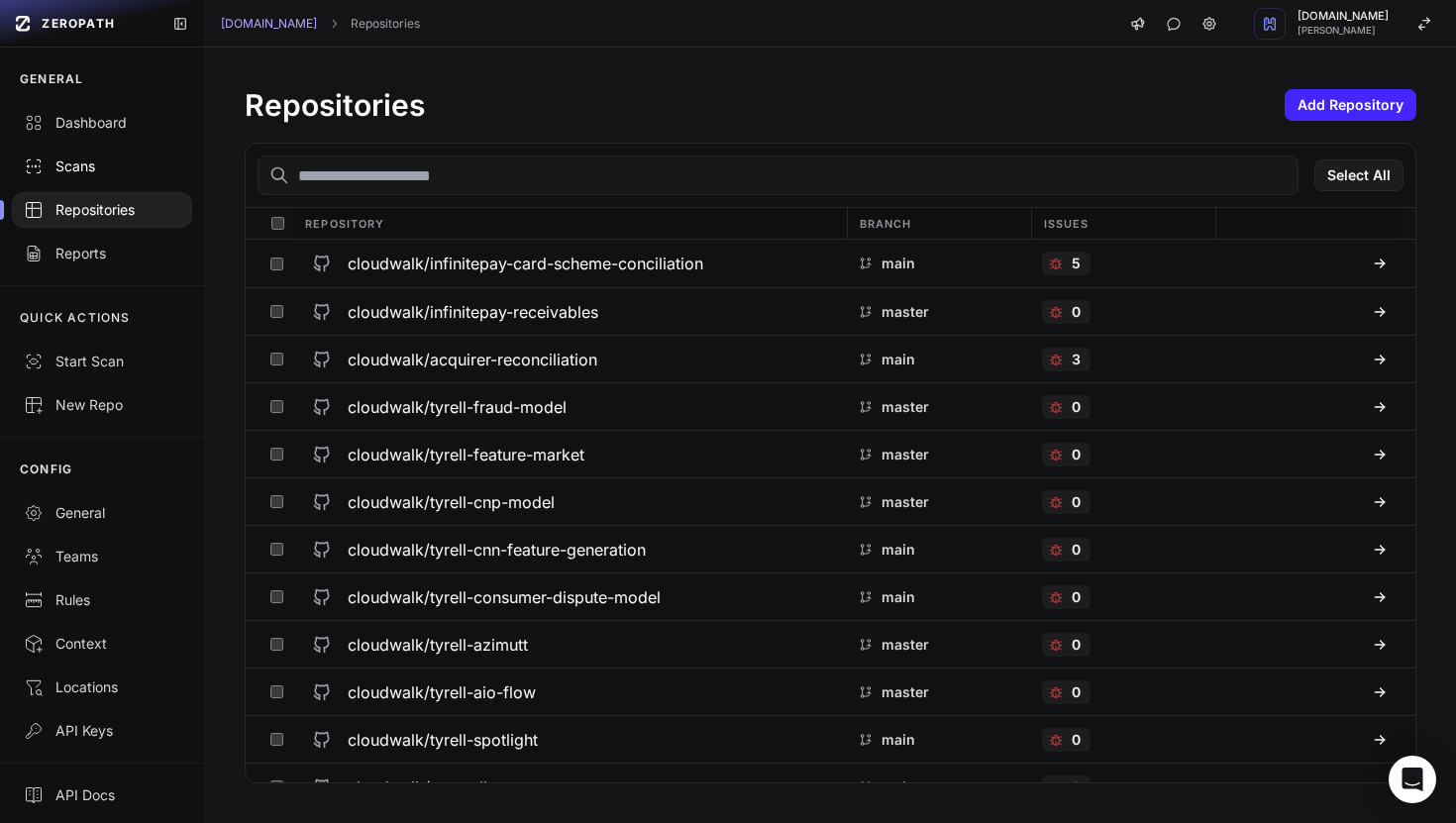 click on "Scans" at bounding box center (102, 166) 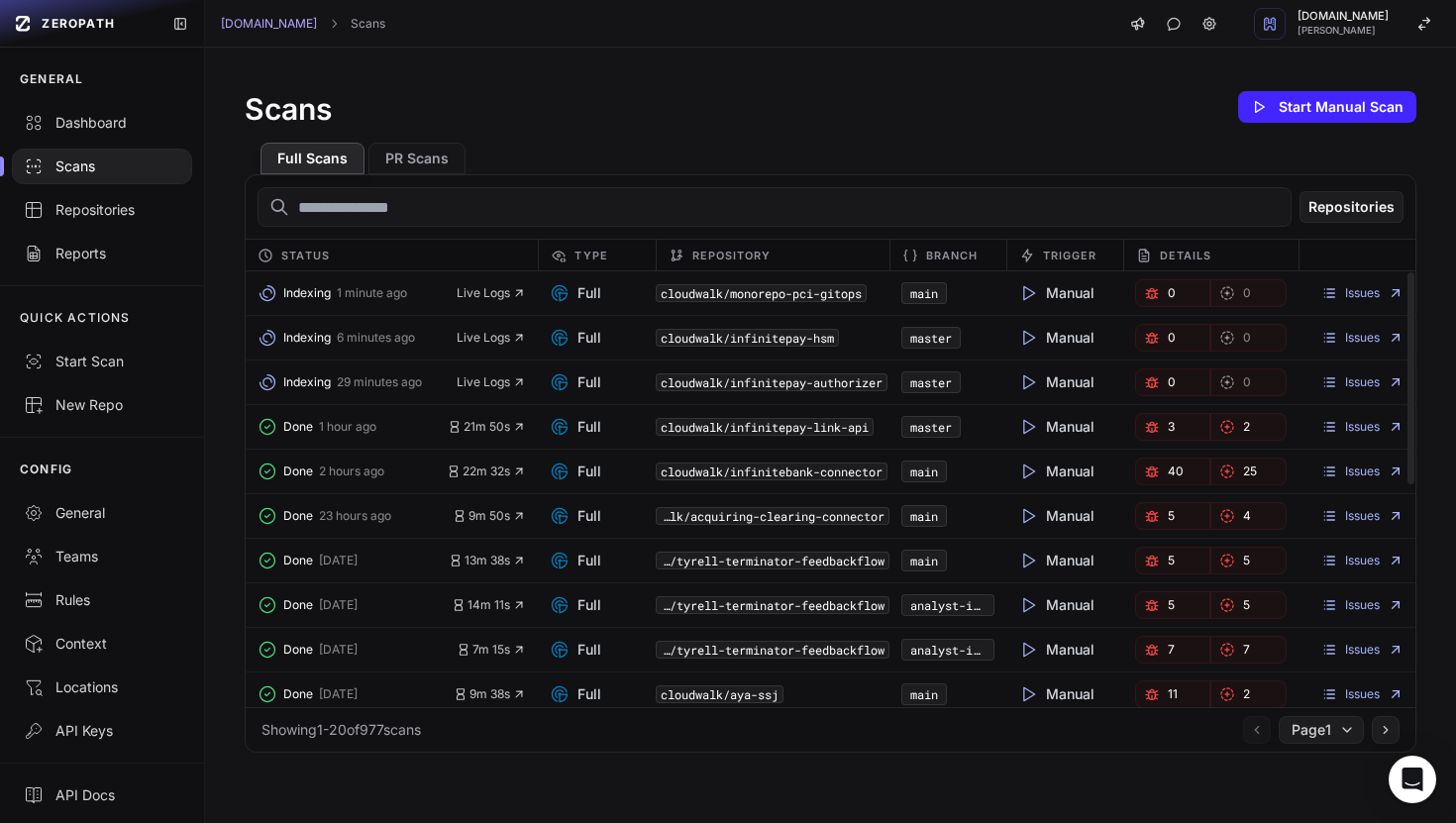 click on "Indexing   1 minute ago     Live Logs         Full   cloudwalk/monorepo-pci-gitops   main     Manual     0       0
Issues" at bounding box center [830, 293] 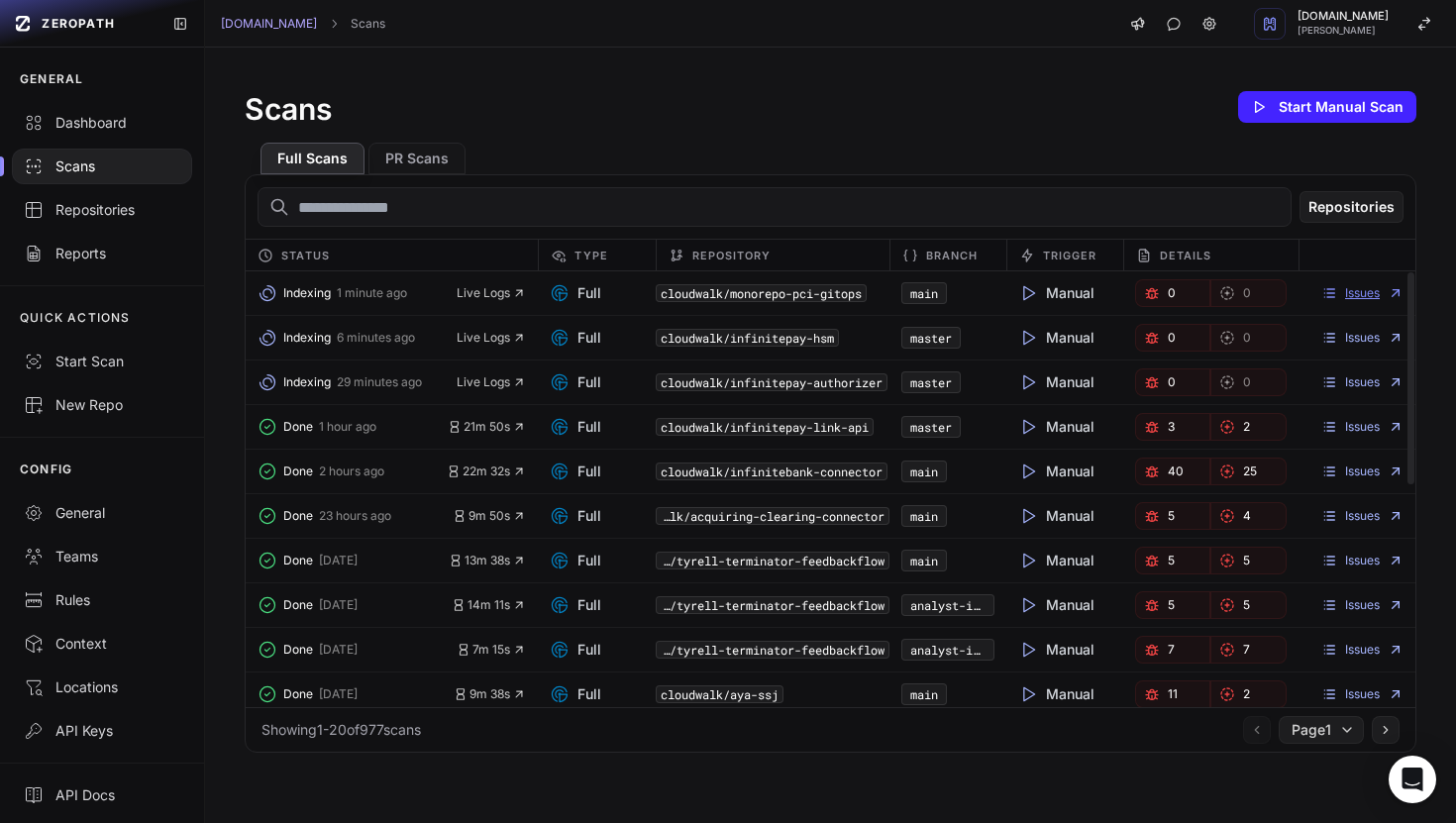 click on "Issues" at bounding box center (1362, 293) 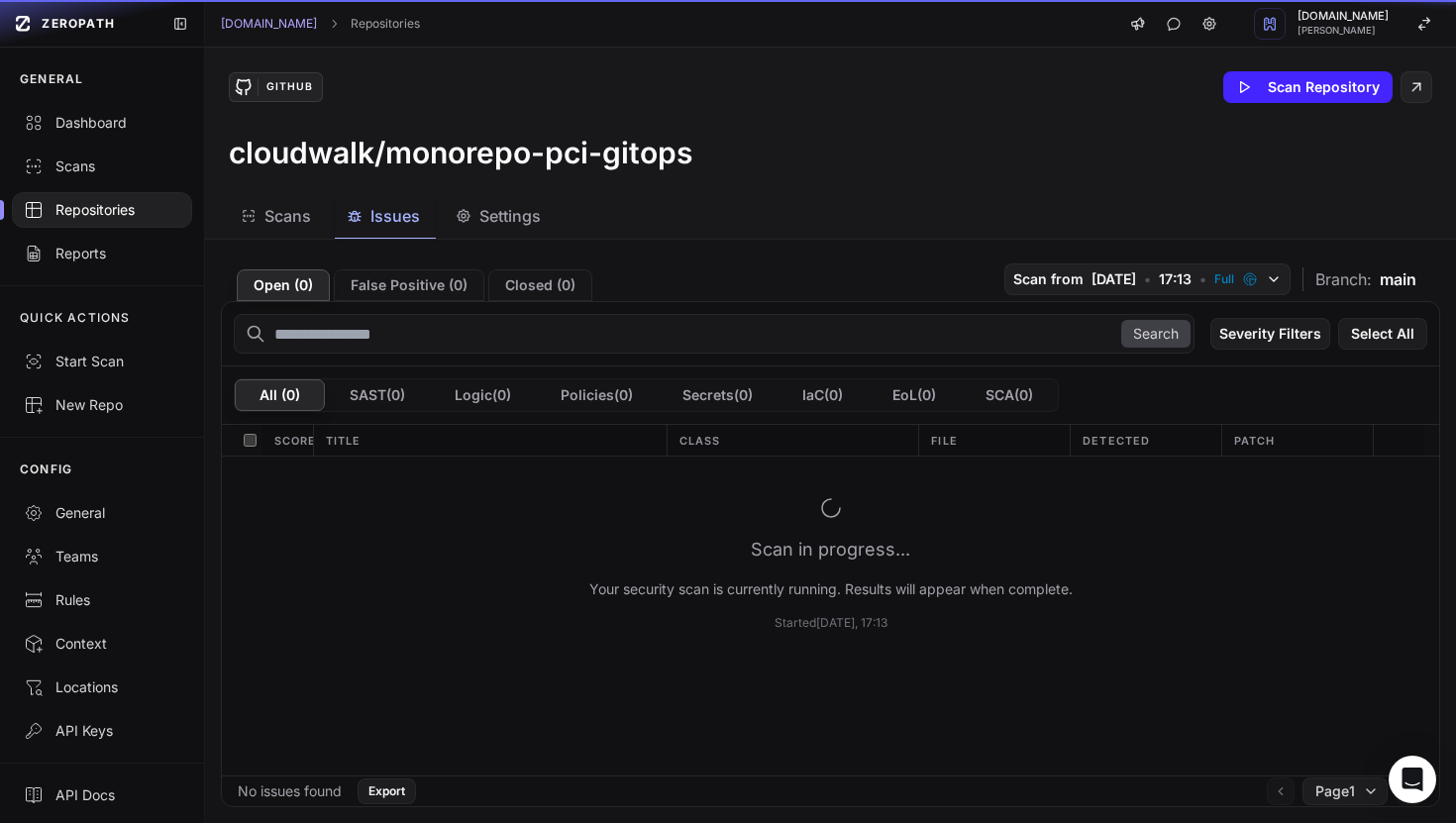 click on "Scans" at bounding box center [287, 216] 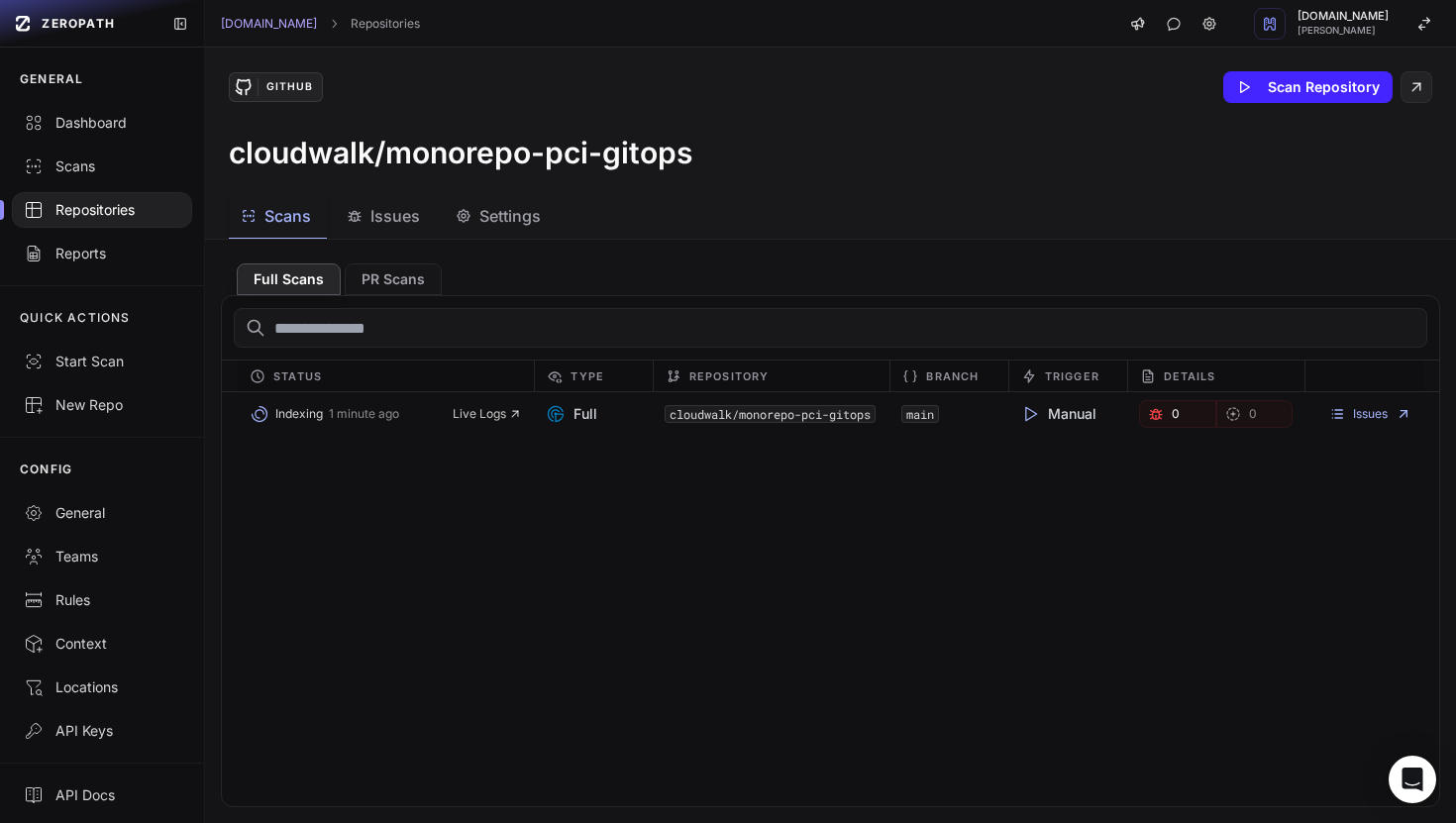 click on "Repositories" at bounding box center (102, 210) 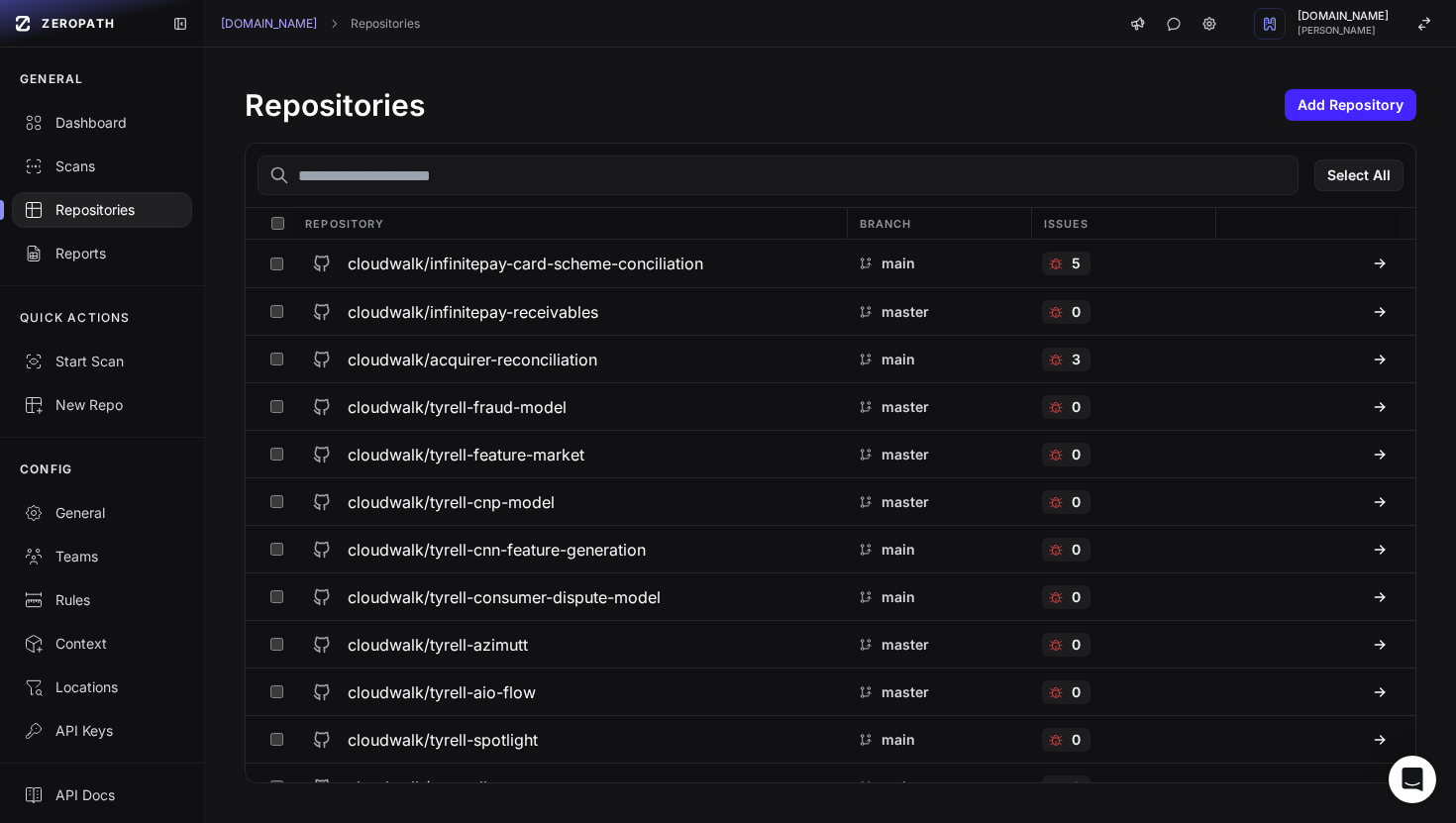click at bounding box center [778, 175] 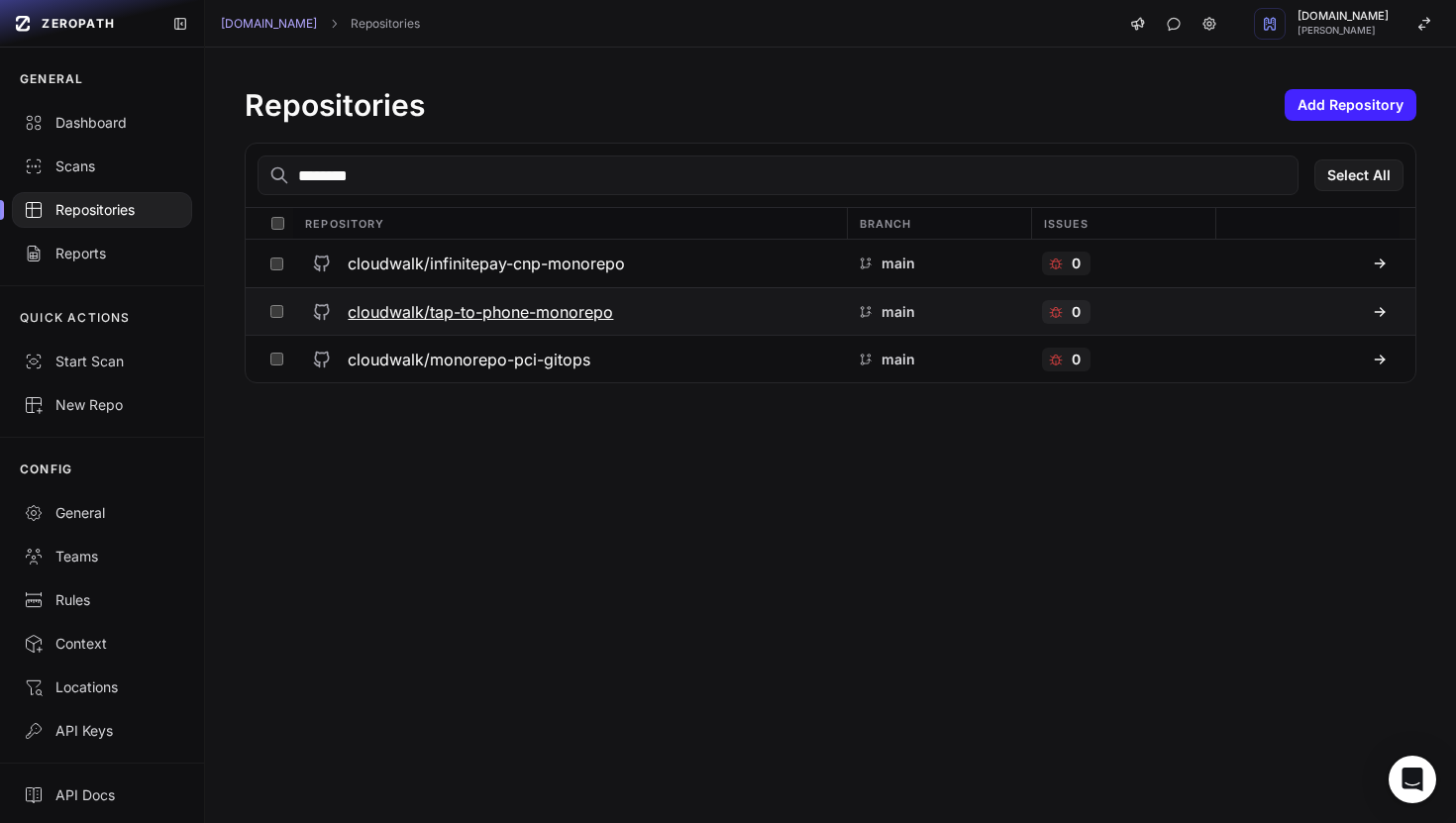 type on "********" 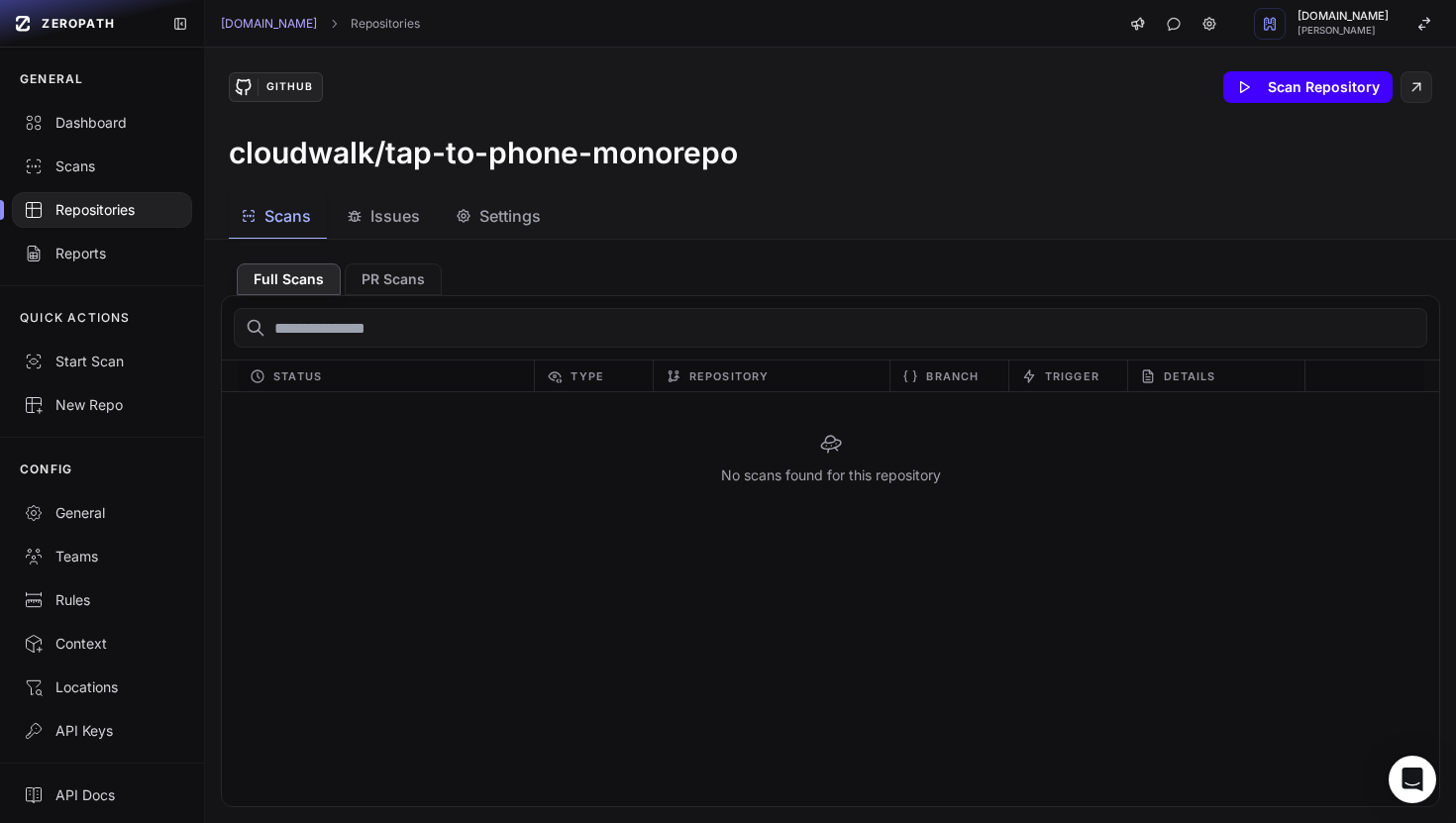 click on "Scan Repository" at bounding box center [1307, 87] 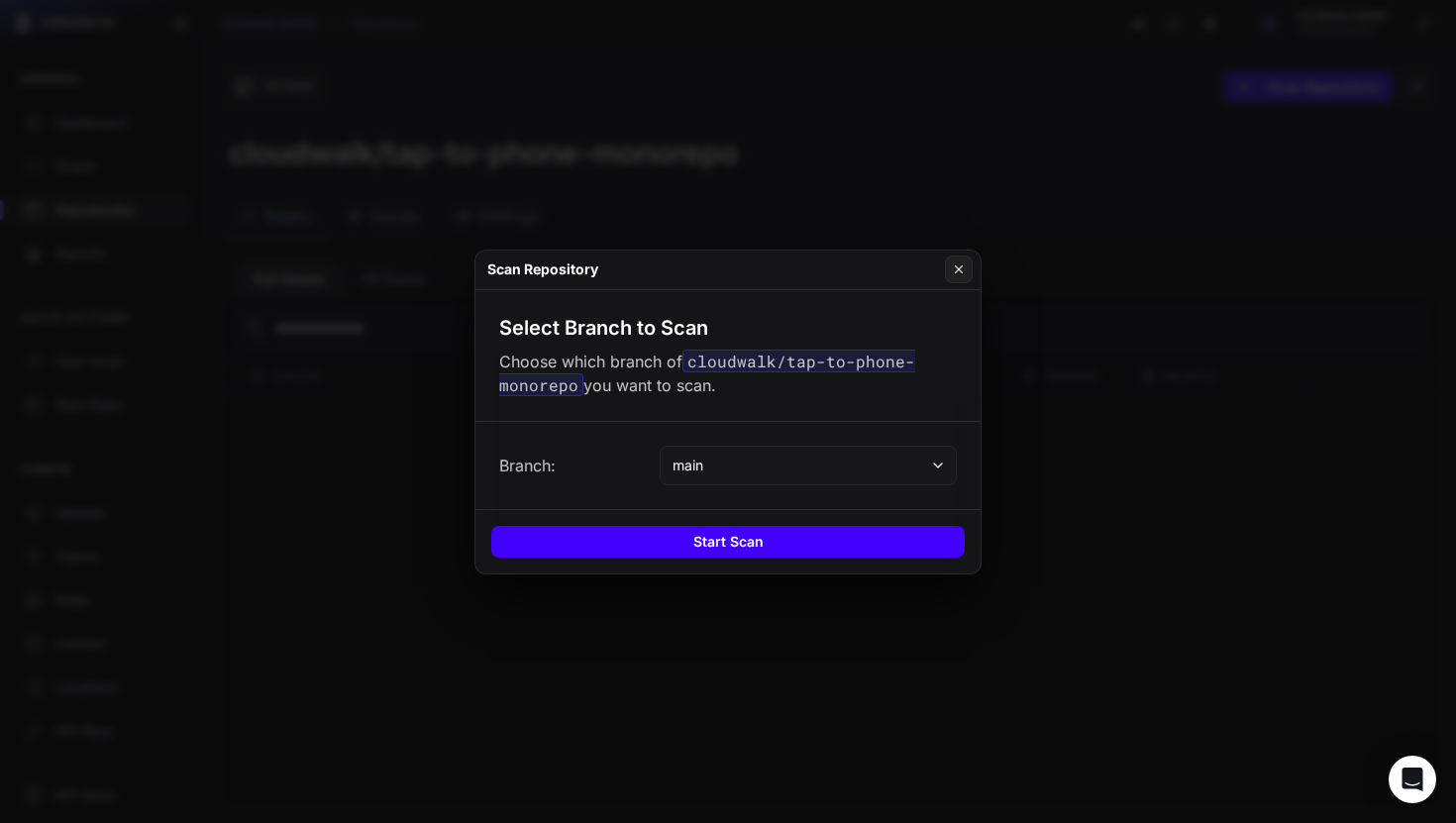 click on "Start Scan" at bounding box center [728, 542] 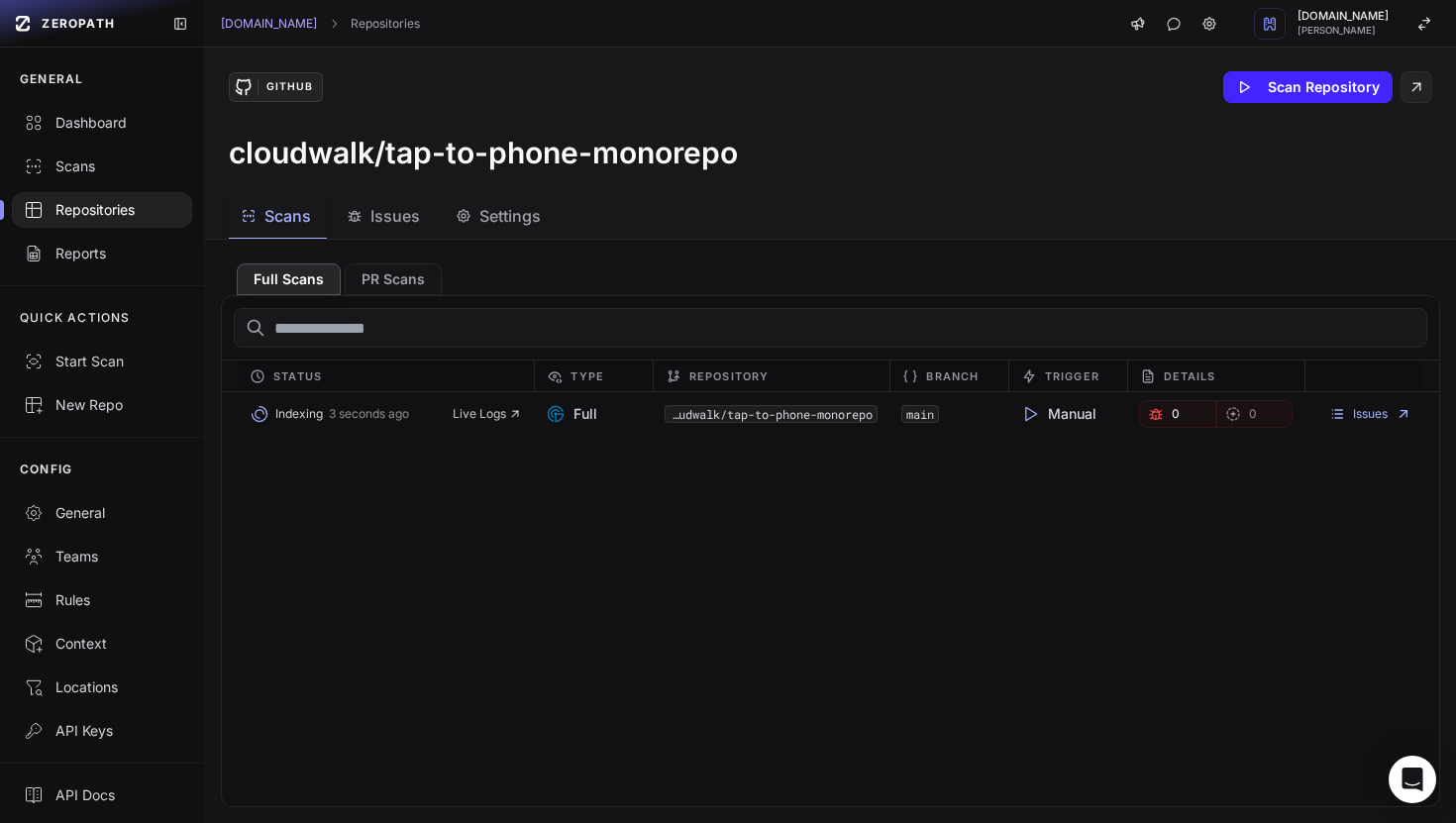 click on "Indexing   3 seconds ago     Live Logs           Full   cloudwalk/tap-to-phone-monorepo     main     Manual     0       0
Issues" at bounding box center [830, 599] 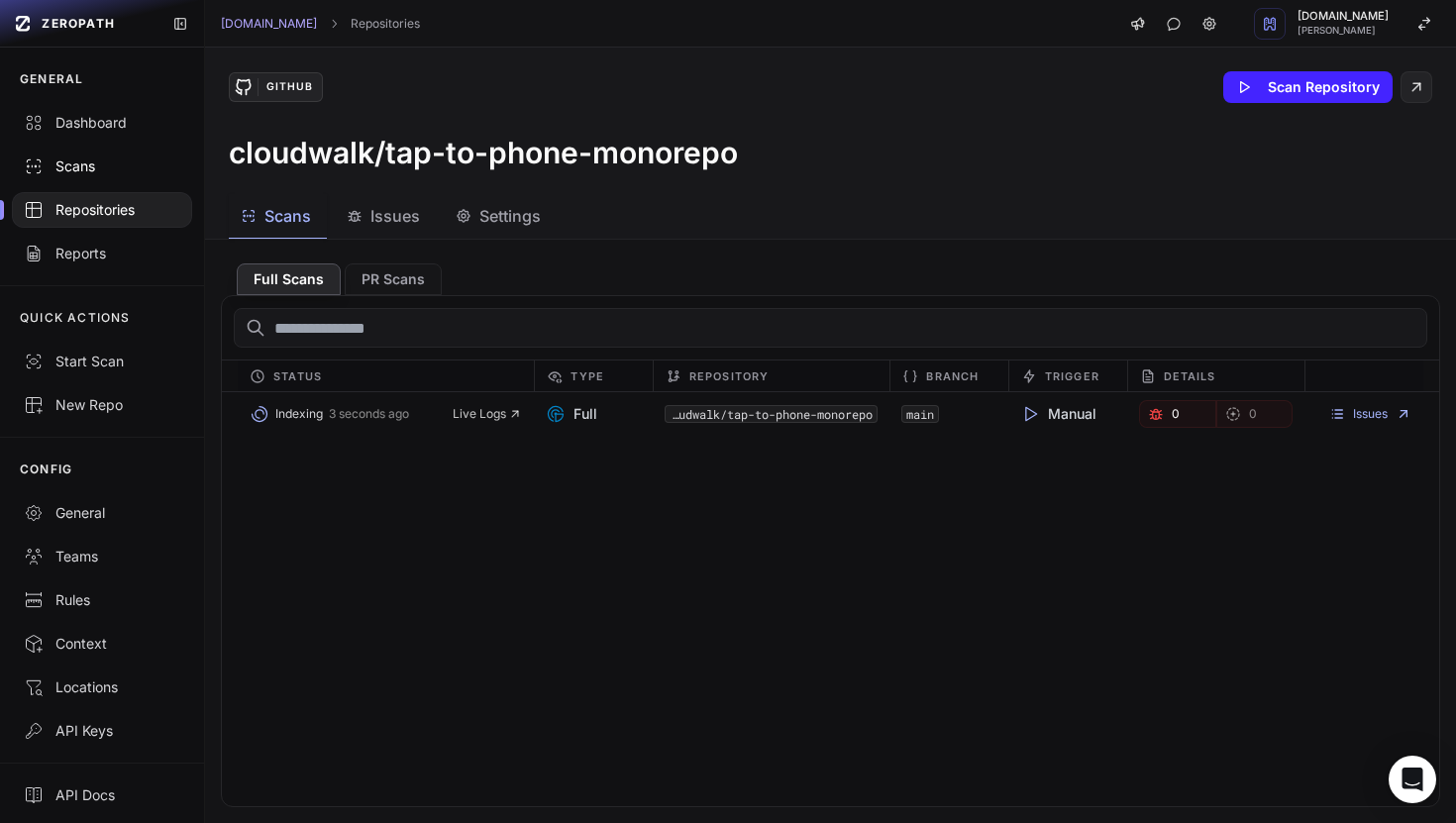 click on "Scans" at bounding box center (102, 166) 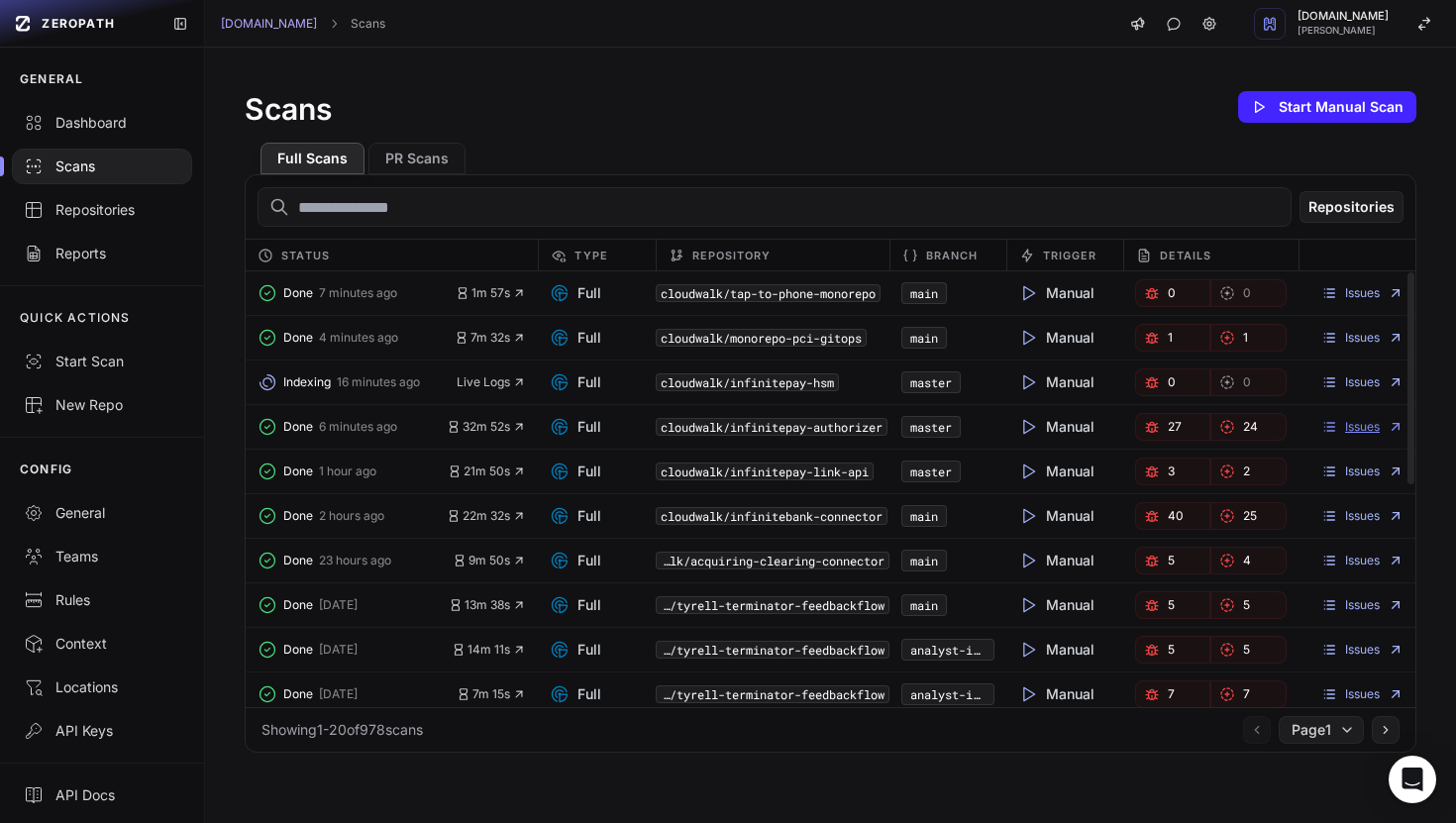 click on "Issues" at bounding box center [1362, 427] 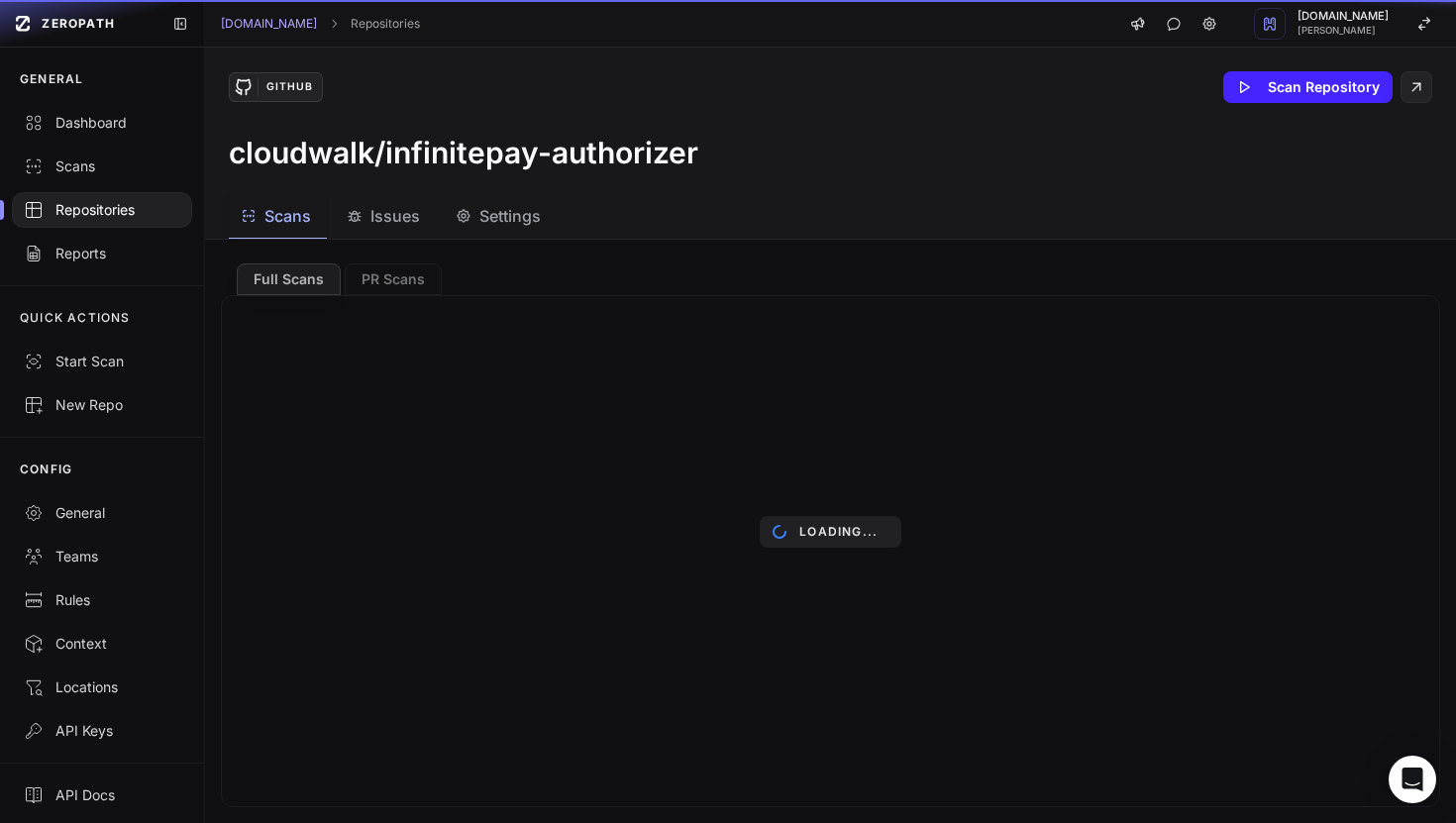 click on "Scans" at bounding box center [287, 216] 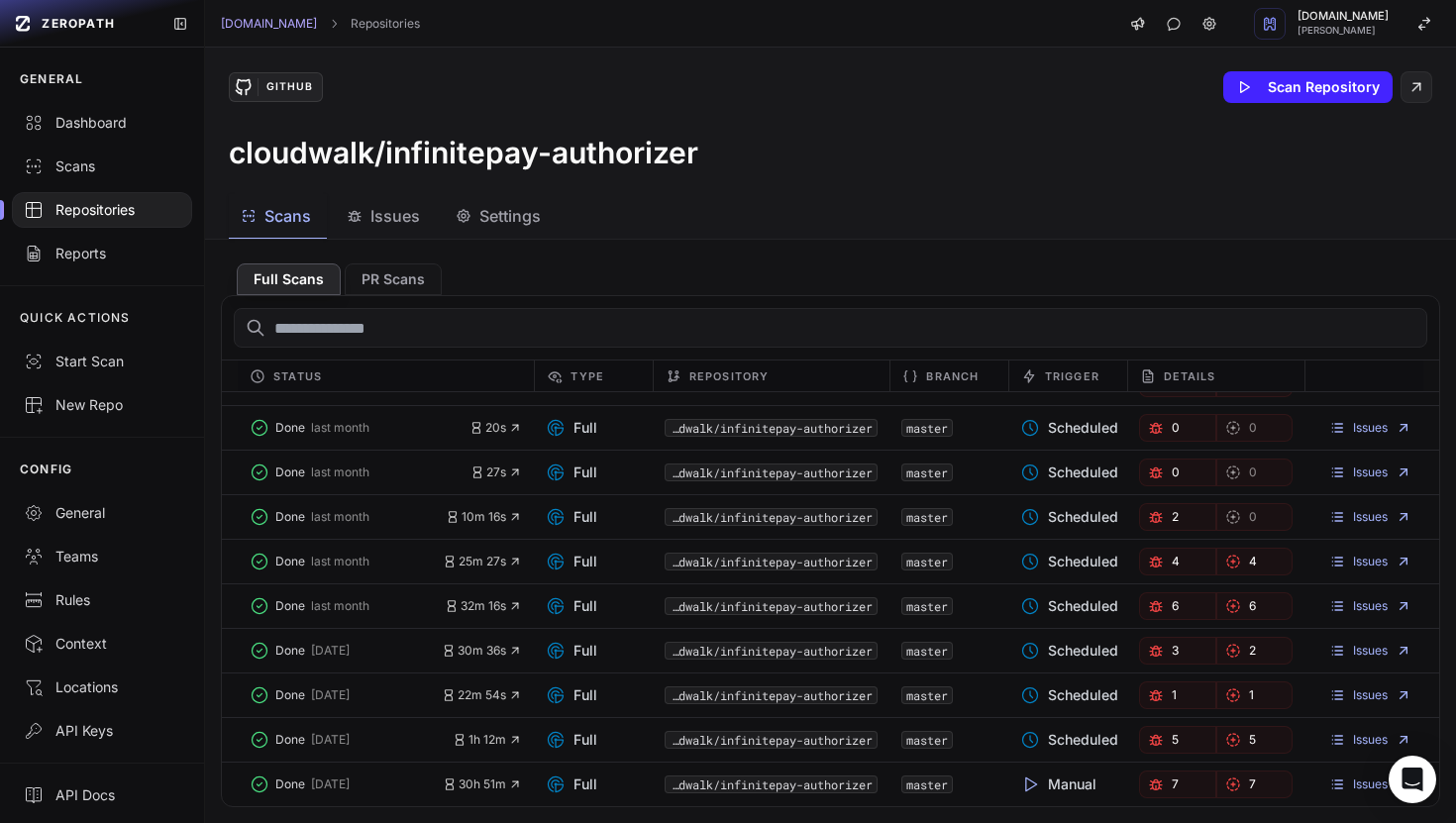 scroll, scrollTop: 0, scrollLeft: 0, axis: both 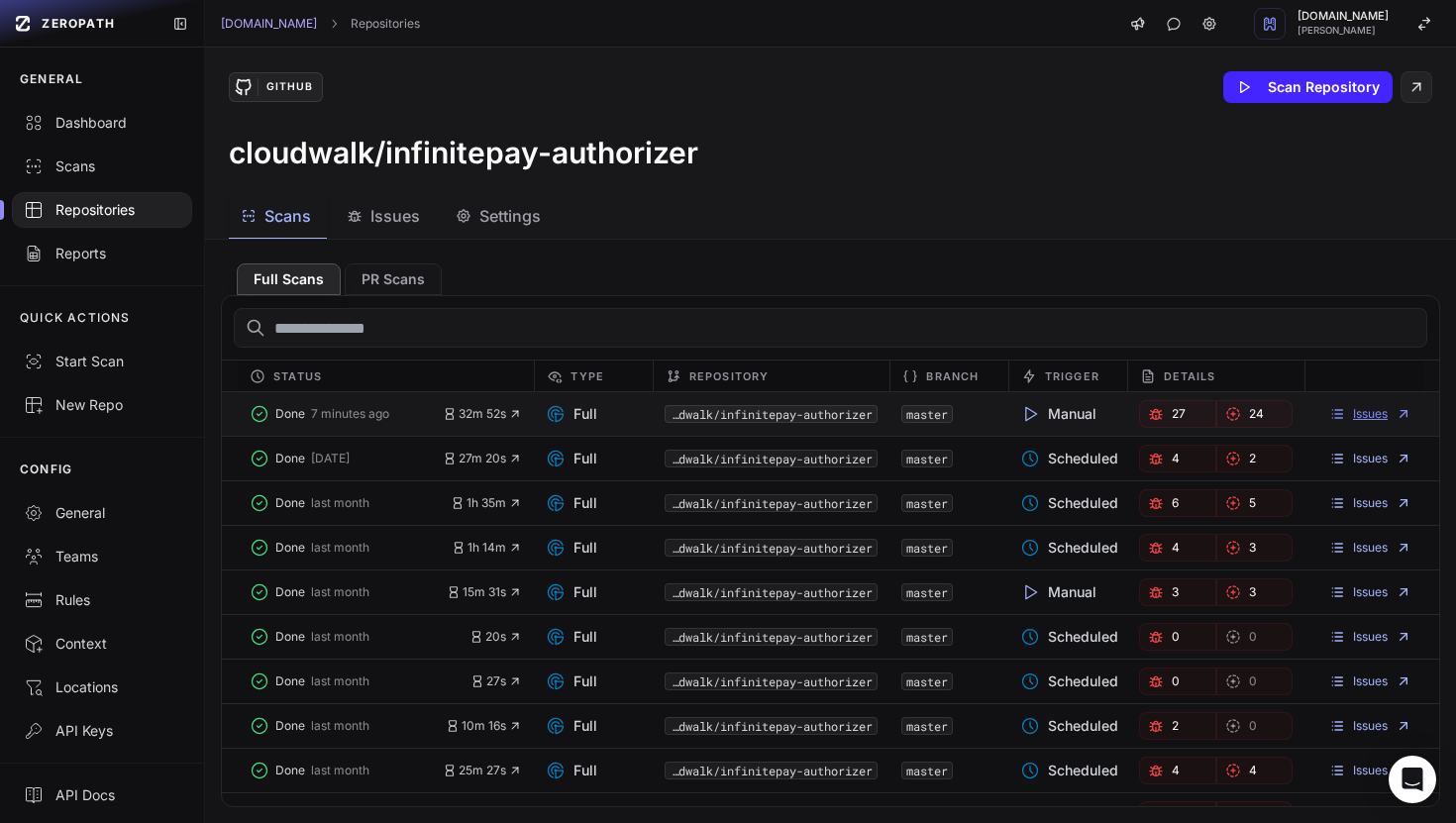 click 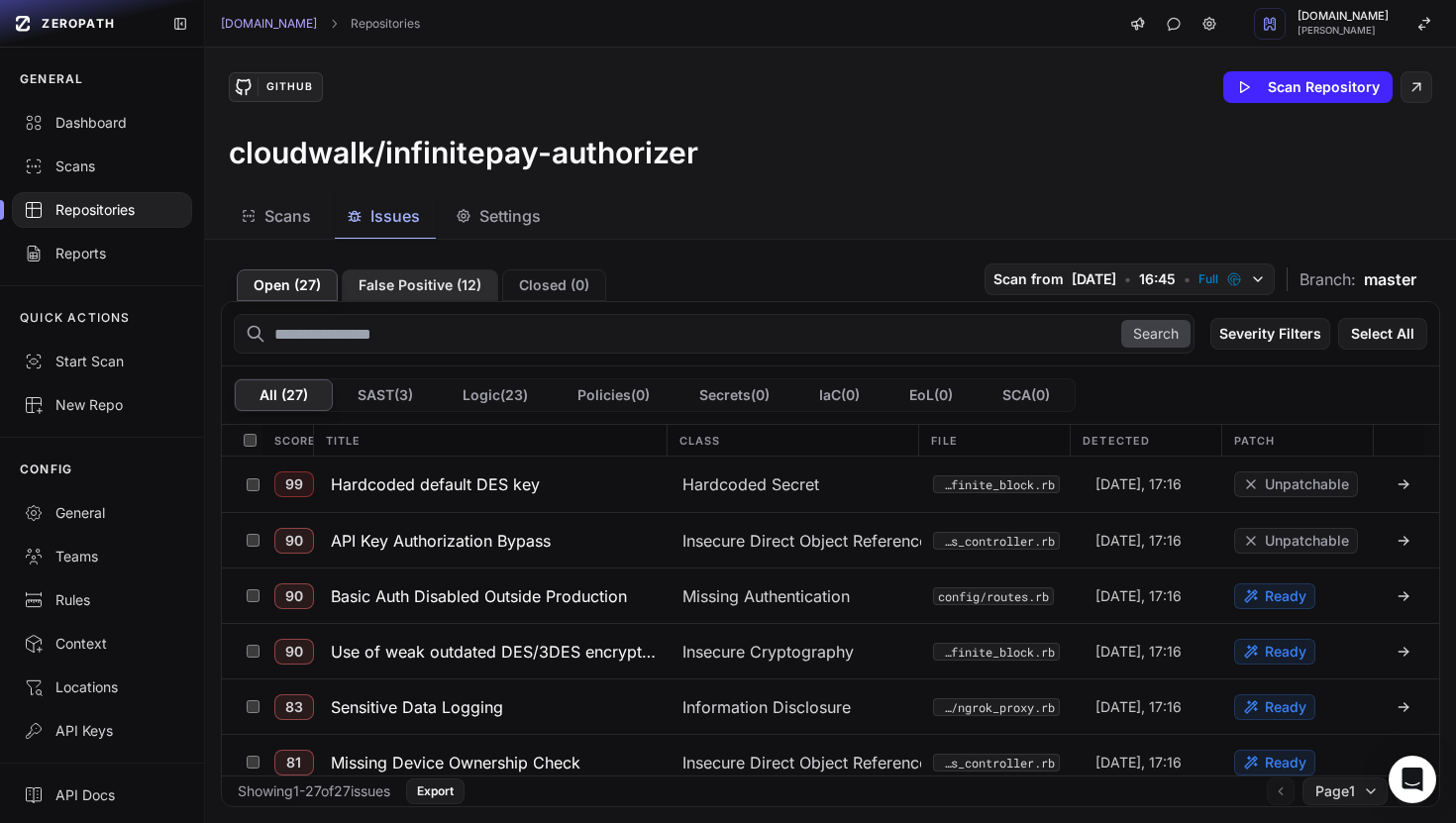 click on "False Positive ( 12 )" at bounding box center [420, 285] 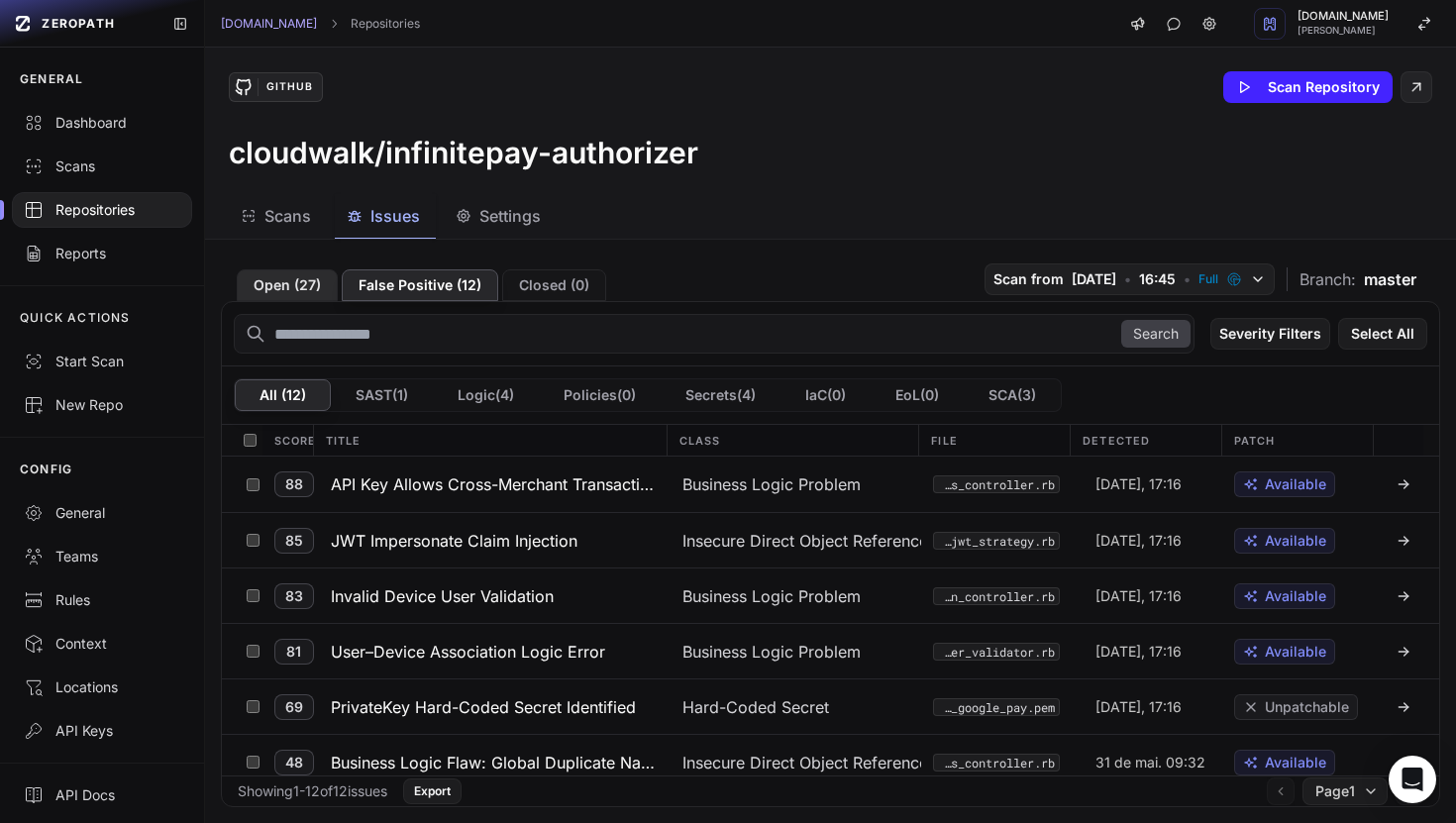 click on "Open ( 27 )" at bounding box center (287, 285) 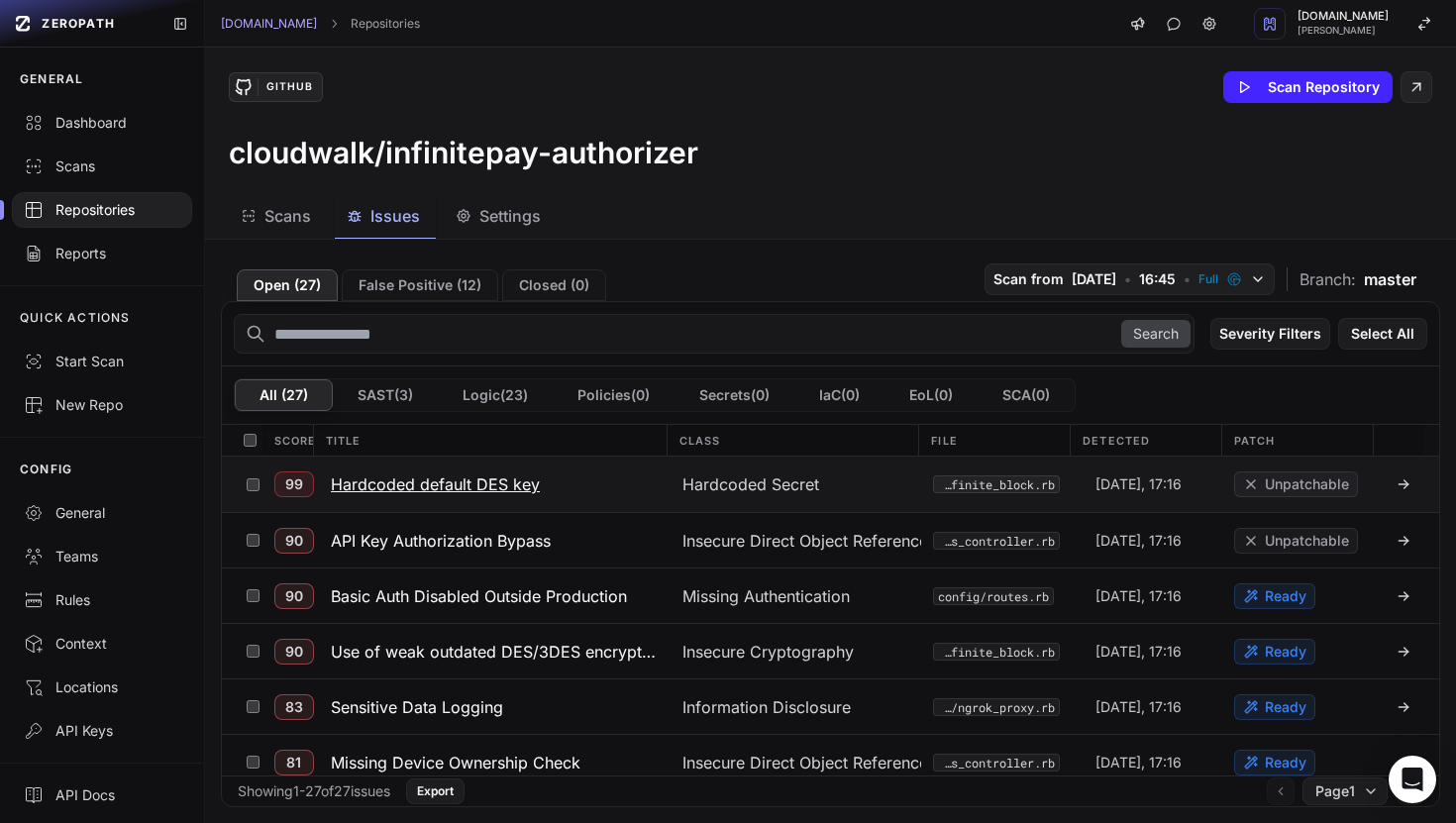 click on "Hardcoded default DES key" at bounding box center [435, 484] 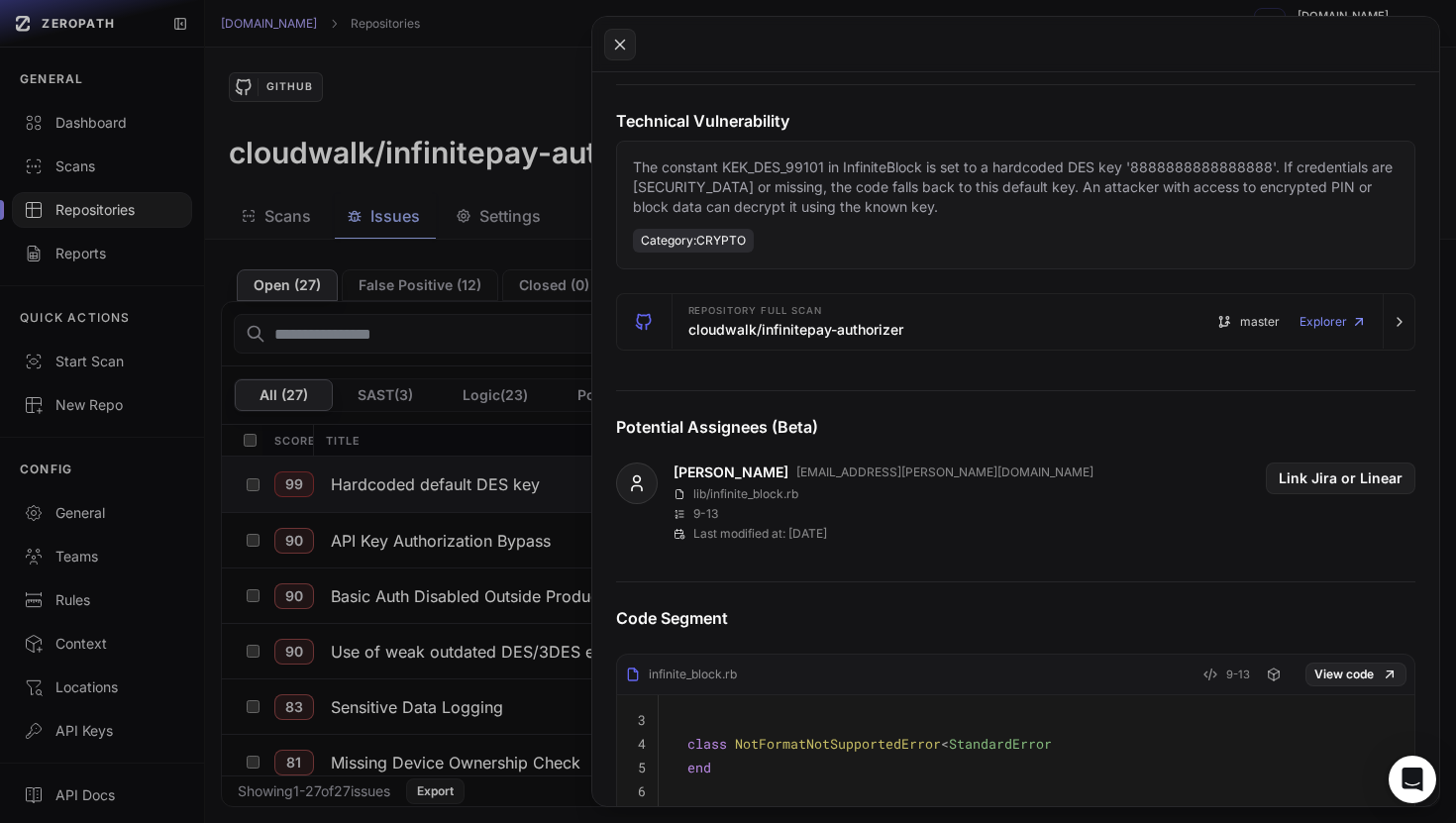 scroll, scrollTop: 830, scrollLeft: 0, axis: vertical 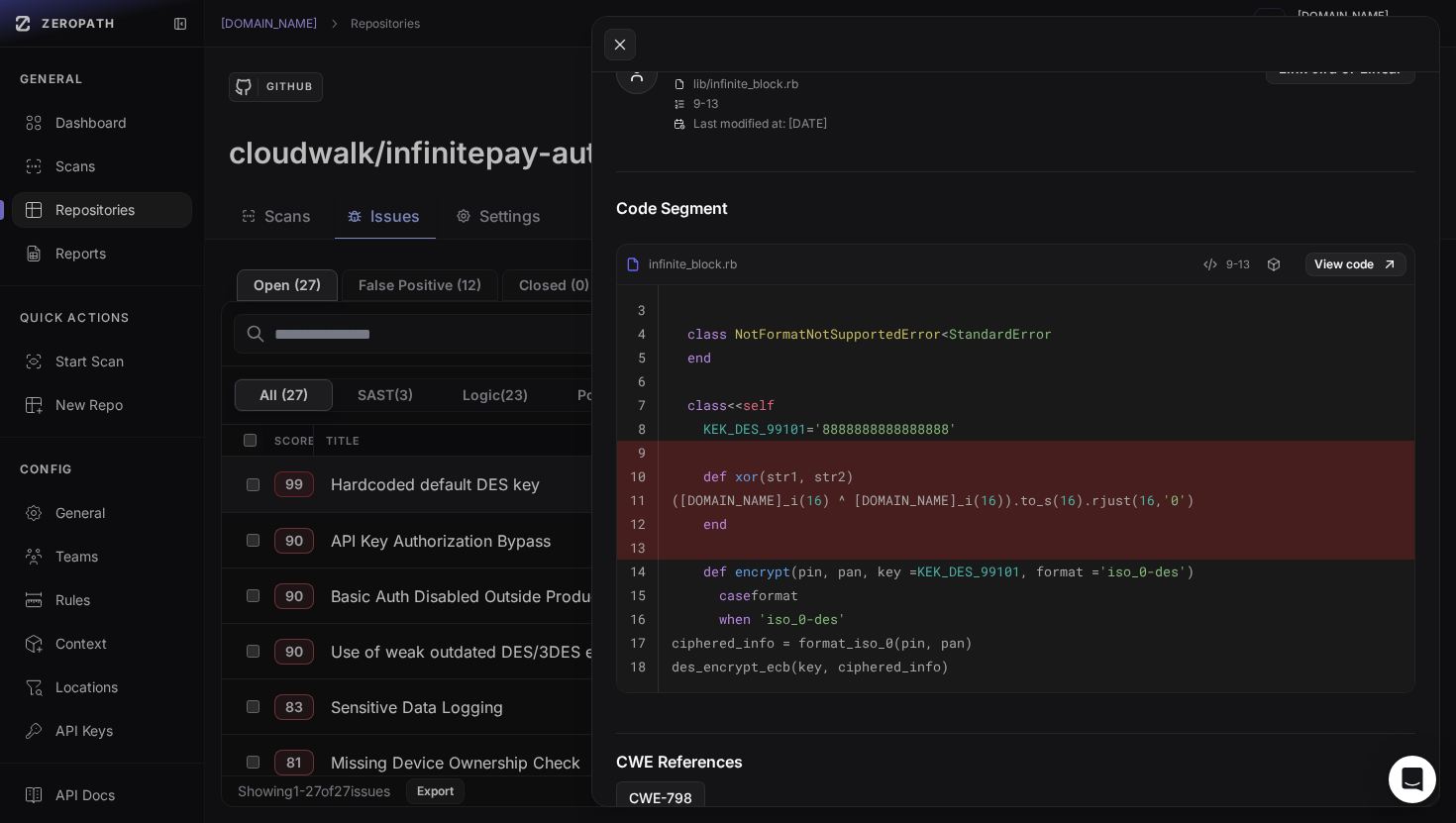 click on "Description   The constant KEK_DES_99101 in InfiniteBlock is set to a hardcoded DES key '8888888888888888'. If credentials are [SECURITY_DATA] or missing, the code falls back to this default key. An attacker with access to encrypted PIN or block data can decrypt it using the known key.
Technical Vulnerability   The constant KEK_DES_99101 in InfiniteBlock is set to a hardcoded DES key '8888888888888888'. If credentials are [SECURITY_DATA] or missing, the code falls back to this default key. An attacker with access to encrypted PIN or block data can decrypt it using the known key.   Category:  CRYPTO     Repository Full scan   cloudwalk/infinitepay-authorizer     master   Explorer                      Potential Assignees (Beta)     [PERSON_NAME]   [EMAIL_ADDRESS][PERSON_NAME][DOMAIN_NAME]     lib/infinite_block.rb     9
-  13     Last modified at: [DATE]   Link Jira or Linear       Code Segment         infinite_block.rb     9-13       View code    3
4        class    <  StandardError" at bounding box center (1016, 223) 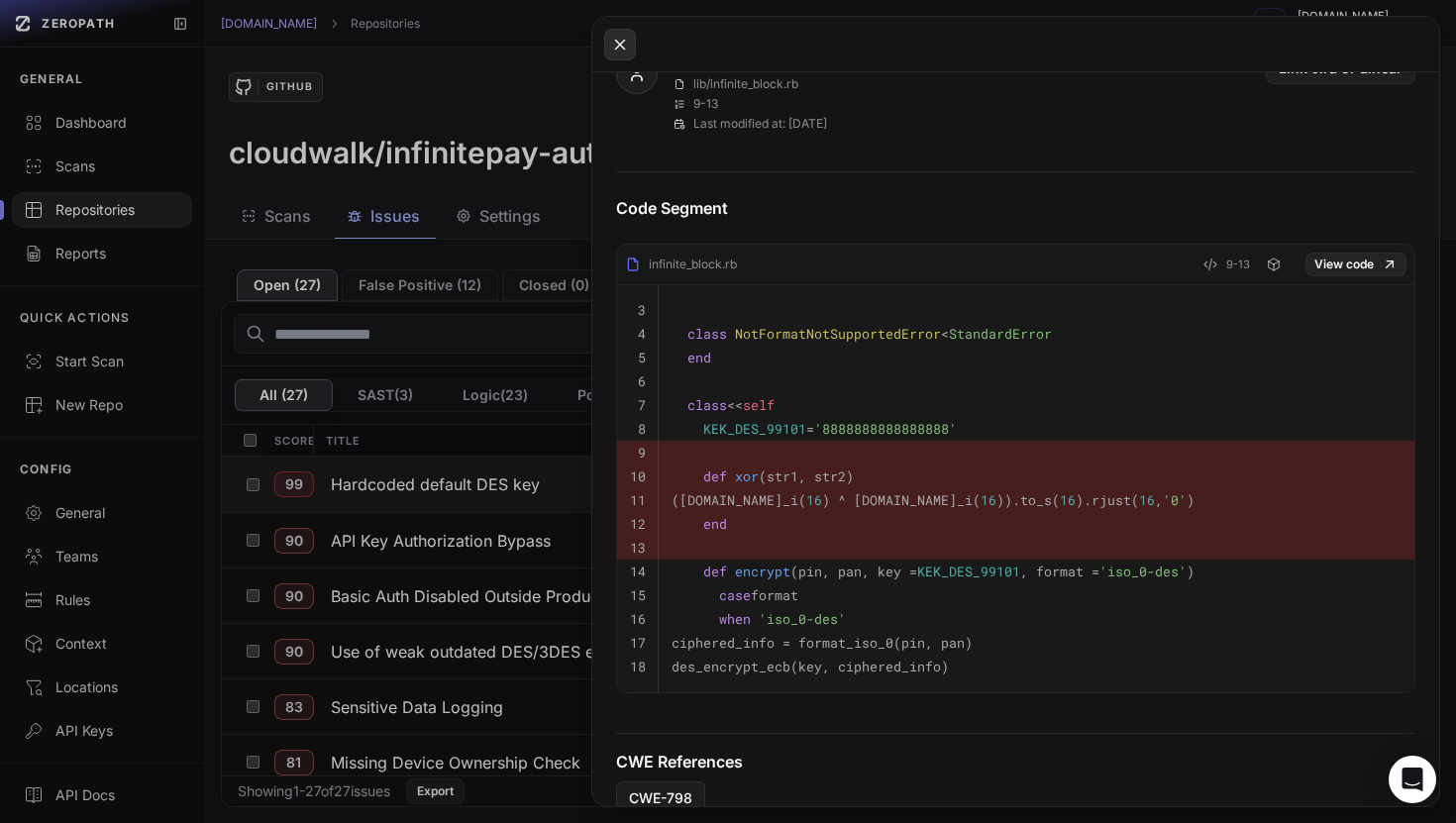 click 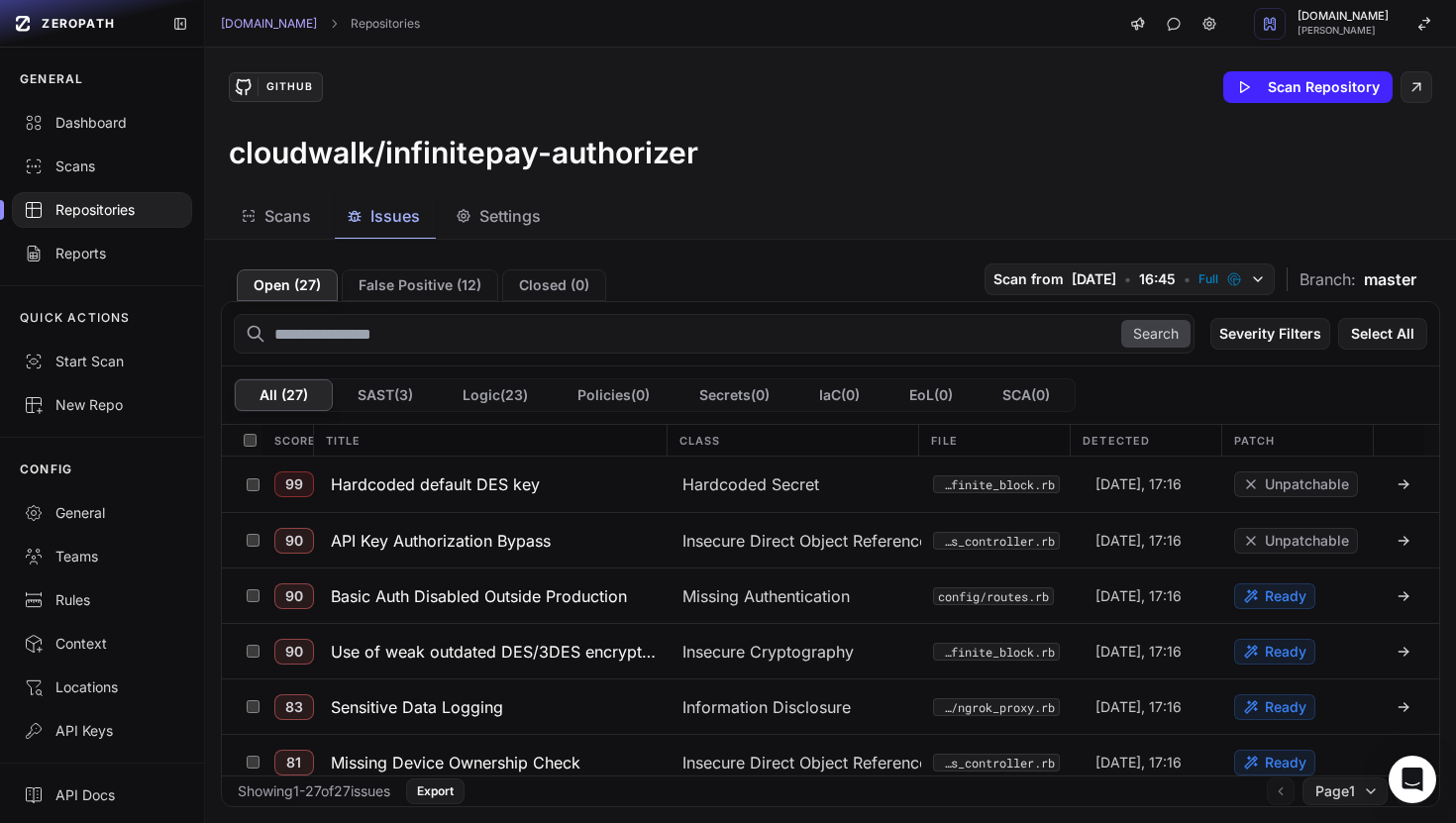 click at bounding box center [102, 210] 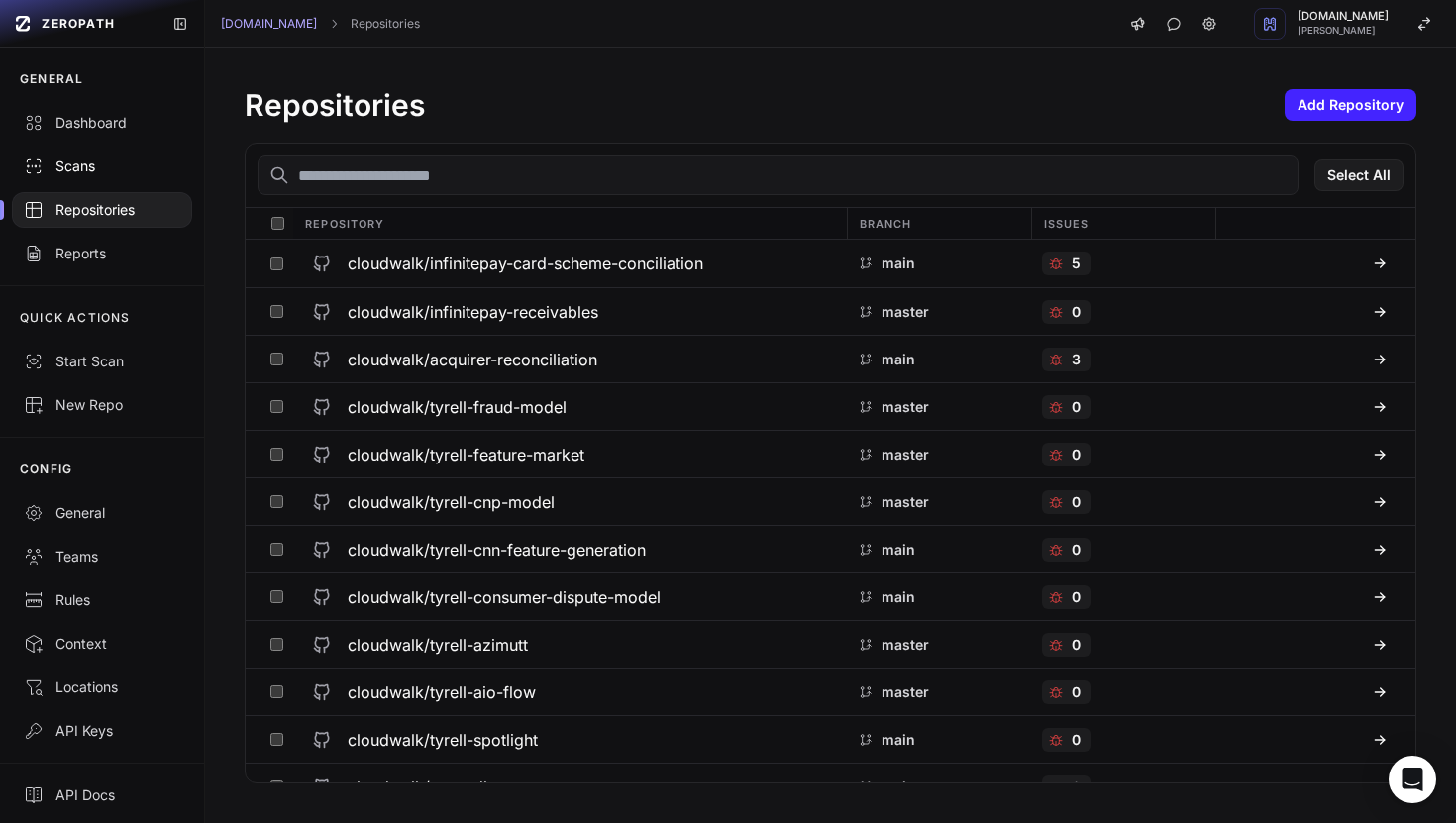 click on "Scans" at bounding box center (102, 166) 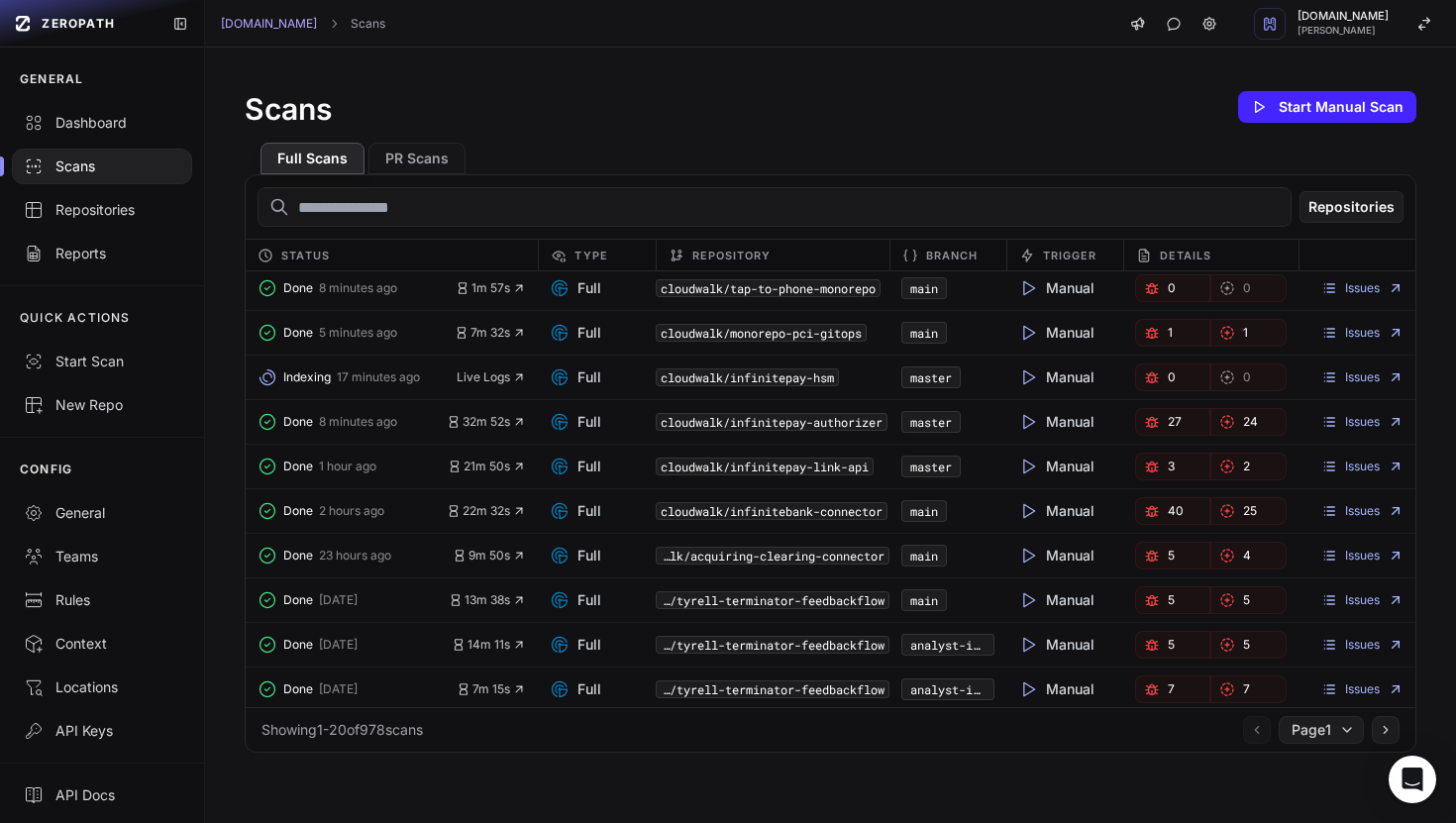 scroll, scrollTop: 0, scrollLeft: 0, axis: both 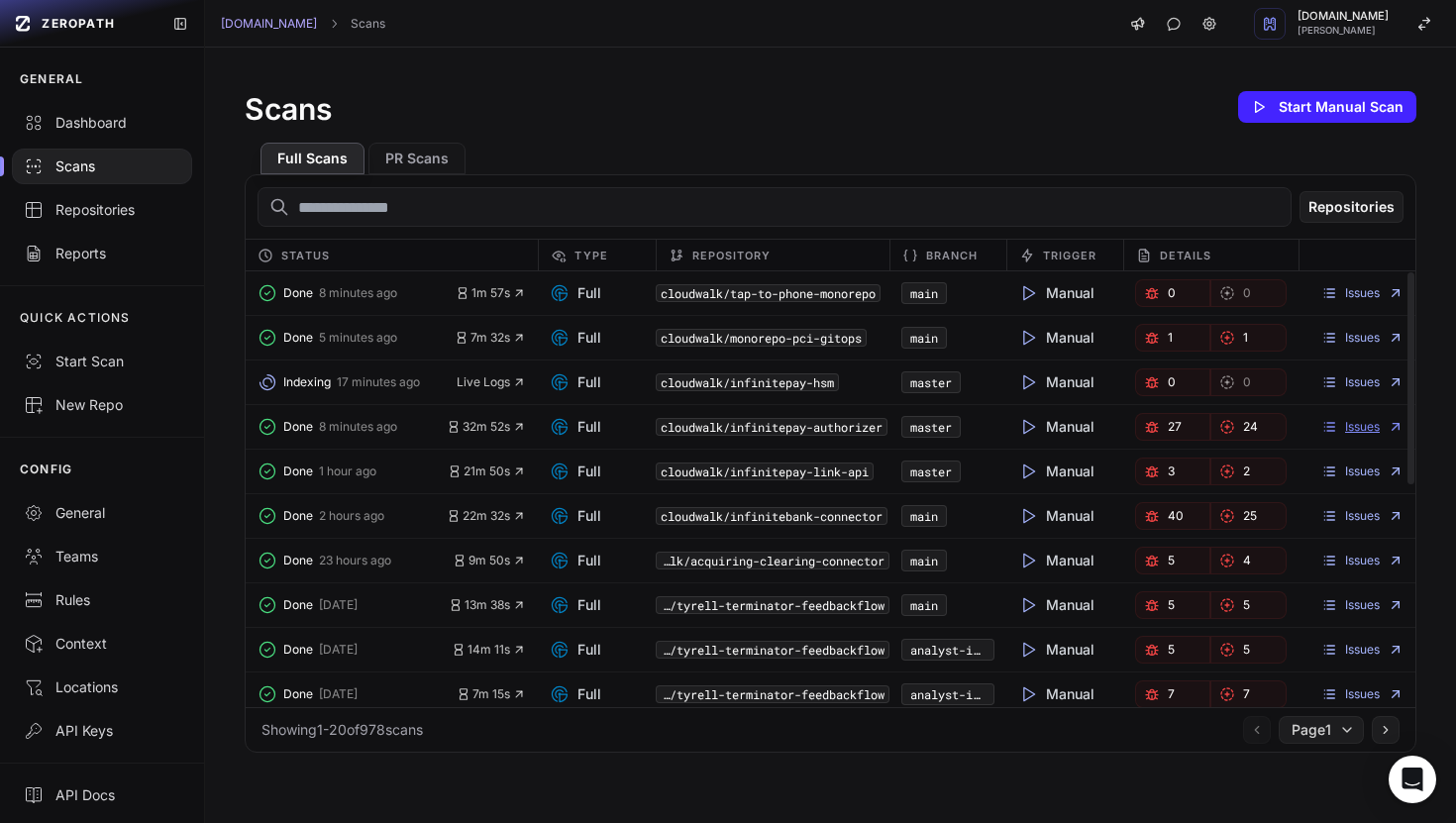 click on "Issues" at bounding box center (1362, 427) 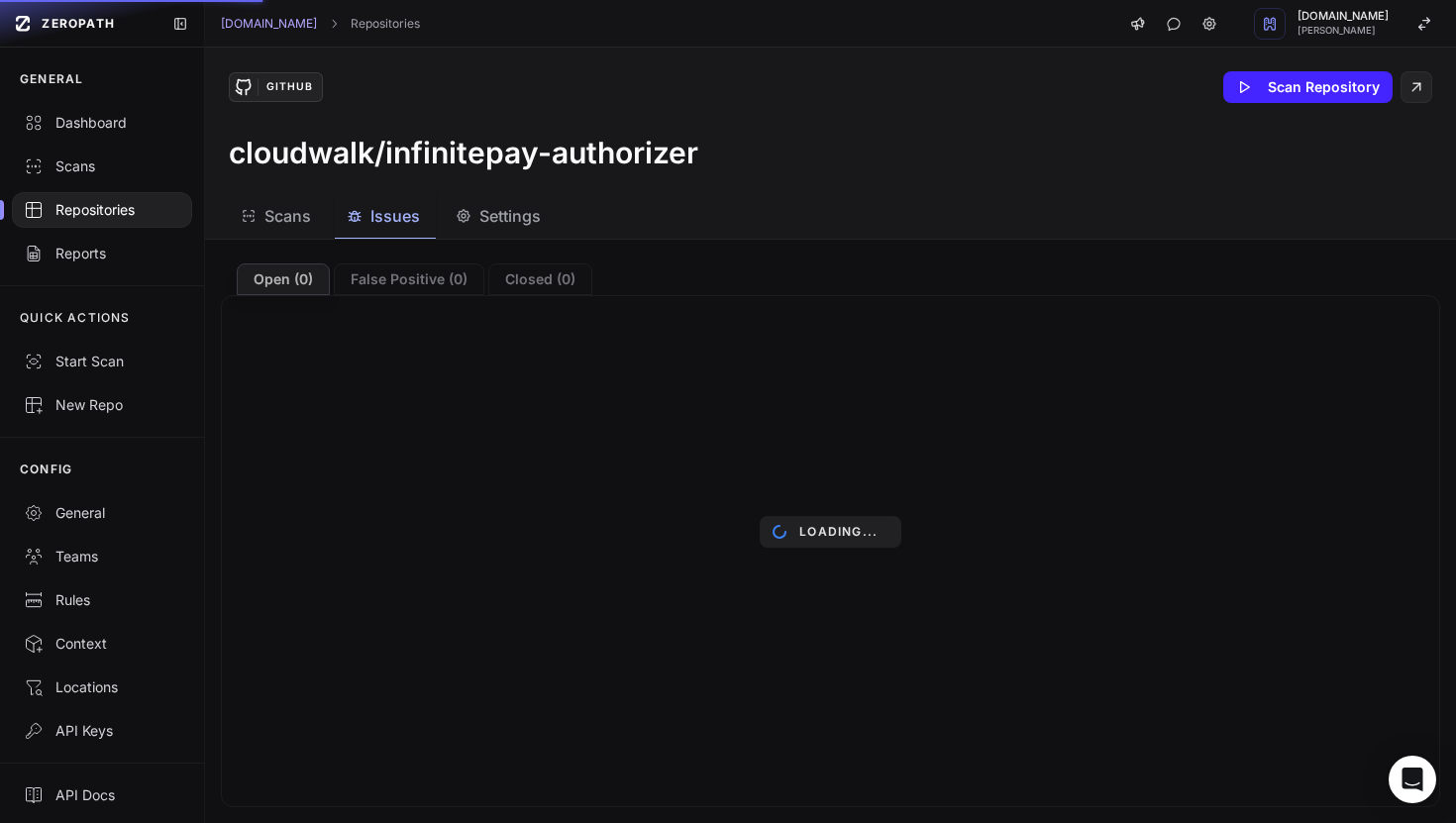 click on "Scans" at bounding box center (277, 216) 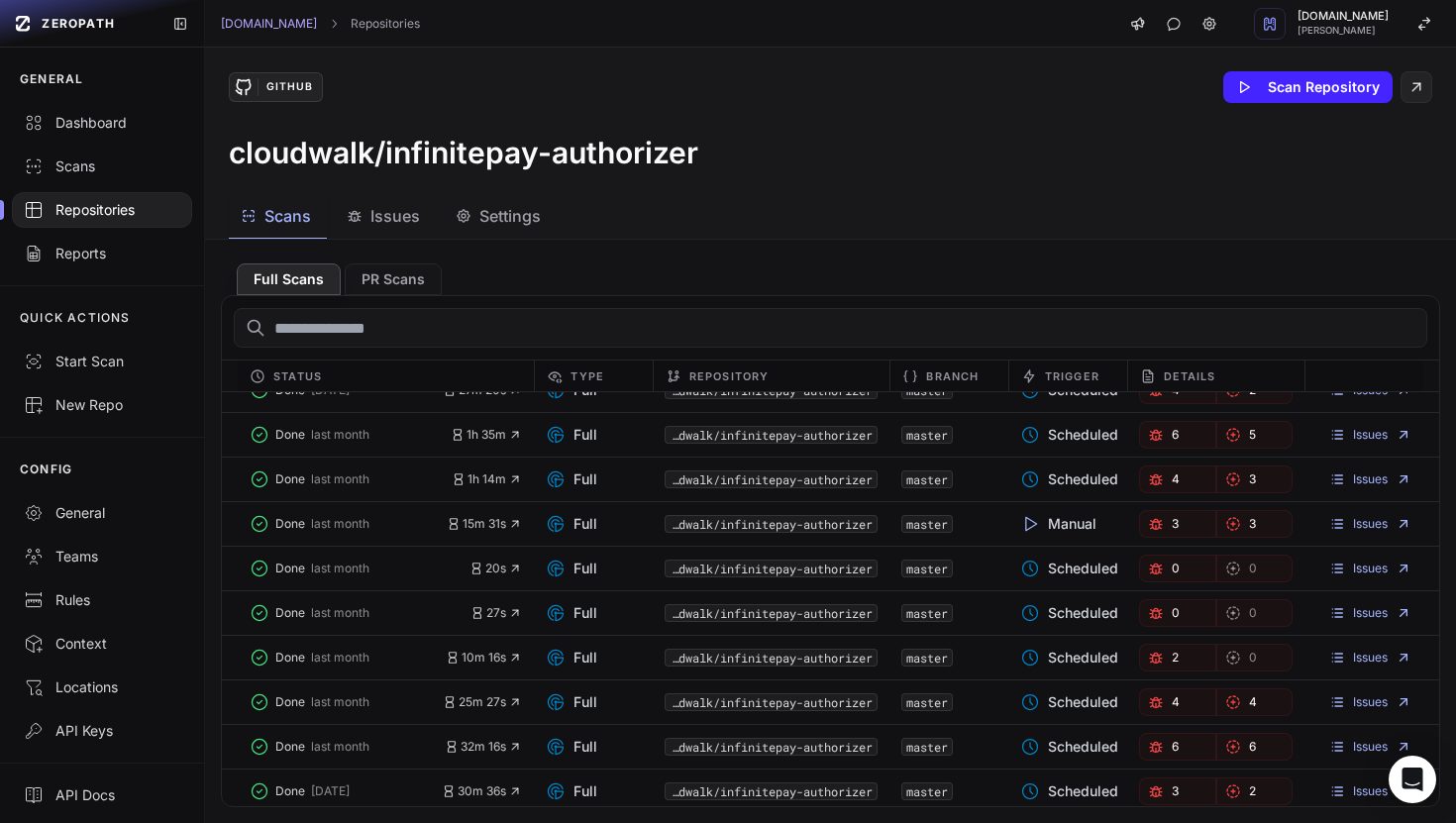 scroll, scrollTop: 0, scrollLeft: 0, axis: both 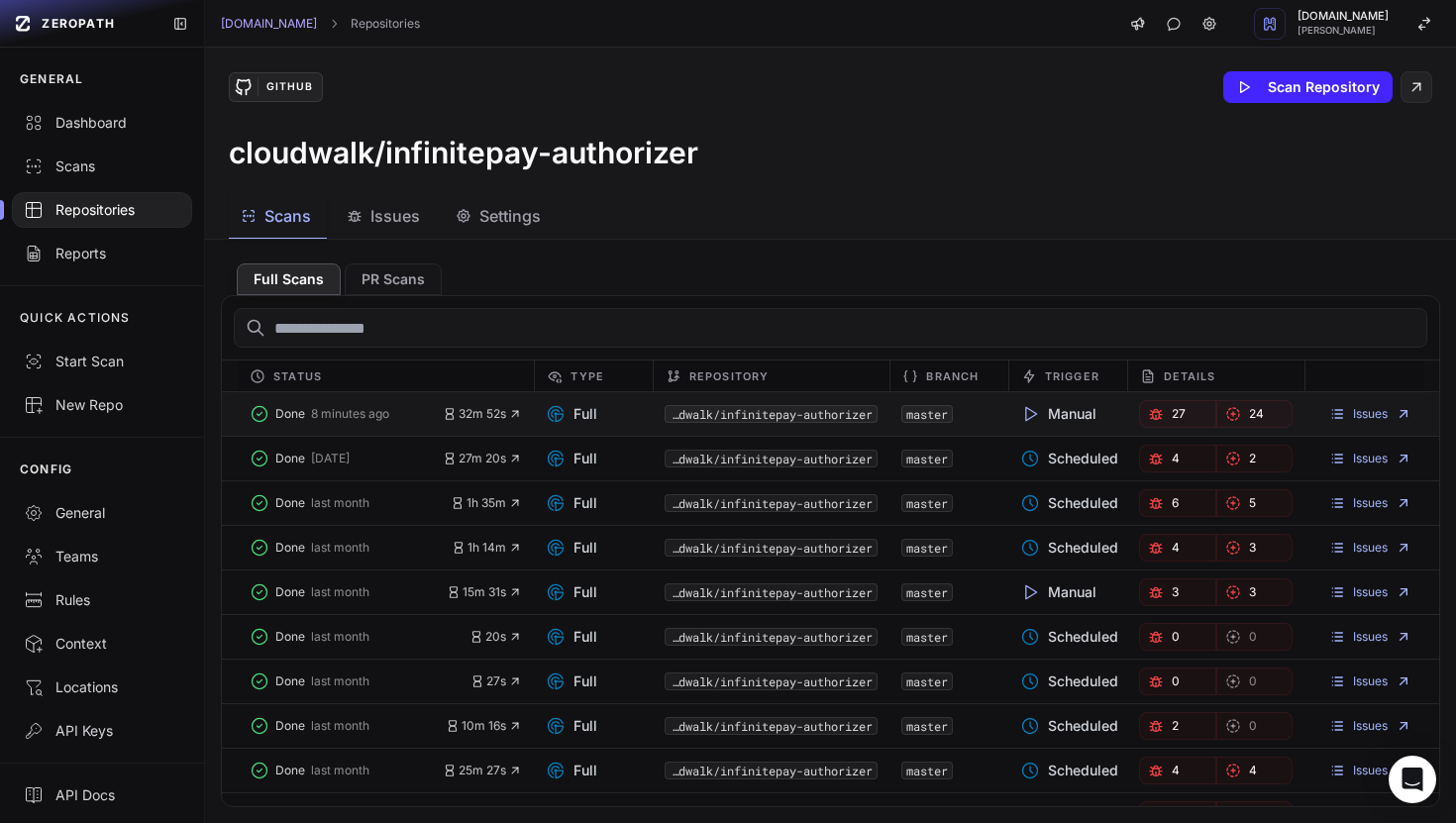 click on "Issues" 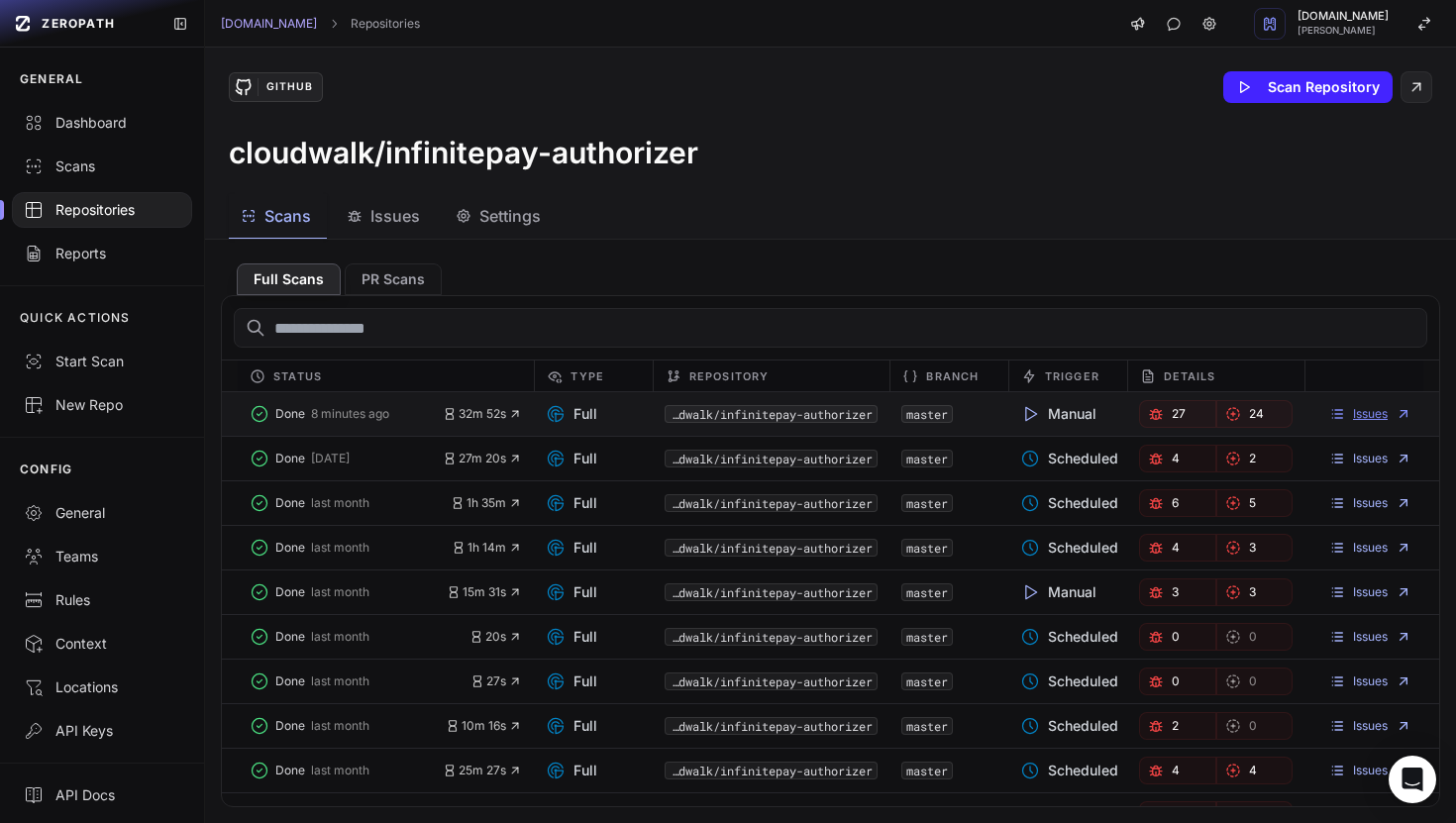 click on "Issues" at bounding box center (1370, 414) 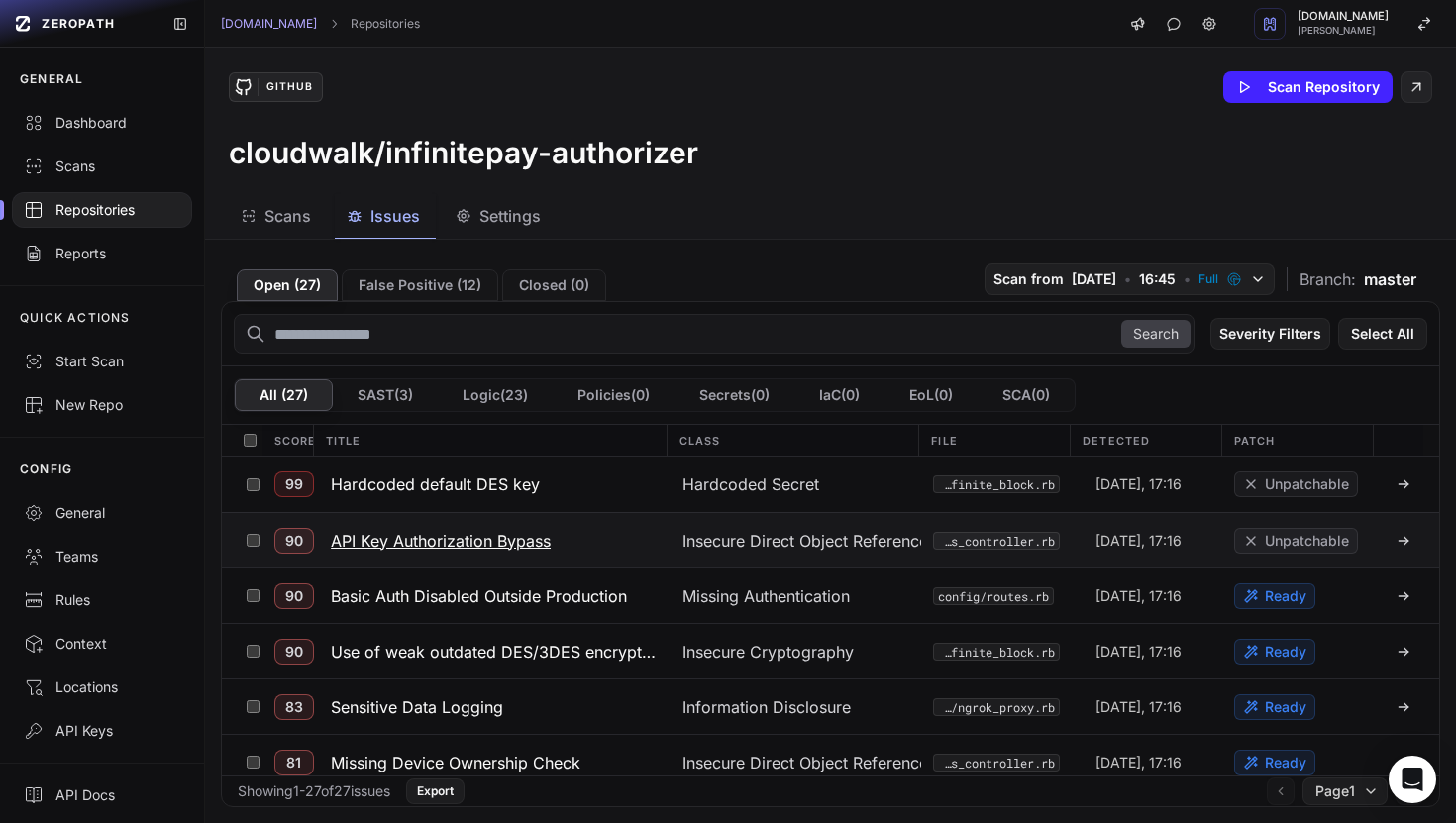 click on "API Key Authorization Bypass" at bounding box center (441, 541) 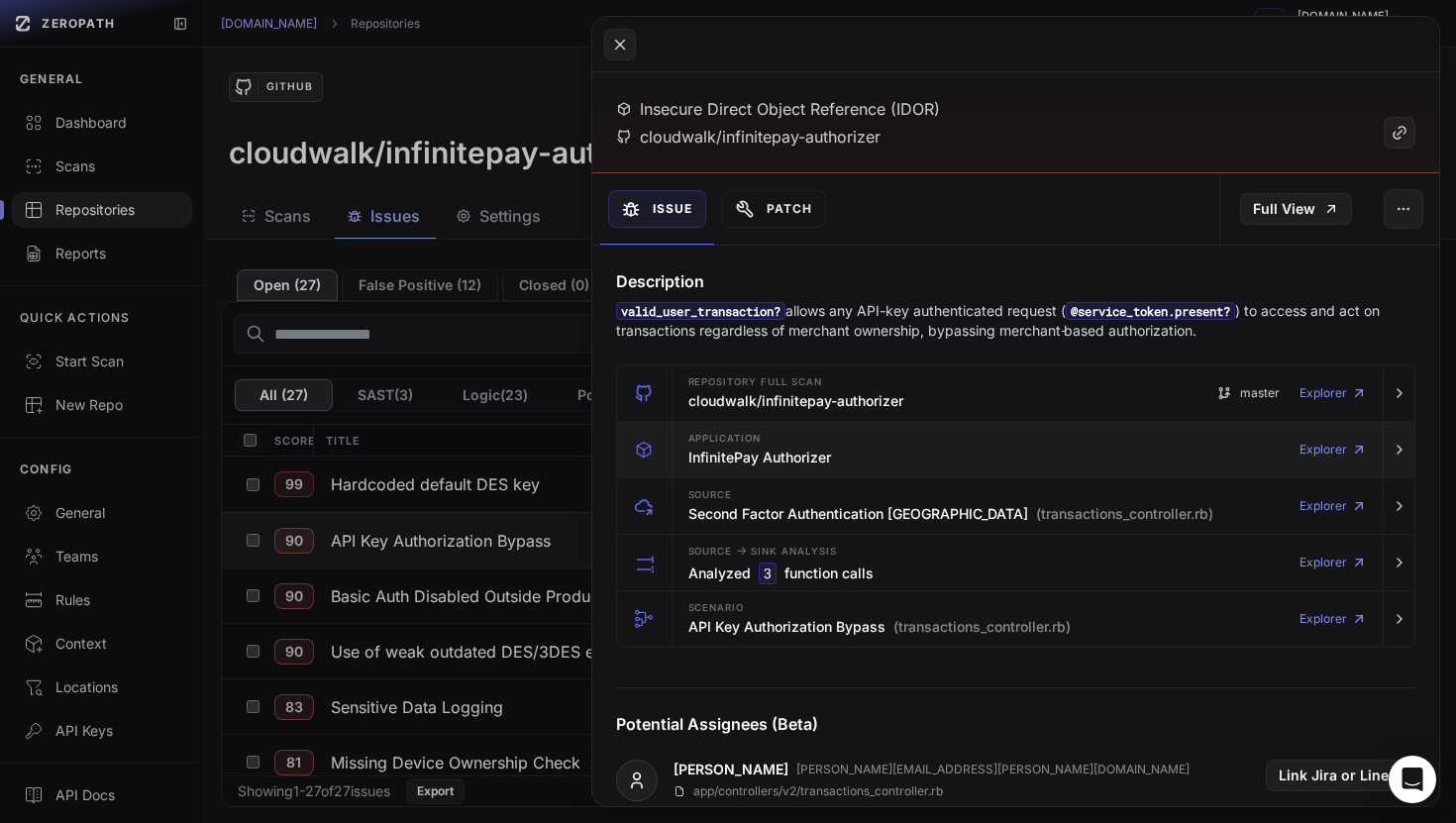 scroll, scrollTop: 0, scrollLeft: 0, axis: both 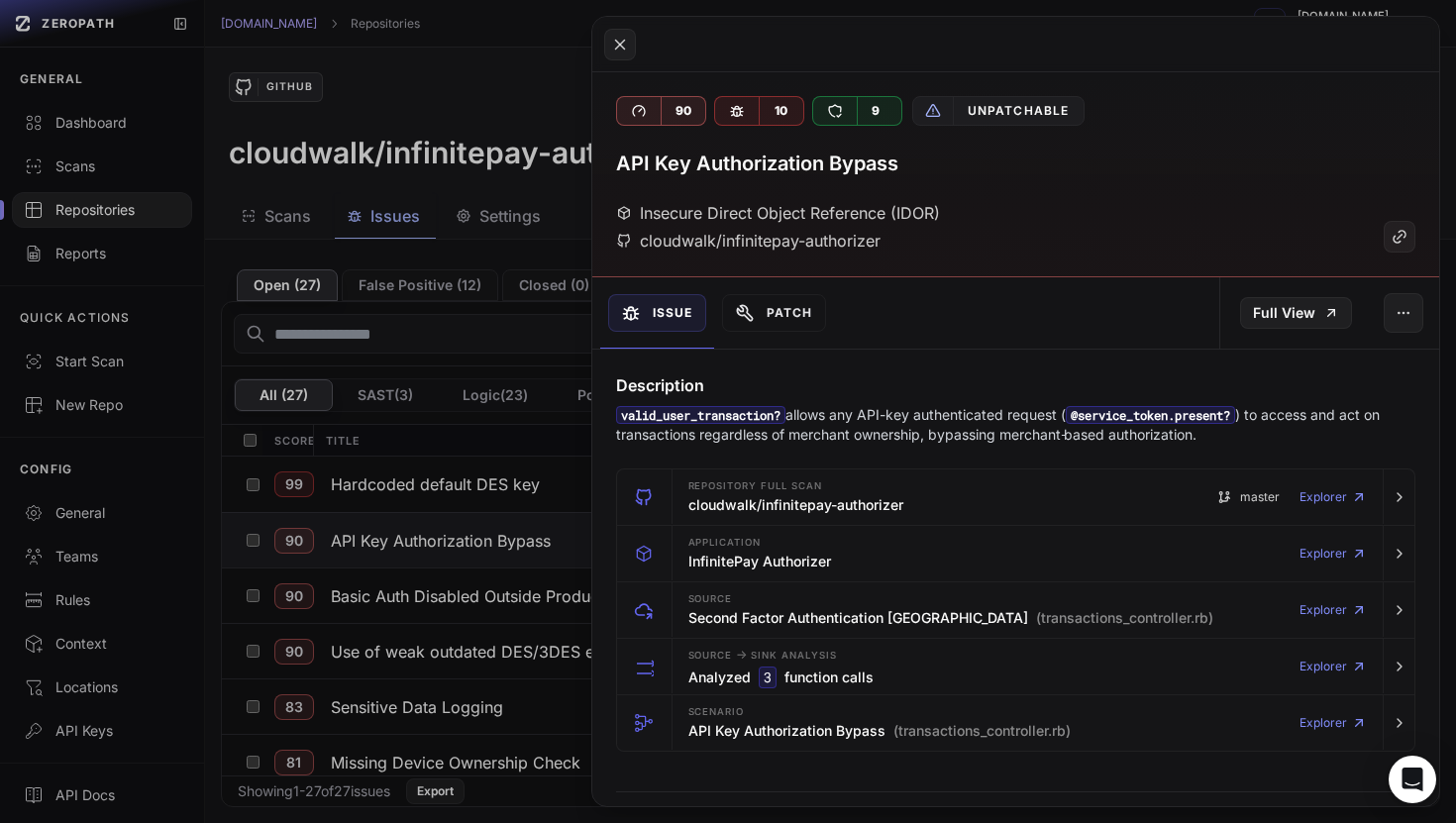 click 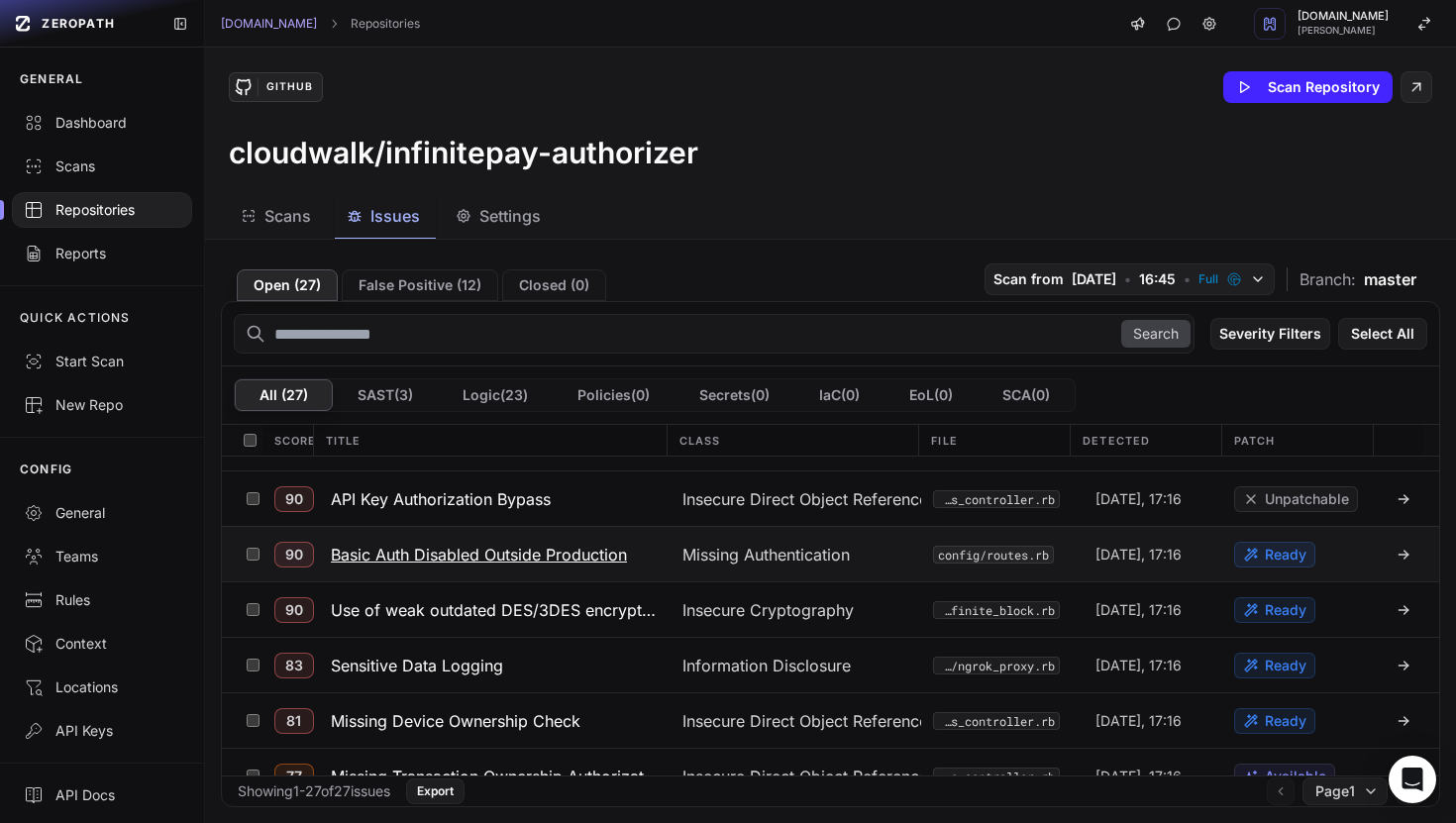 scroll, scrollTop: 44, scrollLeft: 0, axis: vertical 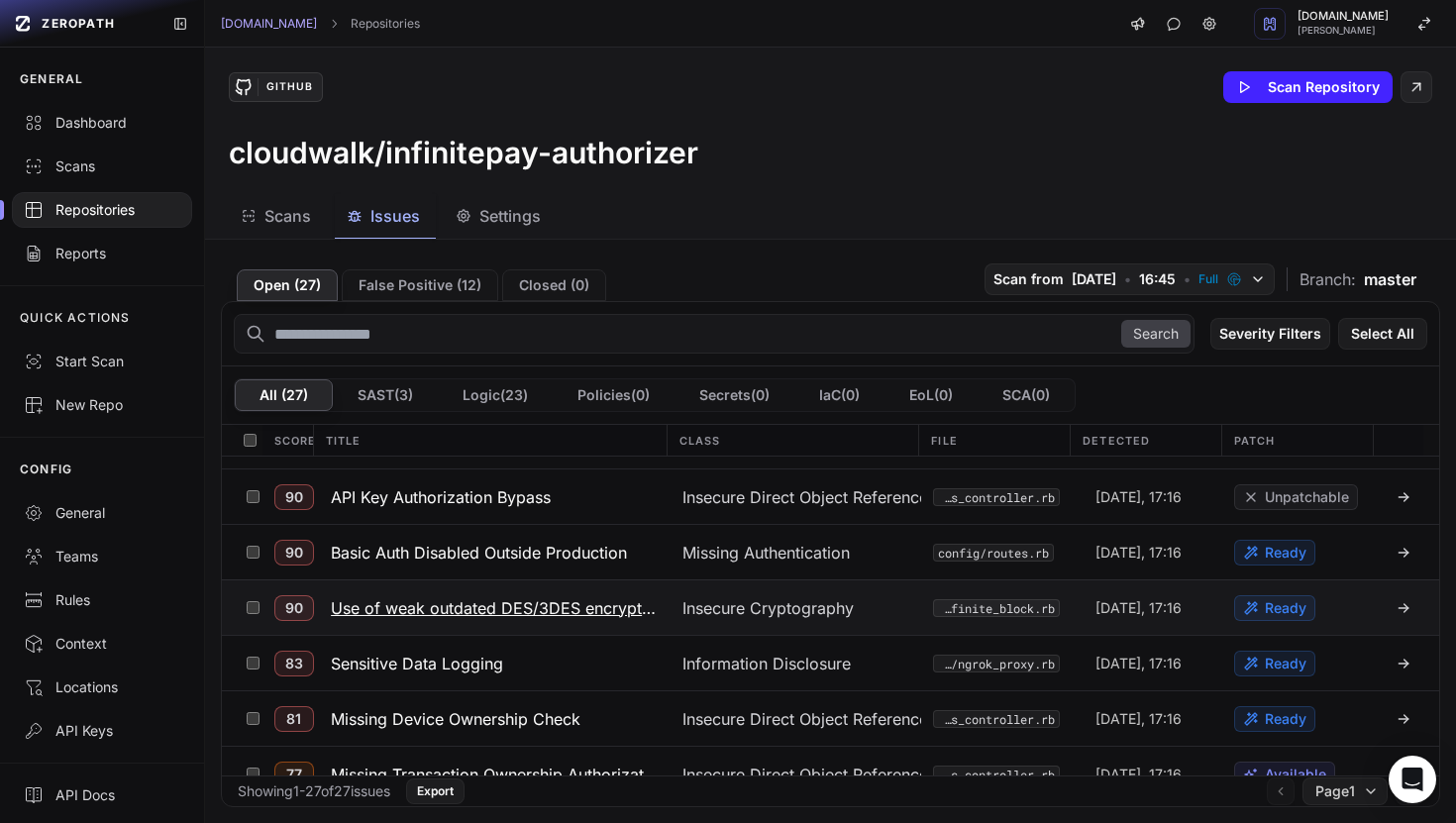 click on "Use of weak outdated DES/3DES encryption" at bounding box center (494, 608) 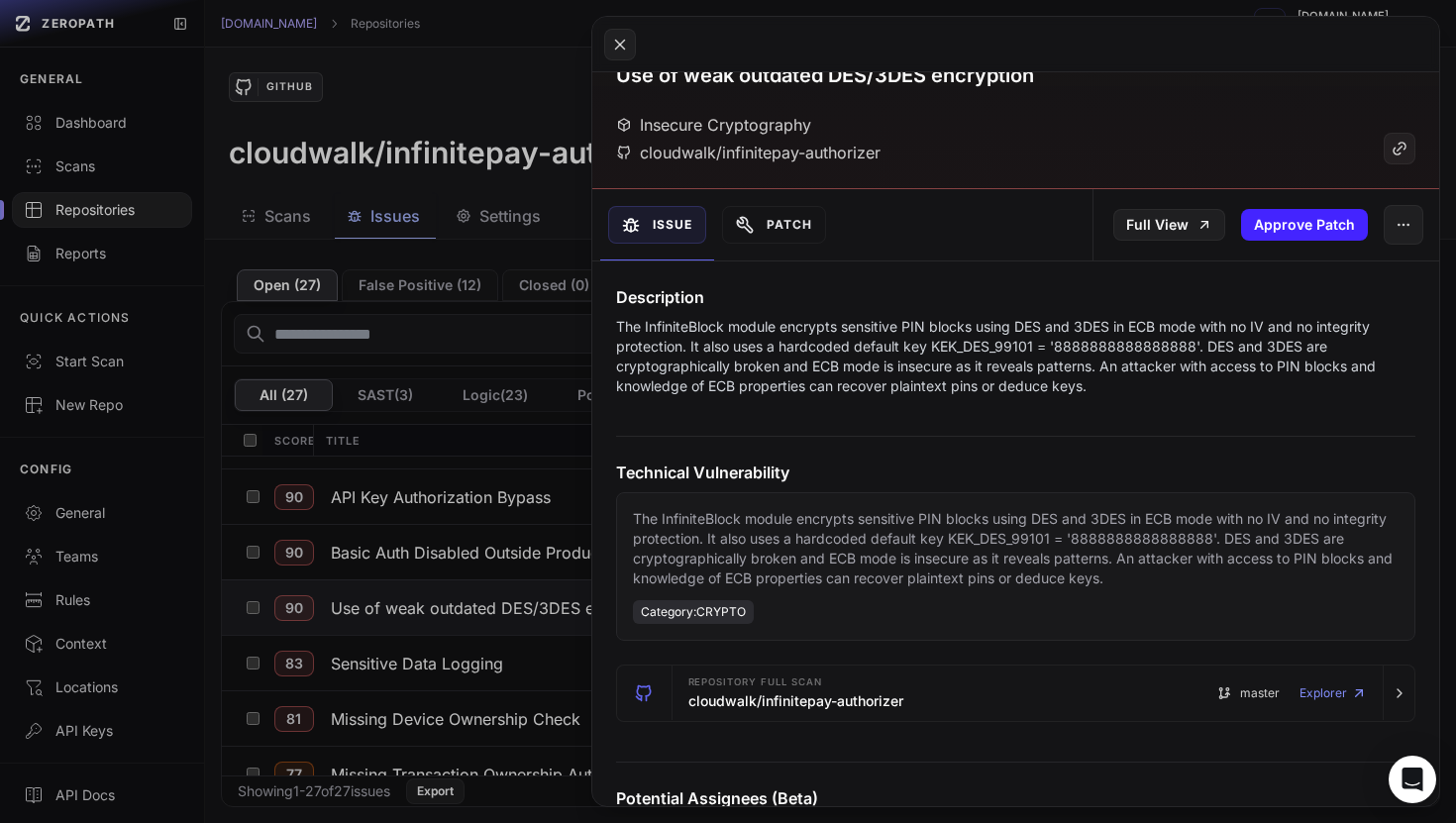 scroll, scrollTop: 0, scrollLeft: 0, axis: both 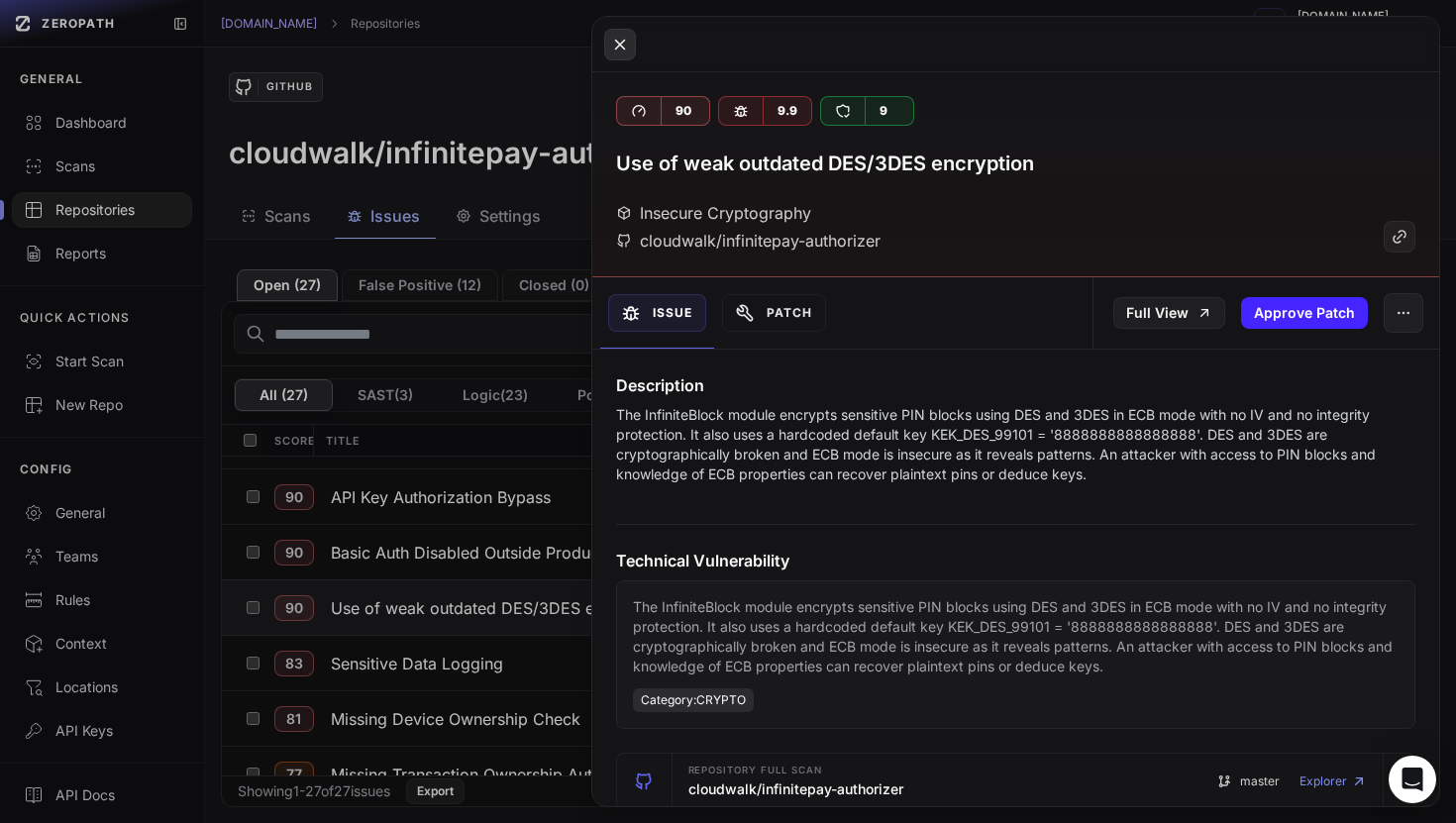click 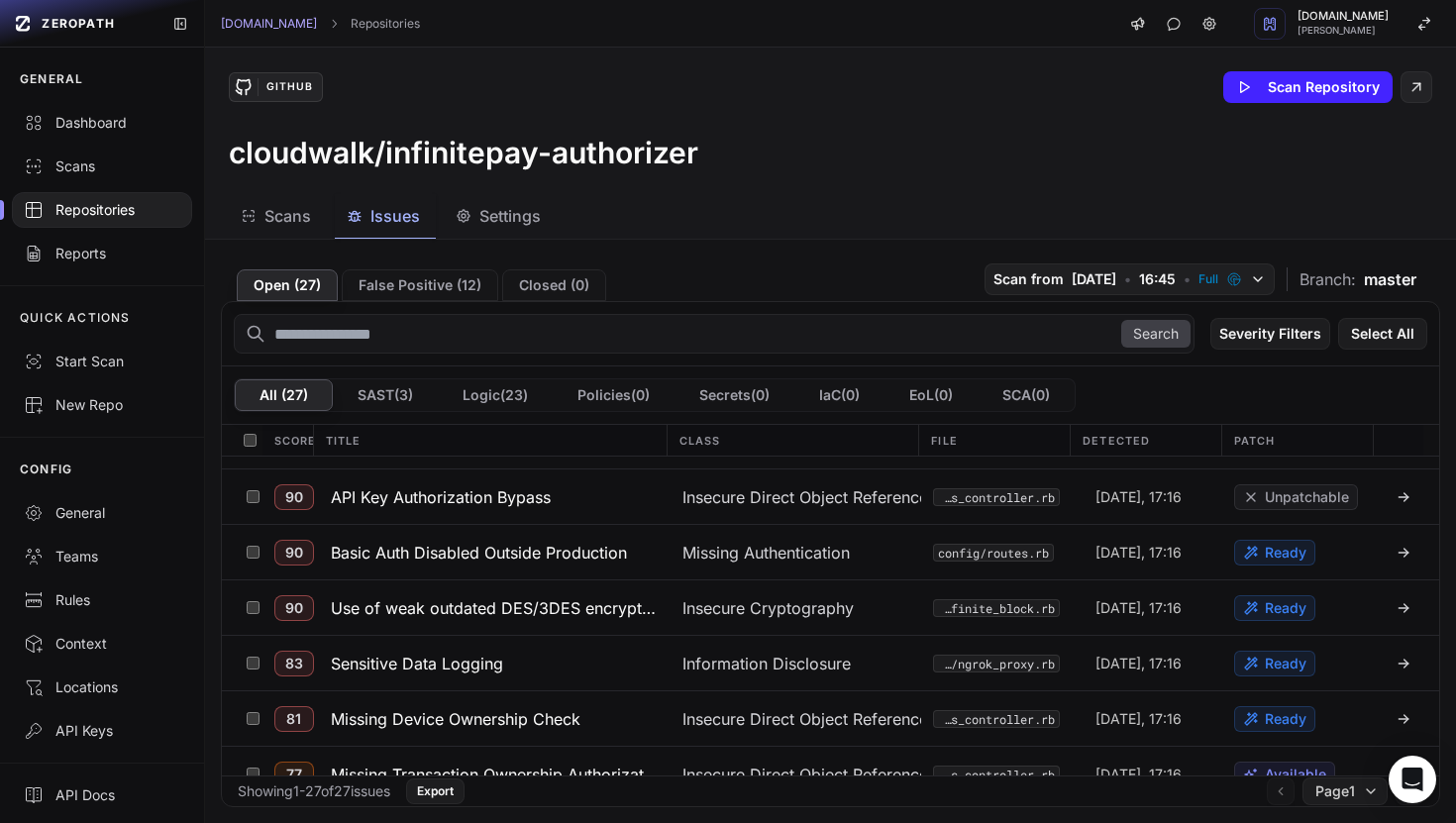 scroll, scrollTop: 44, scrollLeft: 0, axis: vertical 